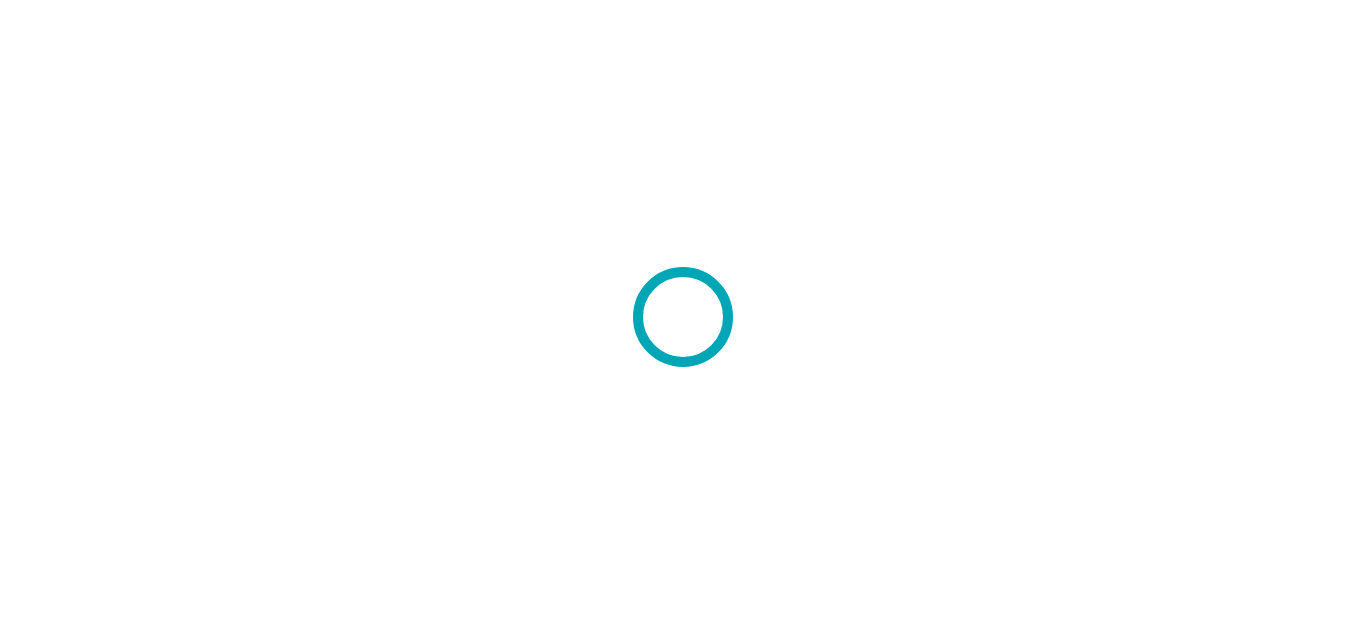 scroll, scrollTop: 0, scrollLeft: 0, axis: both 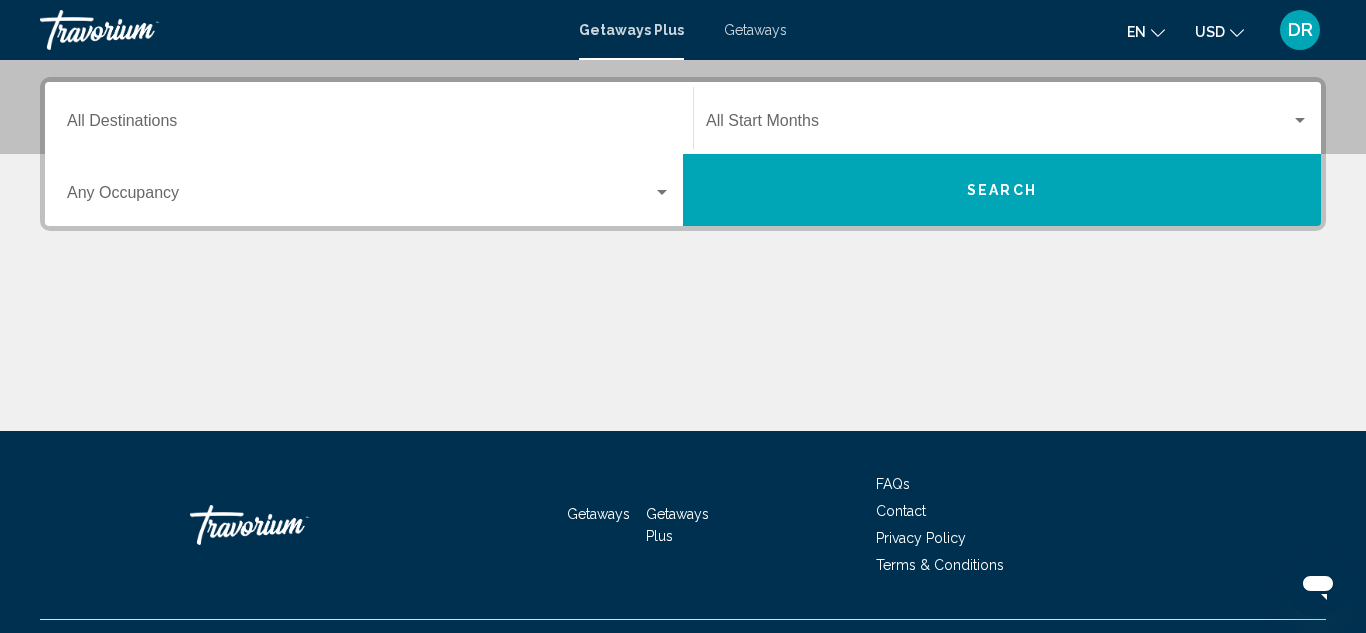 click on "Occupancy Any Occupancy" at bounding box center [369, 190] 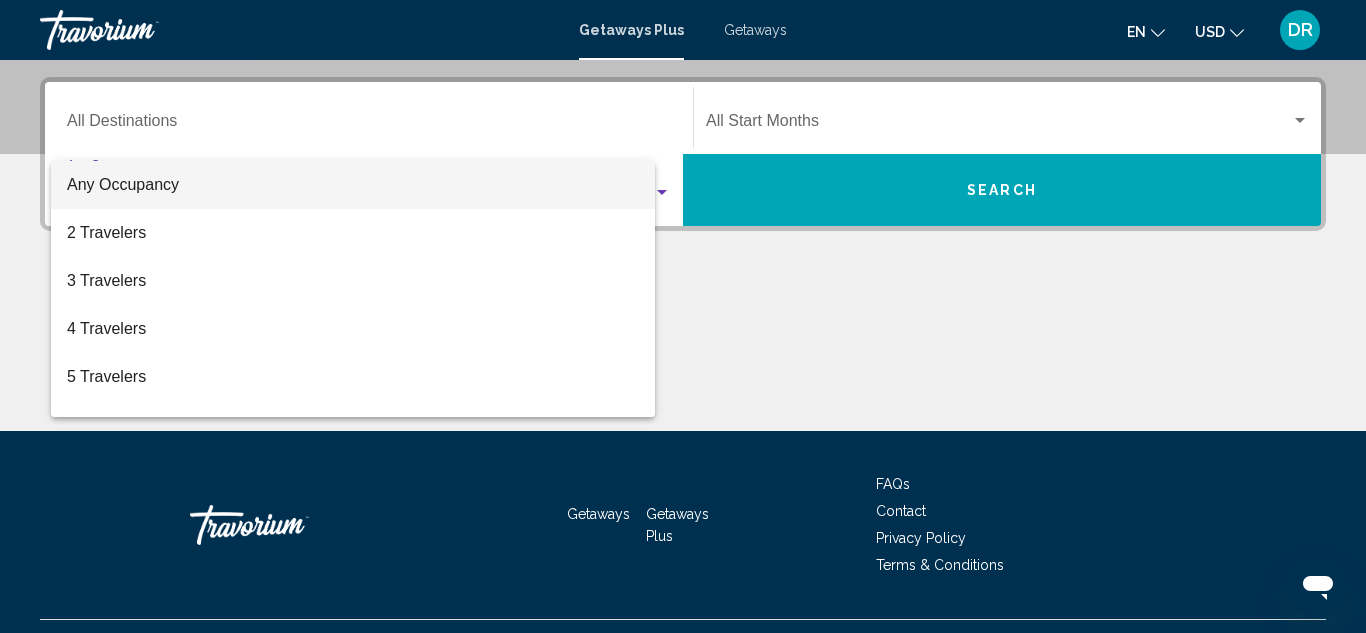 scroll, scrollTop: 458, scrollLeft: 0, axis: vertical 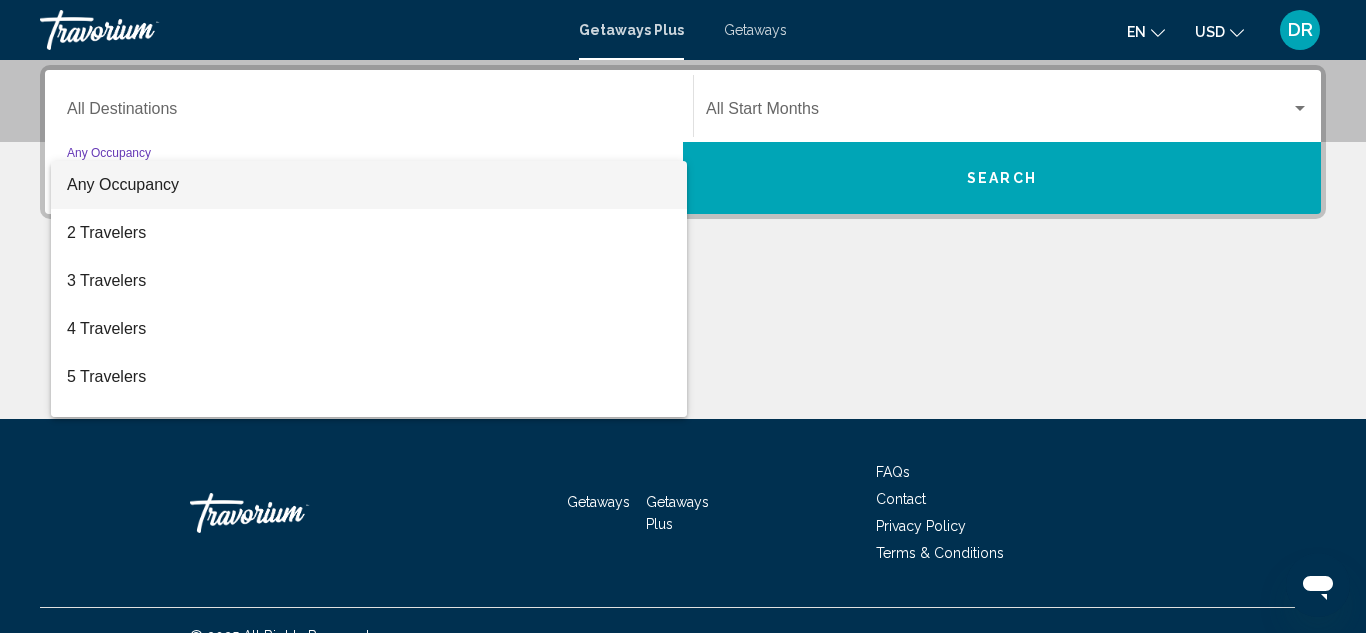 click at bounding box center [683, 316] 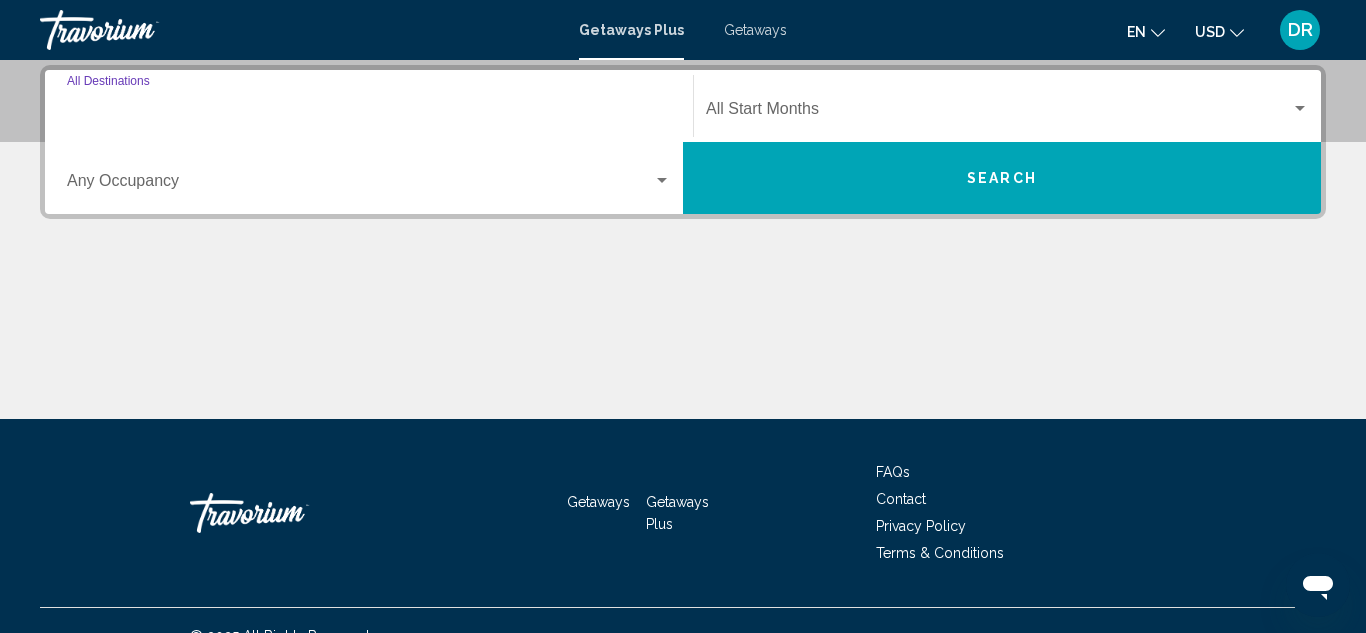 click on "Destination All Destinations" at bounding box center (369, 113) 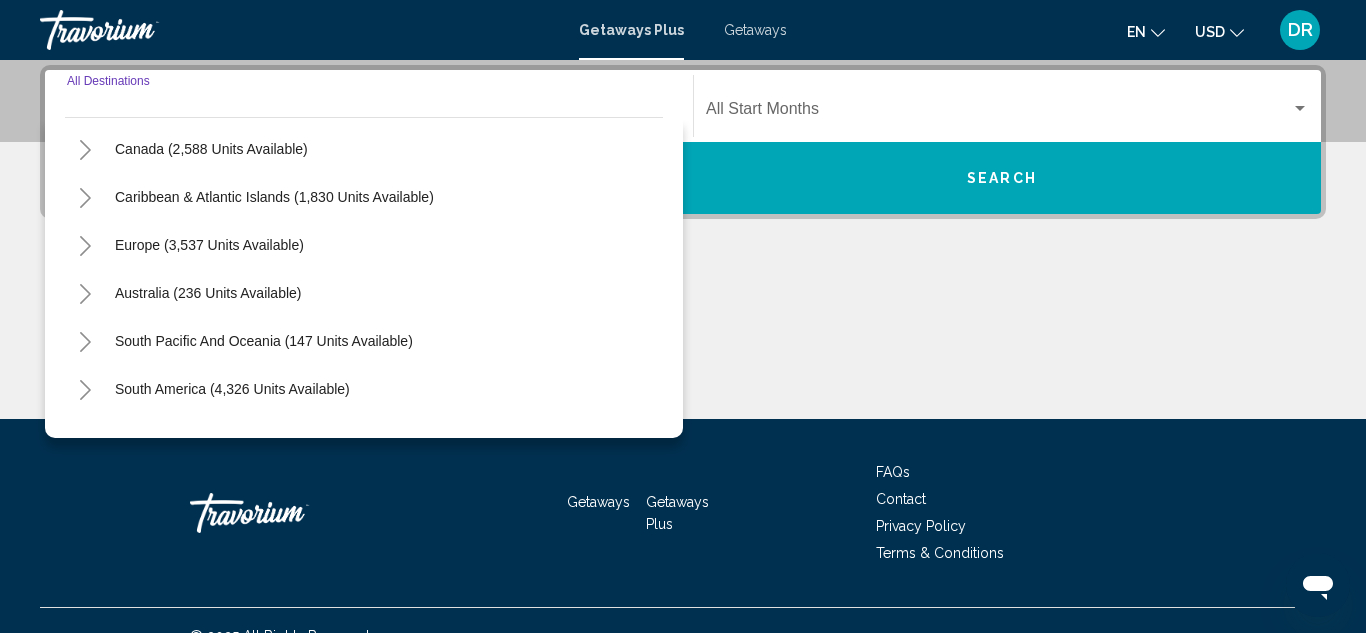 scroll, scrollTop: 129, scrollLeft: 0, axis: vertical 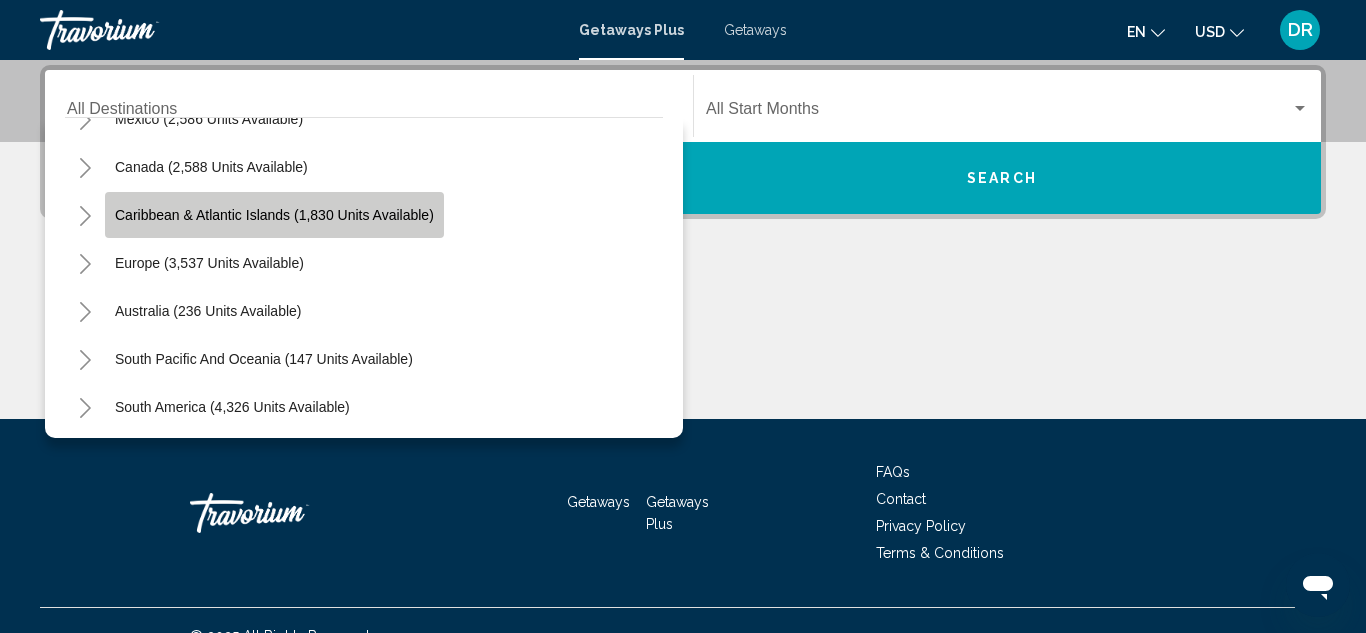 click on "Caribbean & Atlantic Islands (1,830 units available)" 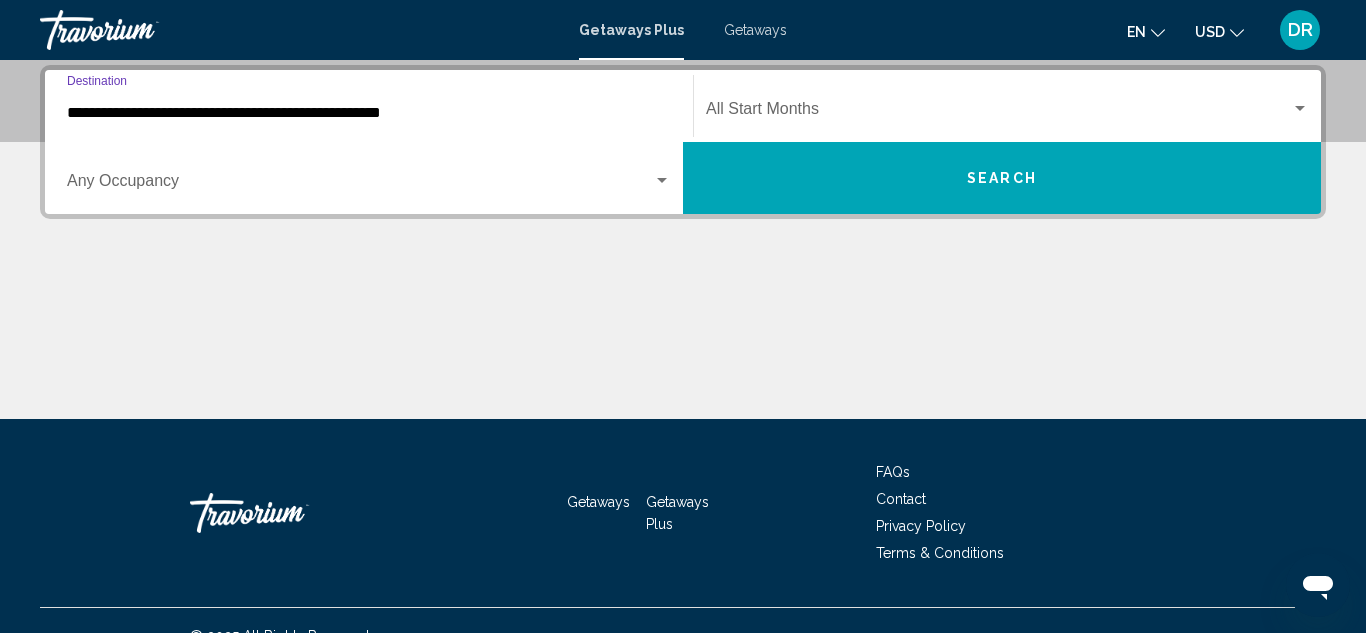 click on "**********" at bounding box center [369, 113] 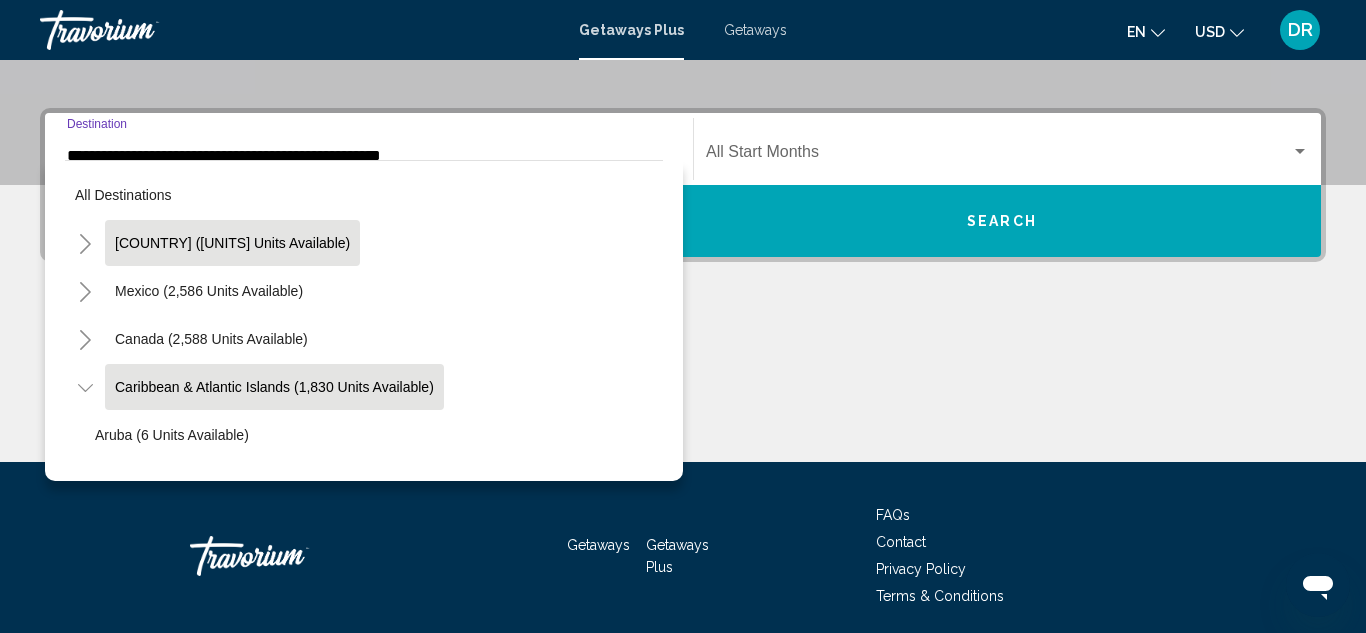 scroll, scrollTop: 71, scrollLeft: 0, axis: vertical 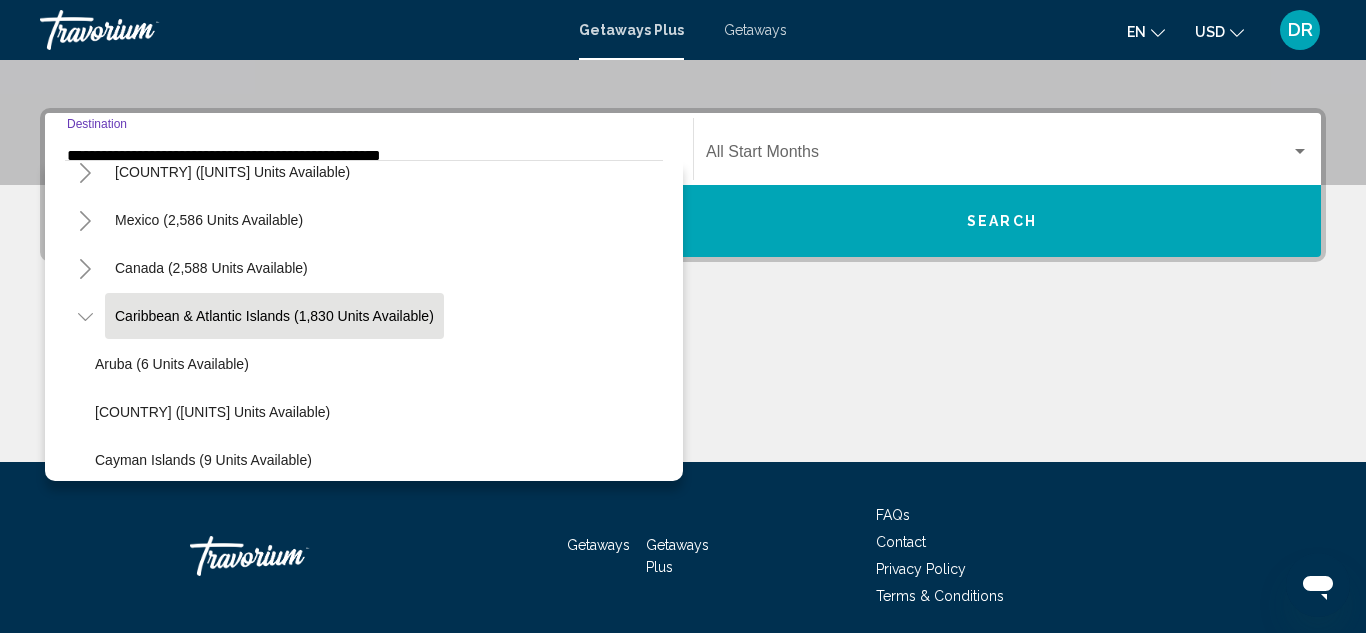 click on "Caribbean & Atlantic Islands (1,830 units available)" 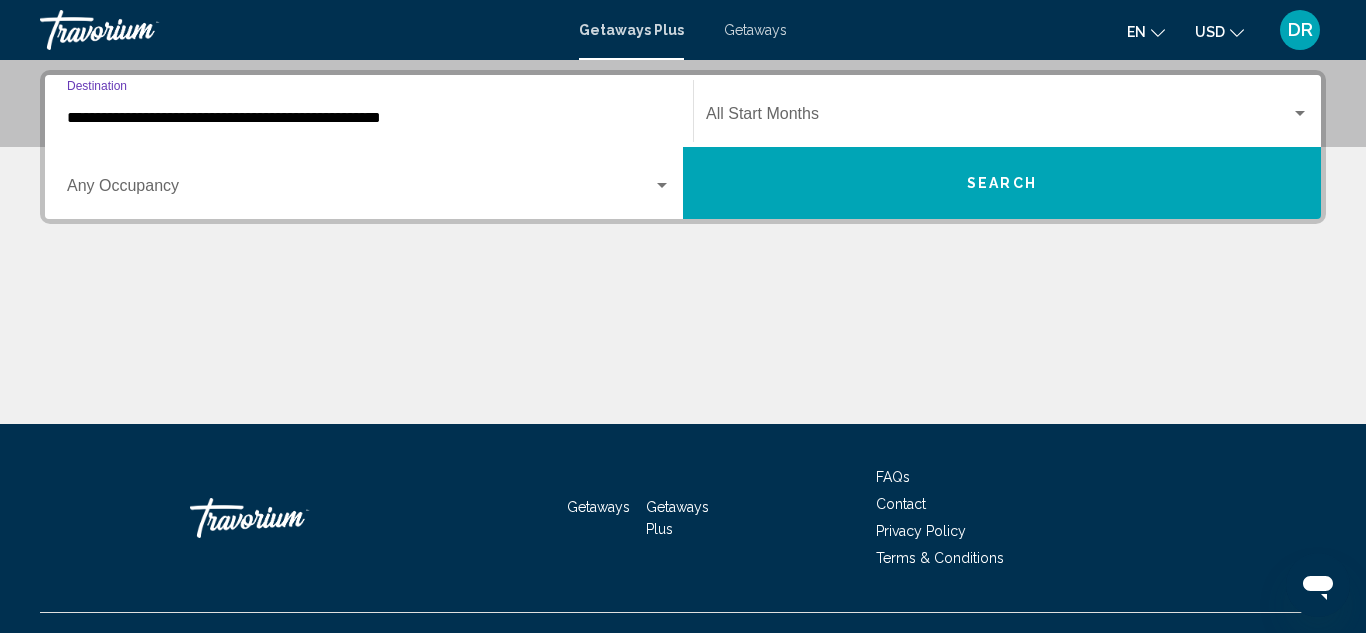 scroll, scrollTop: 458, scrollLeft: 0, axis: vertical 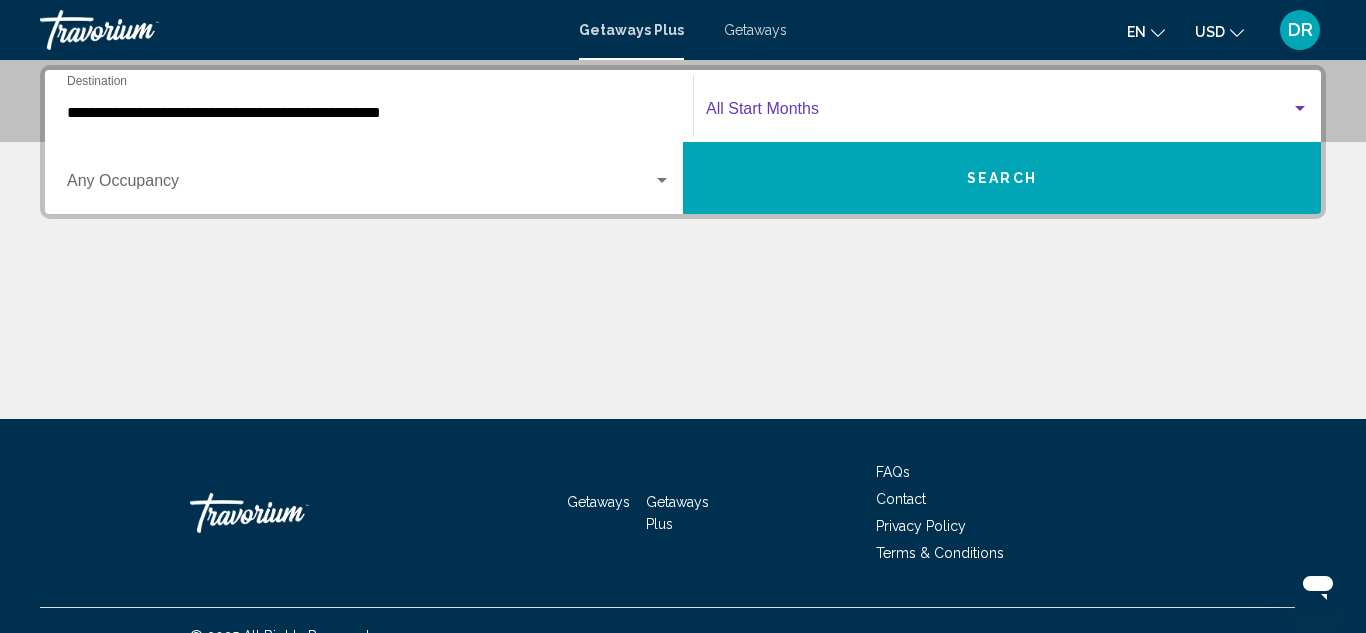 click at bounding box center (998, 113) 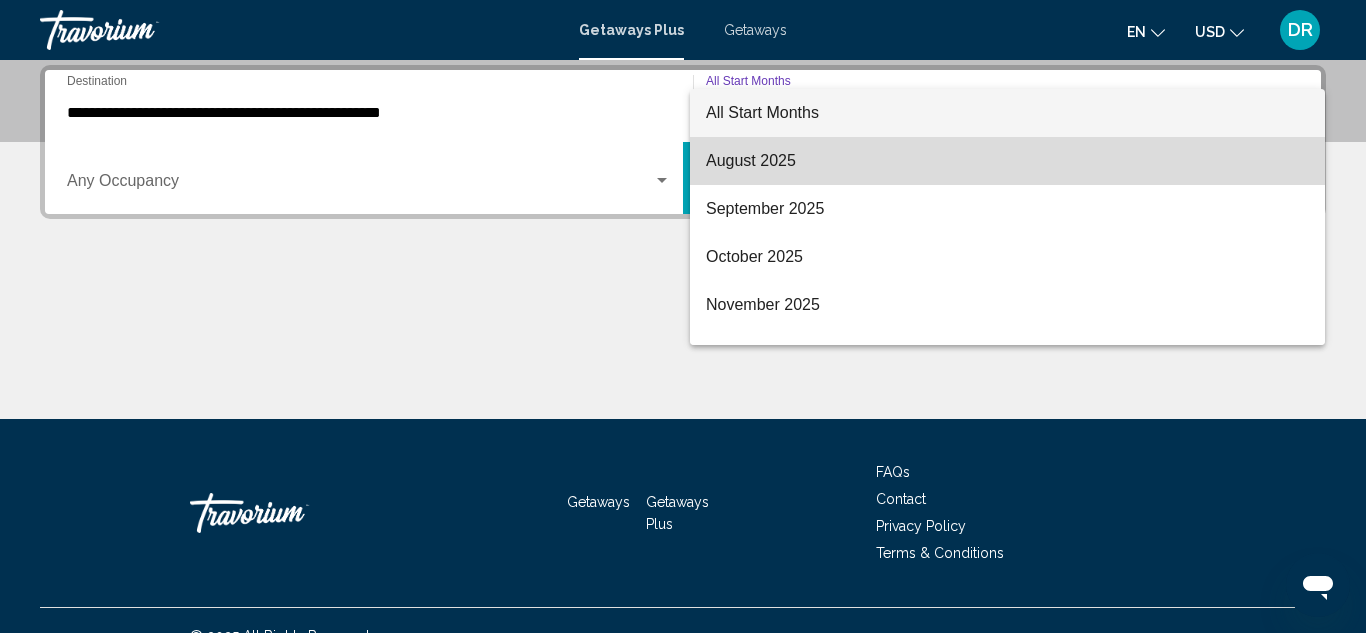 click on "August 2025" at bounding box center (1007, 161) 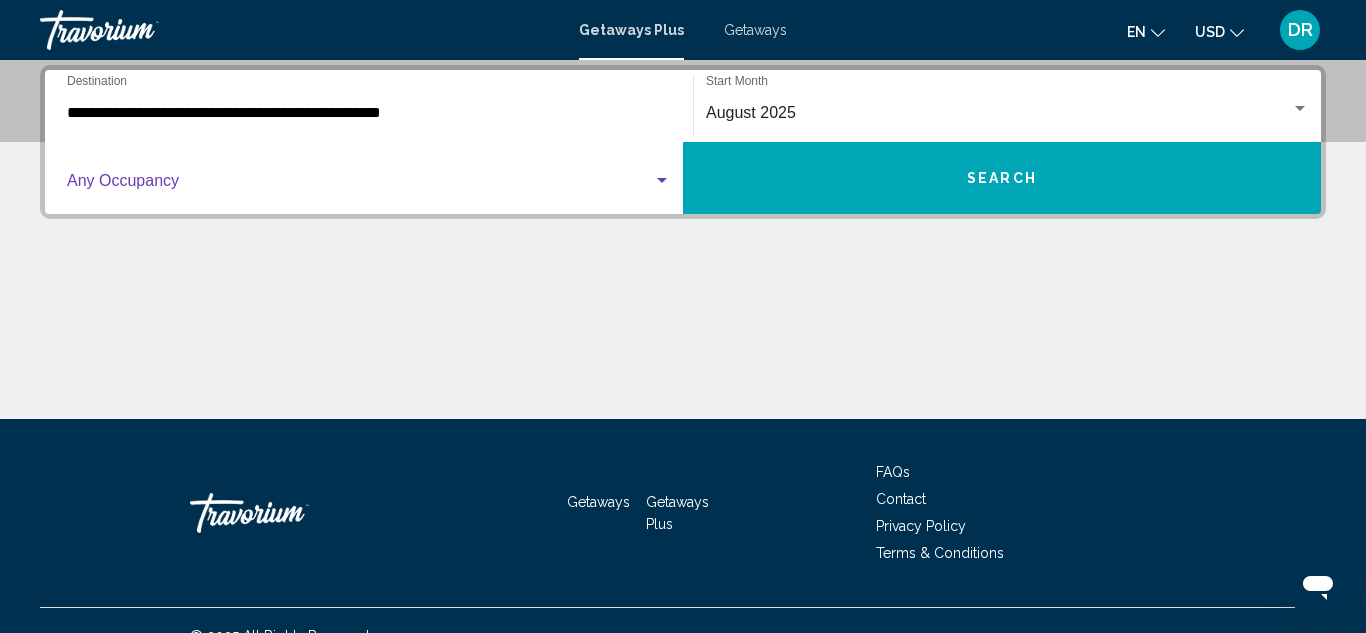 click at bounding box center (360, 185) 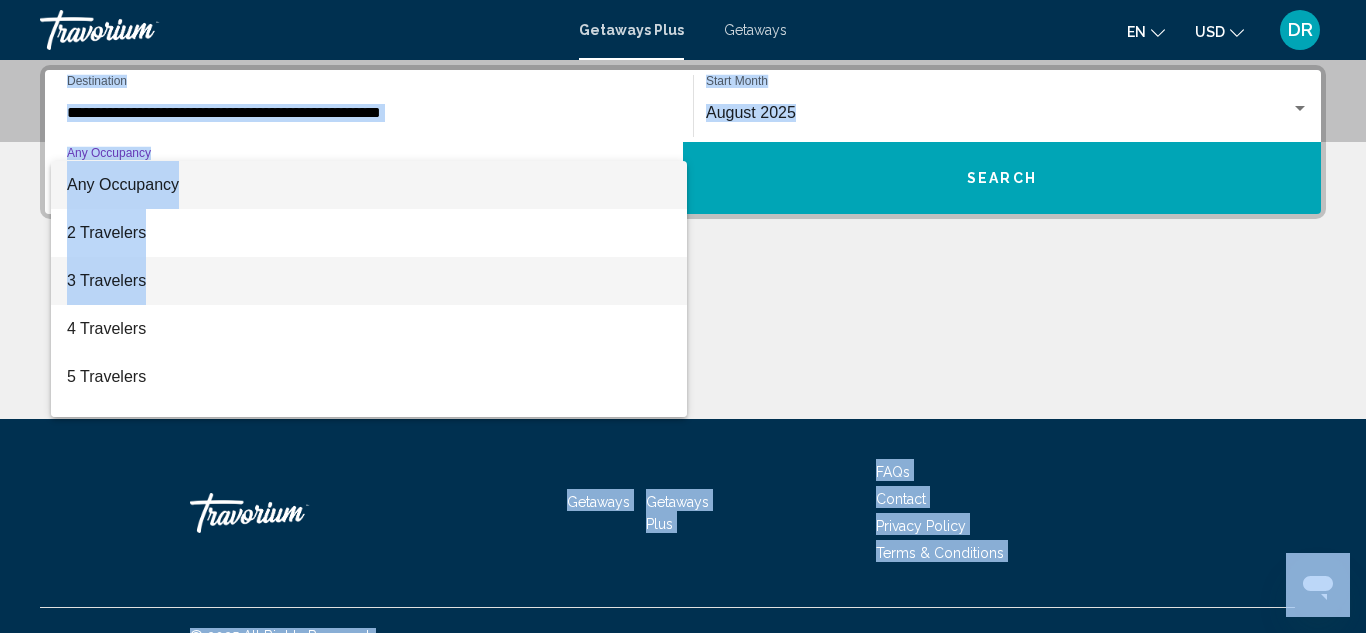 drag, startPoint x: 480, startPoint y: 284, endPoint x: 292, endPoint y: -52, distance: 385.01947 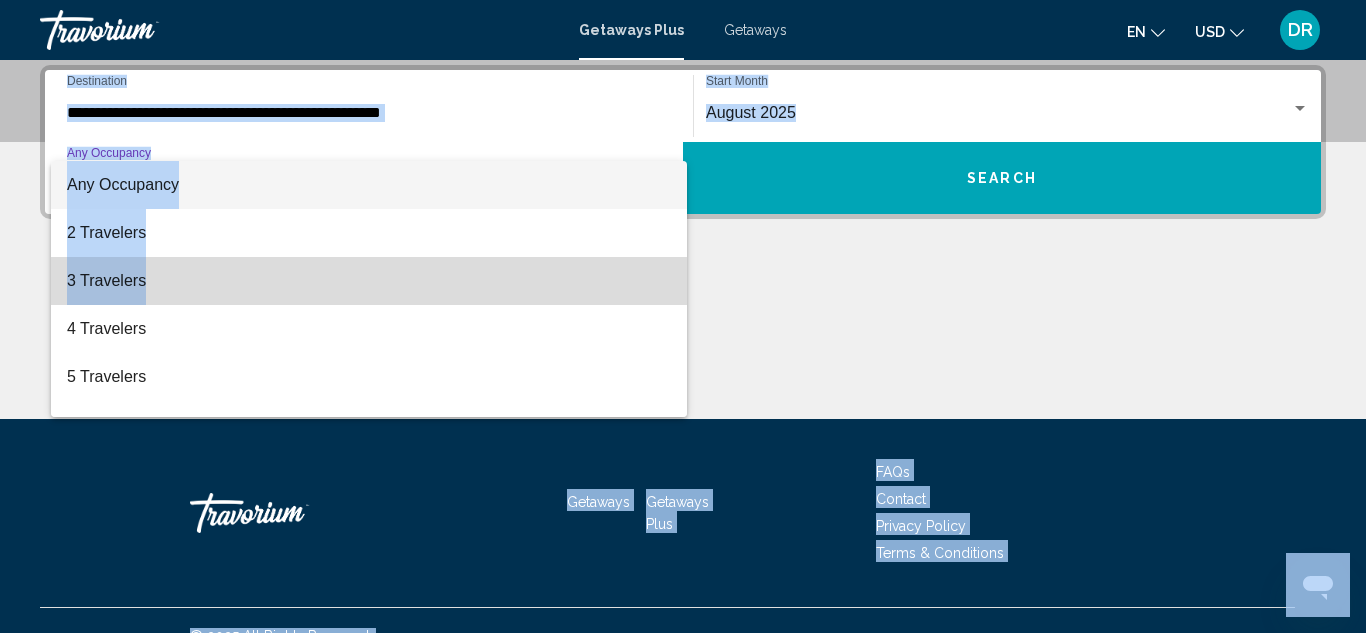 click on "3 Travelers" at bounding box center (369, 281) 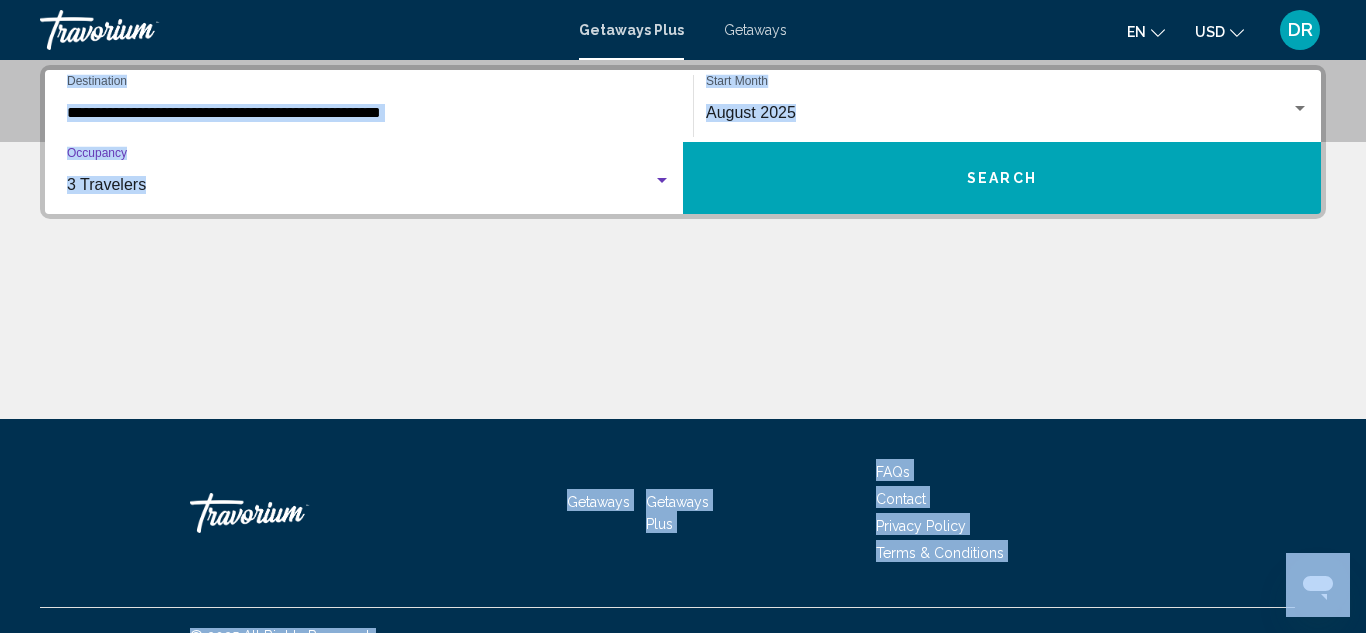 click on "Search" at bounding box center [1002, 178] 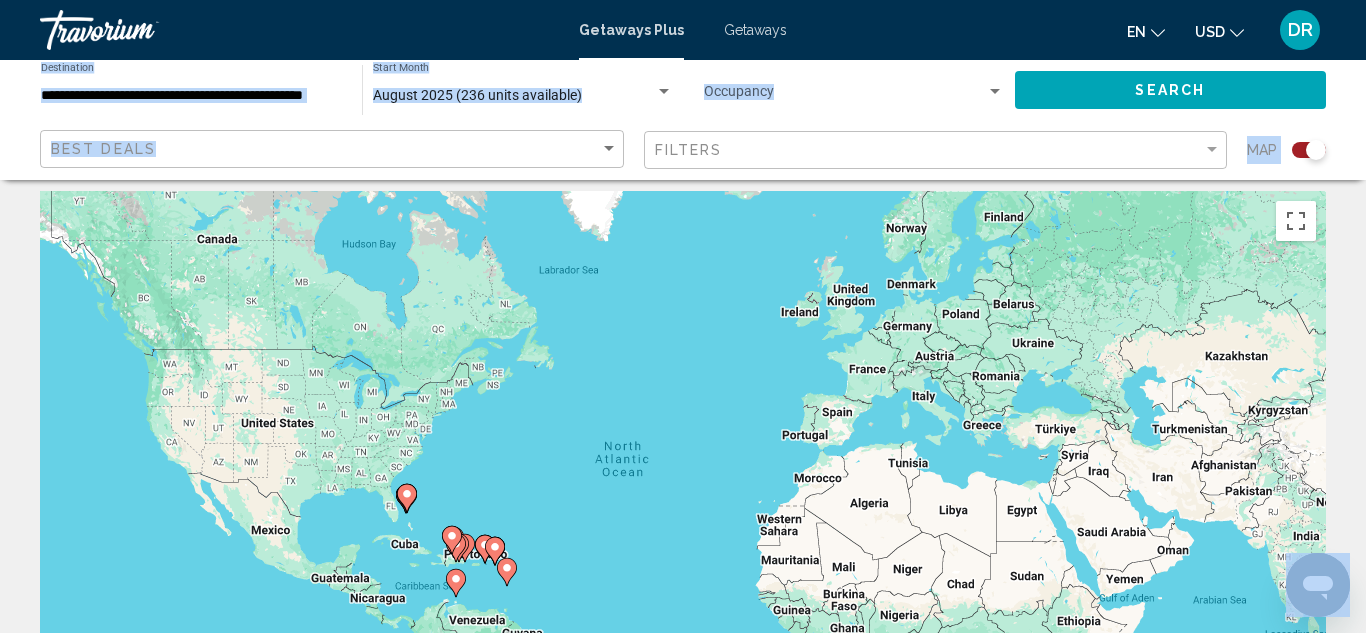 scroll, scrollTop: 20, scrollLeft: 0, axis: vertical 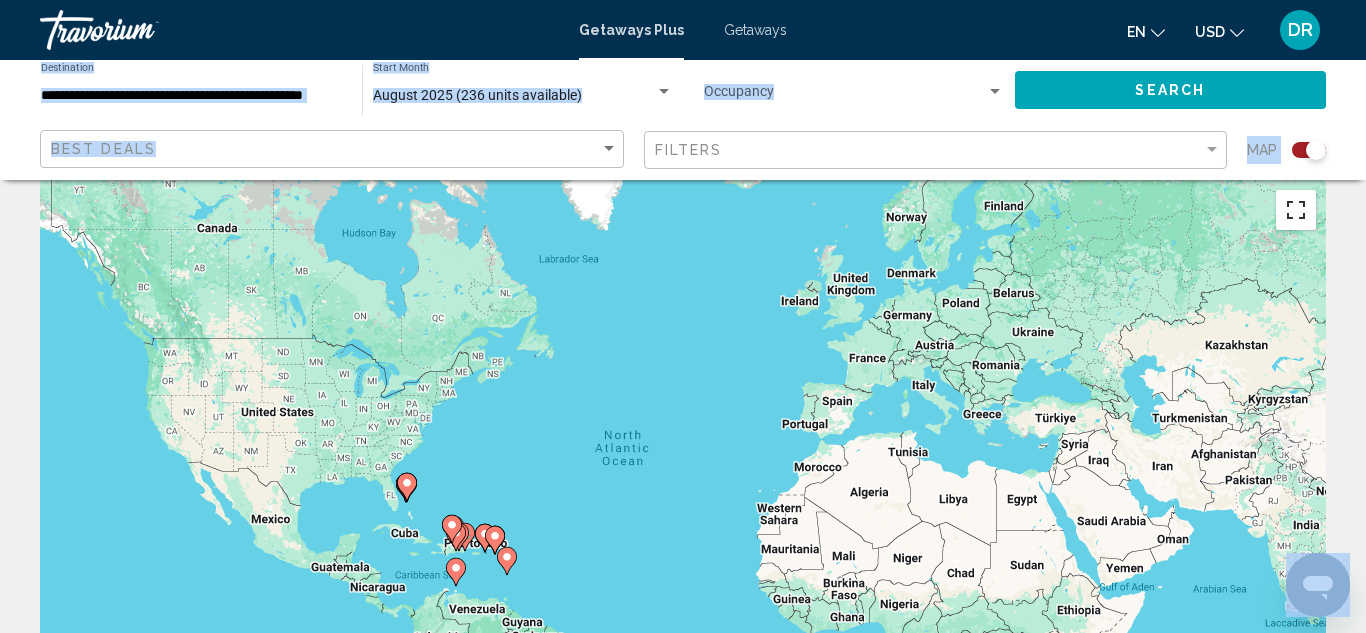 click at bounding box center [1296, 210] 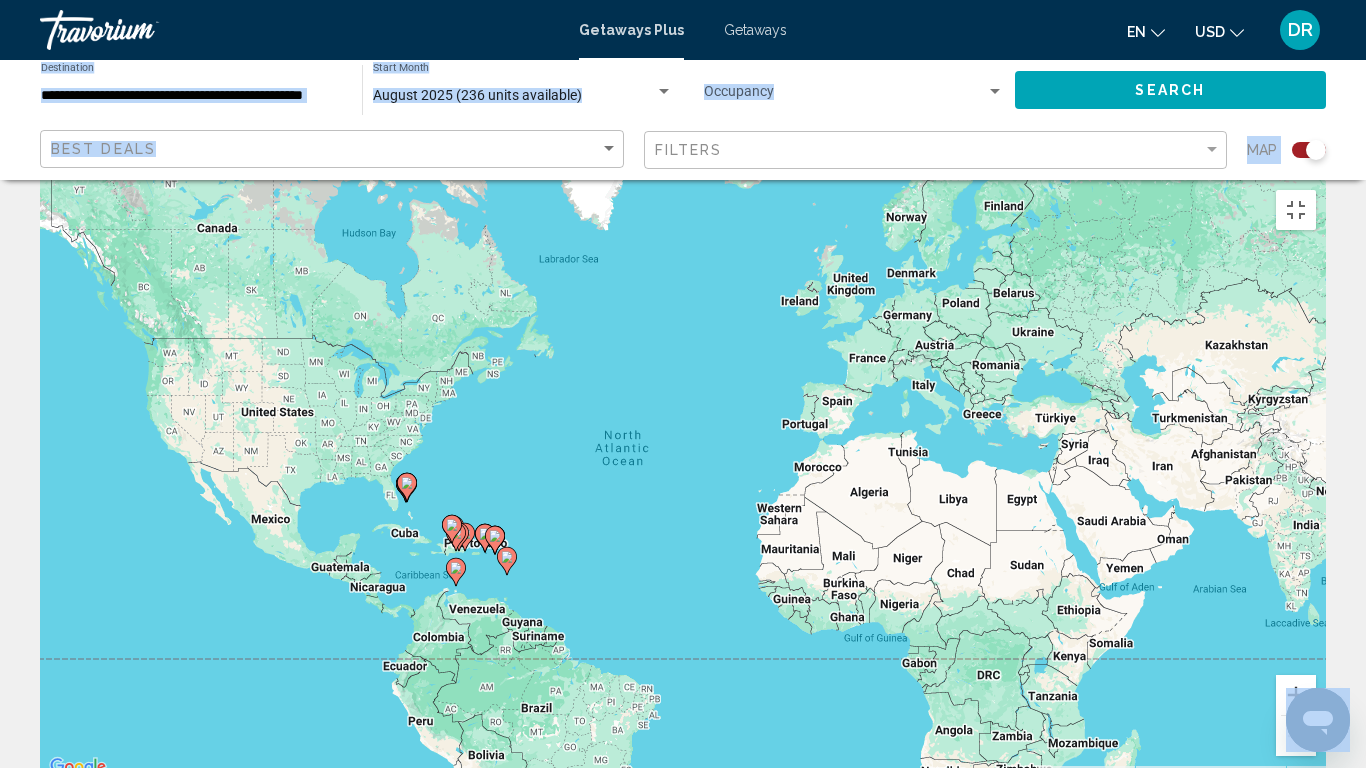click at bounding box center [1296, 695] 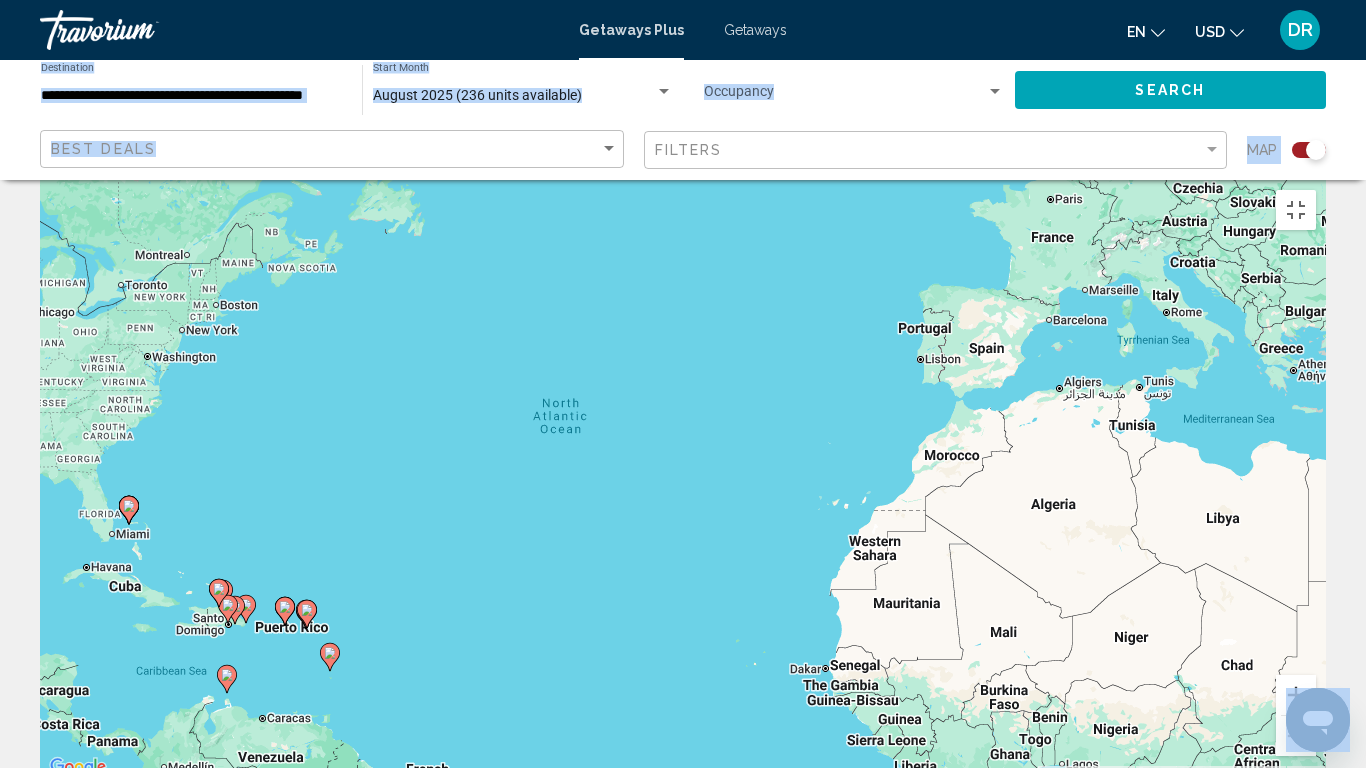 click at bounding box center [1296, 695] 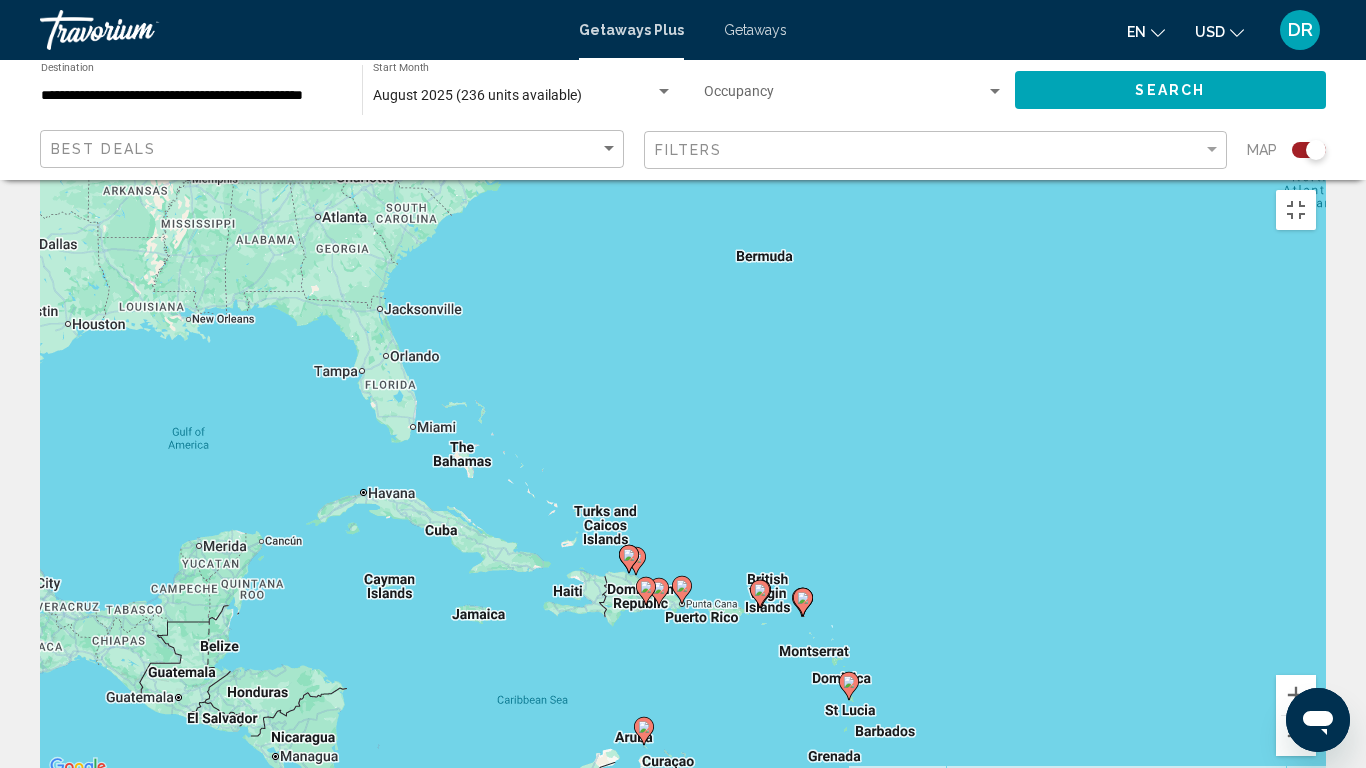 drag, startPoint x: 462, startPoint y: 556, endPoint x: 1347, endPoint y: 359, distance: 906.6609 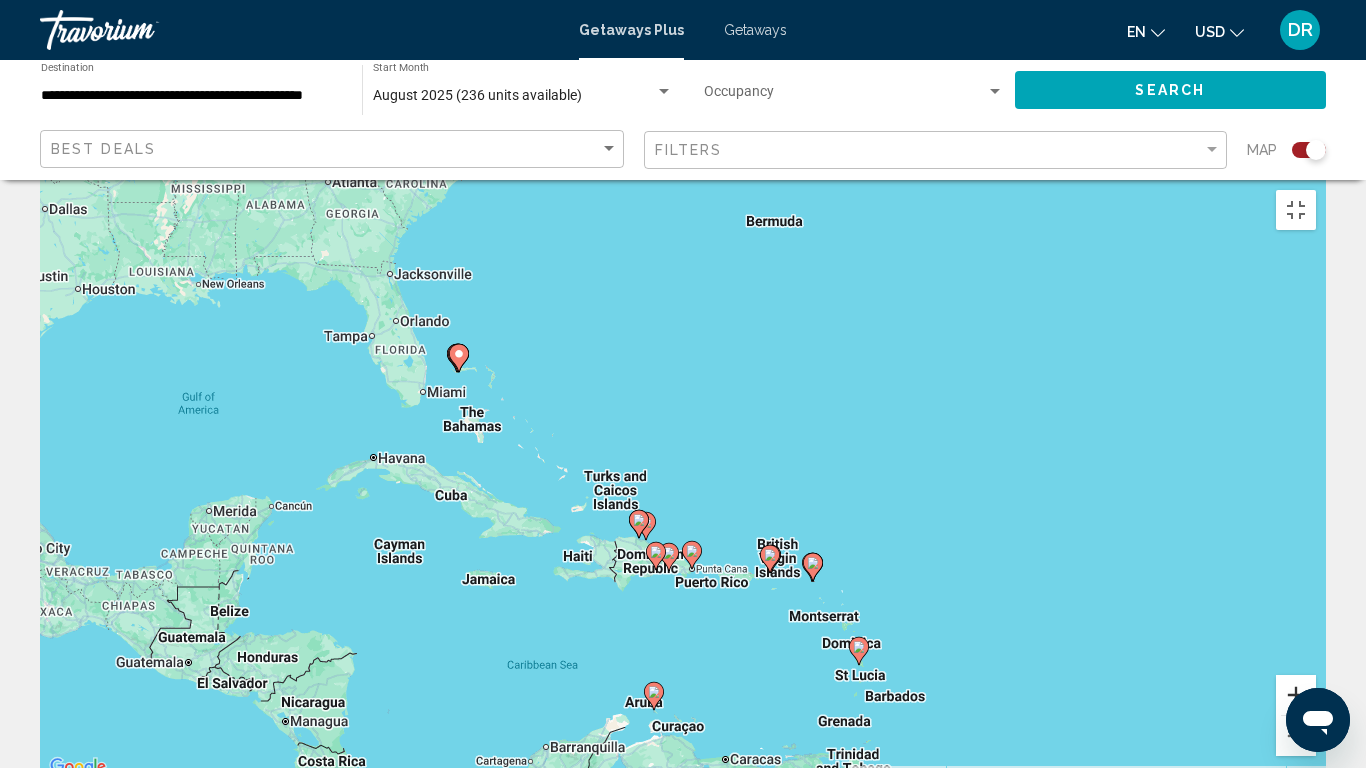 click at bounding box center (1296, 695) 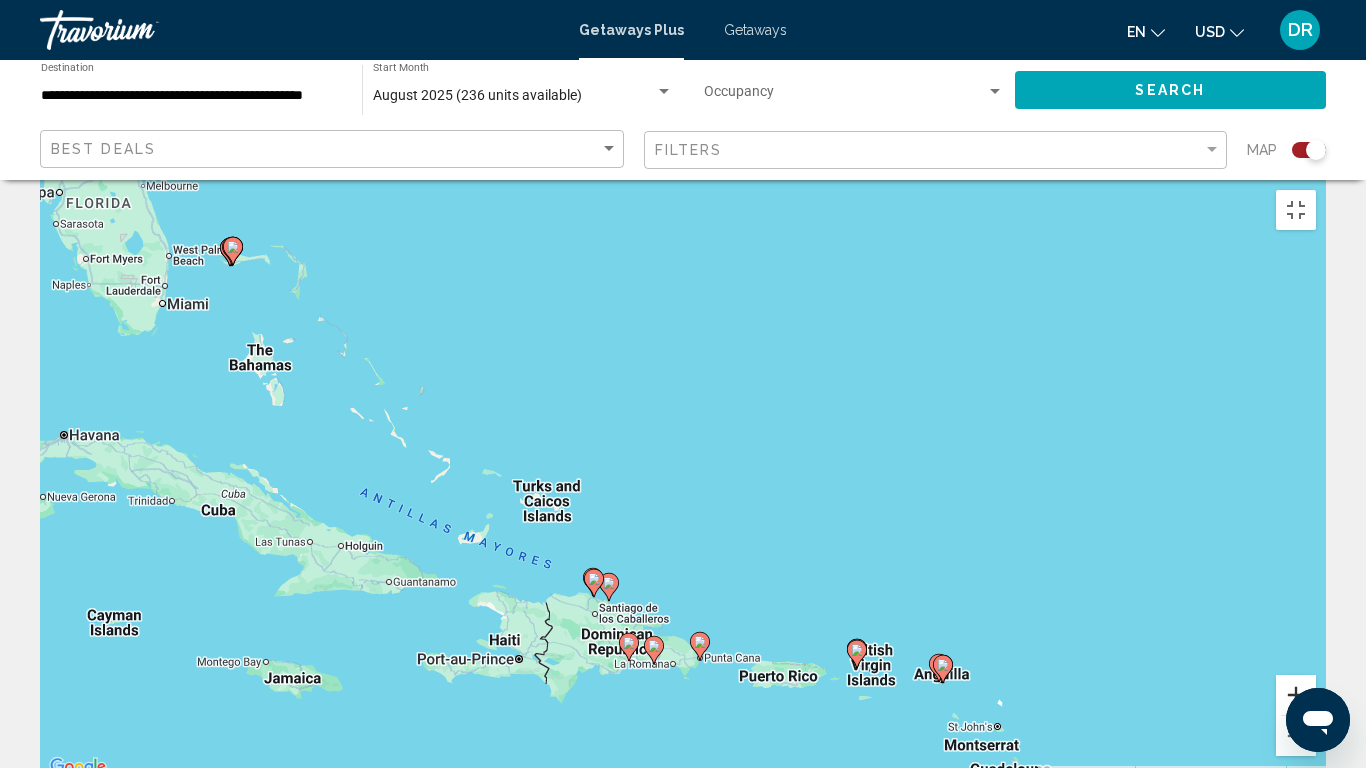 click at bounding box center (1296, 695) 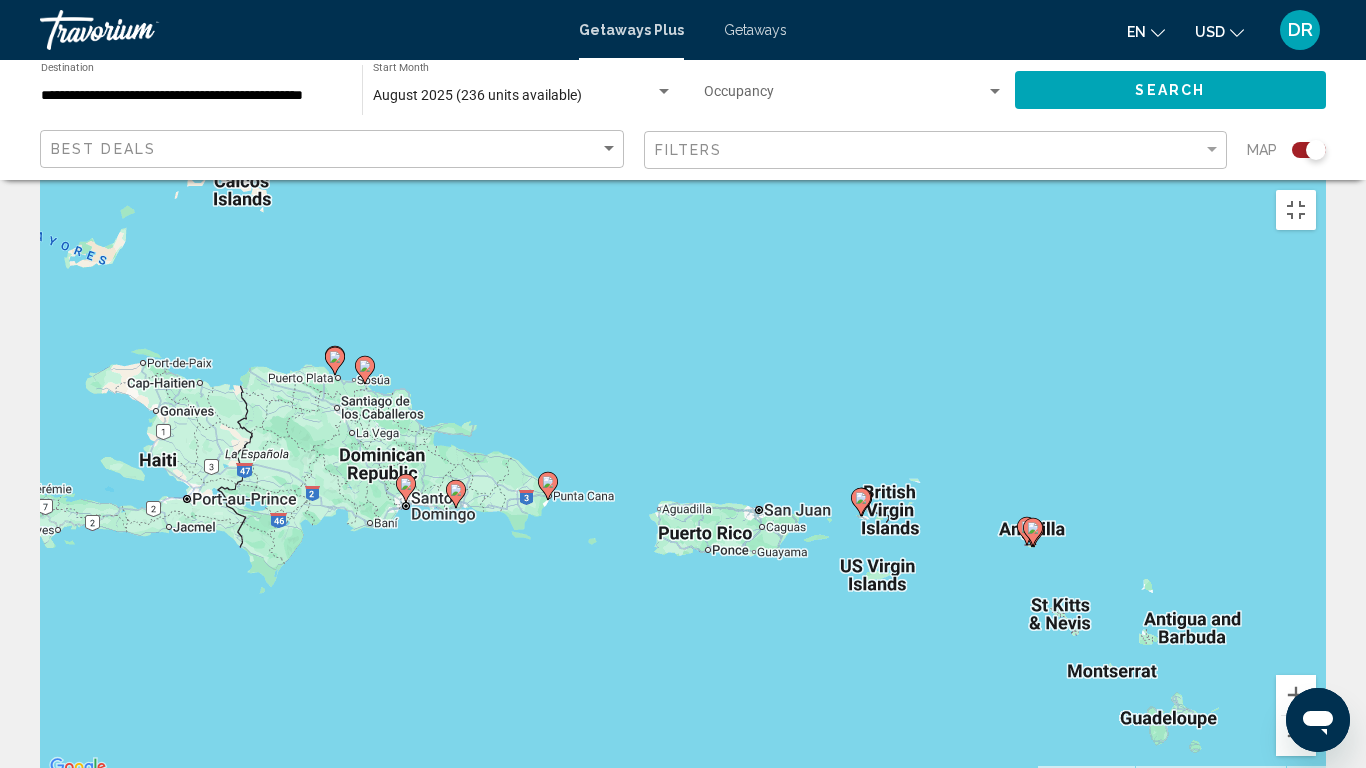 drag, startPoint x: 818, startPoint y: 646, endPoint x: 581, endPoint y: 243, distance: 467.52325 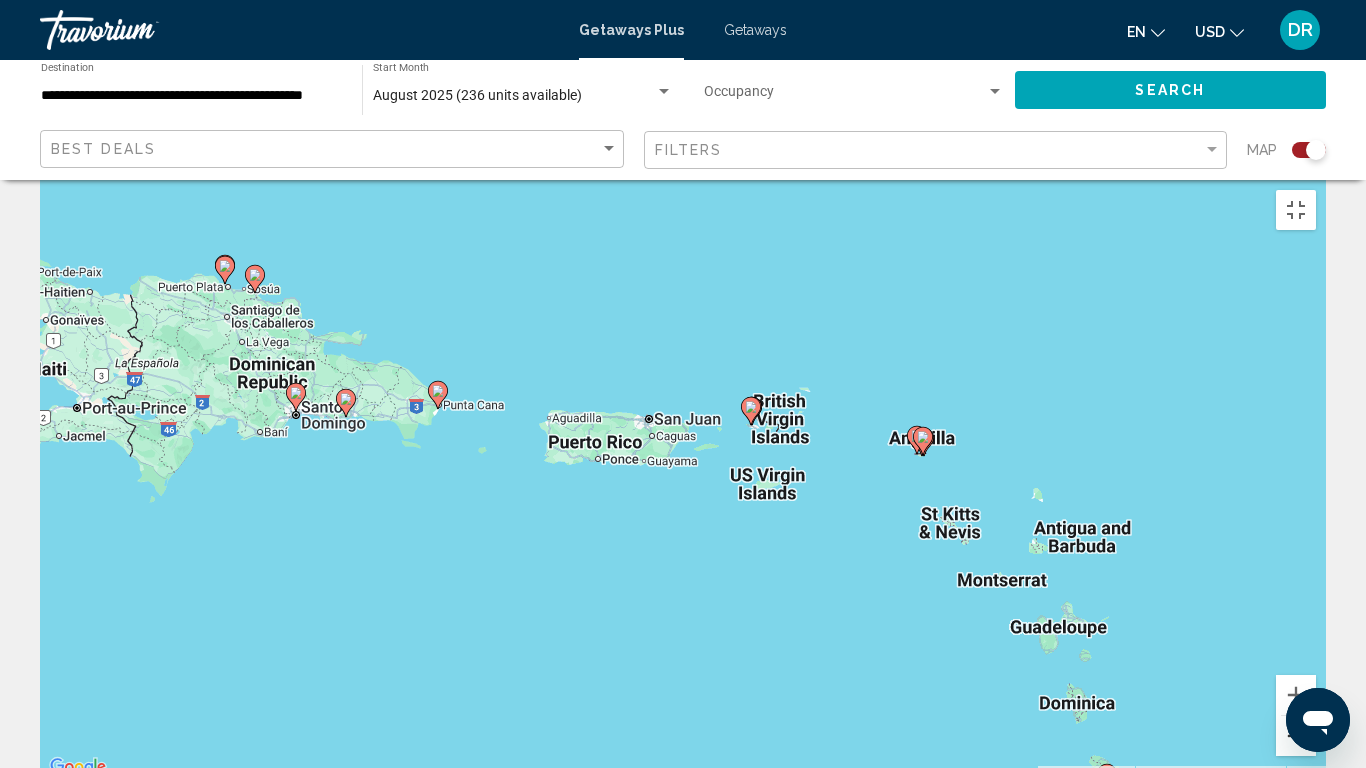 click at bounding box center [1296, 736] 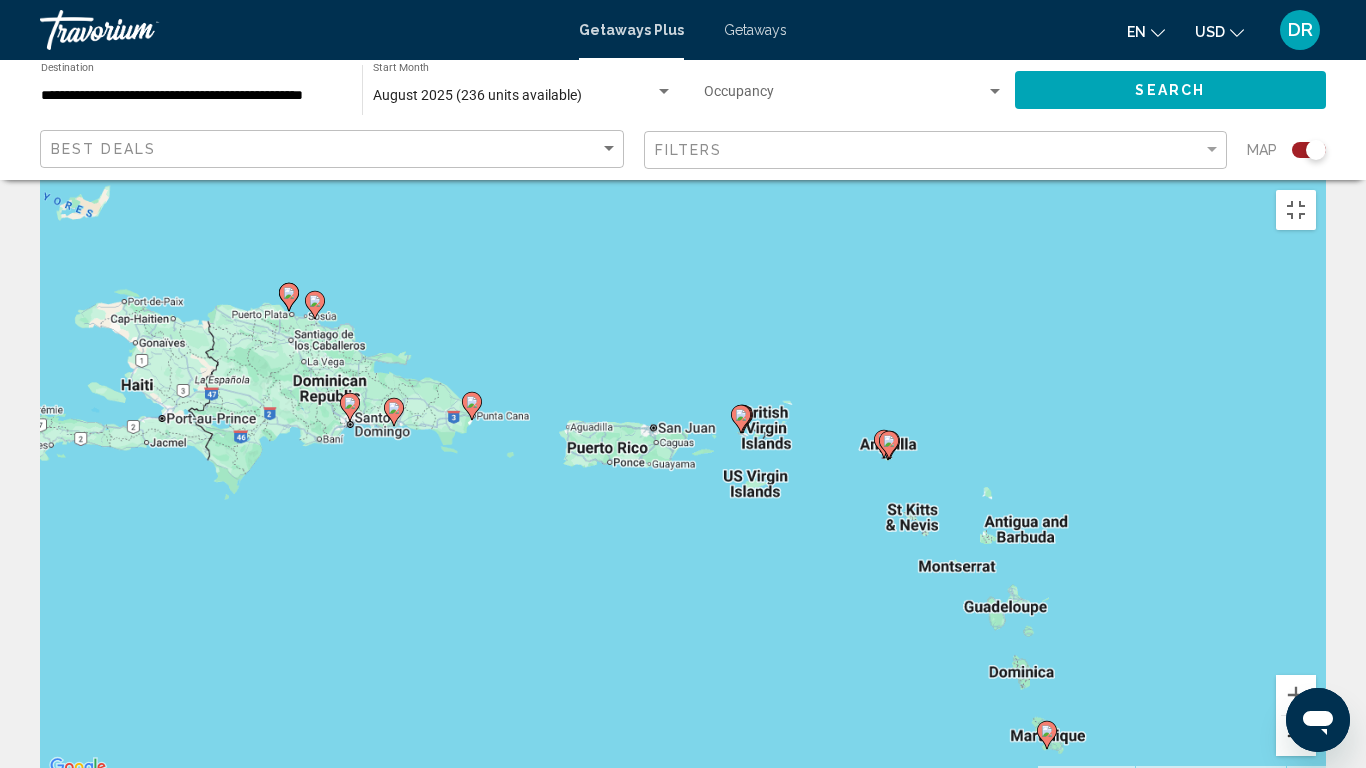click at bounding box center (1296, 736) 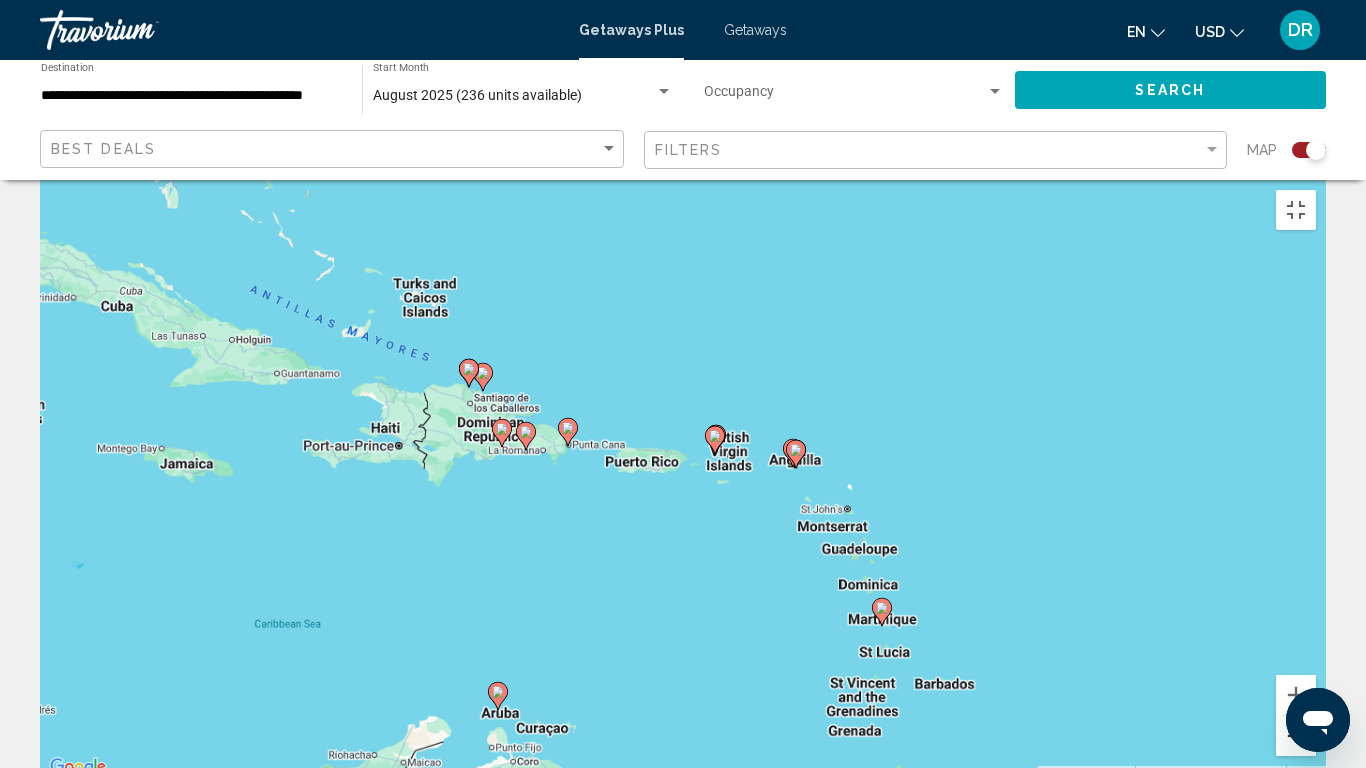 click at bounding box center [1296, 736] 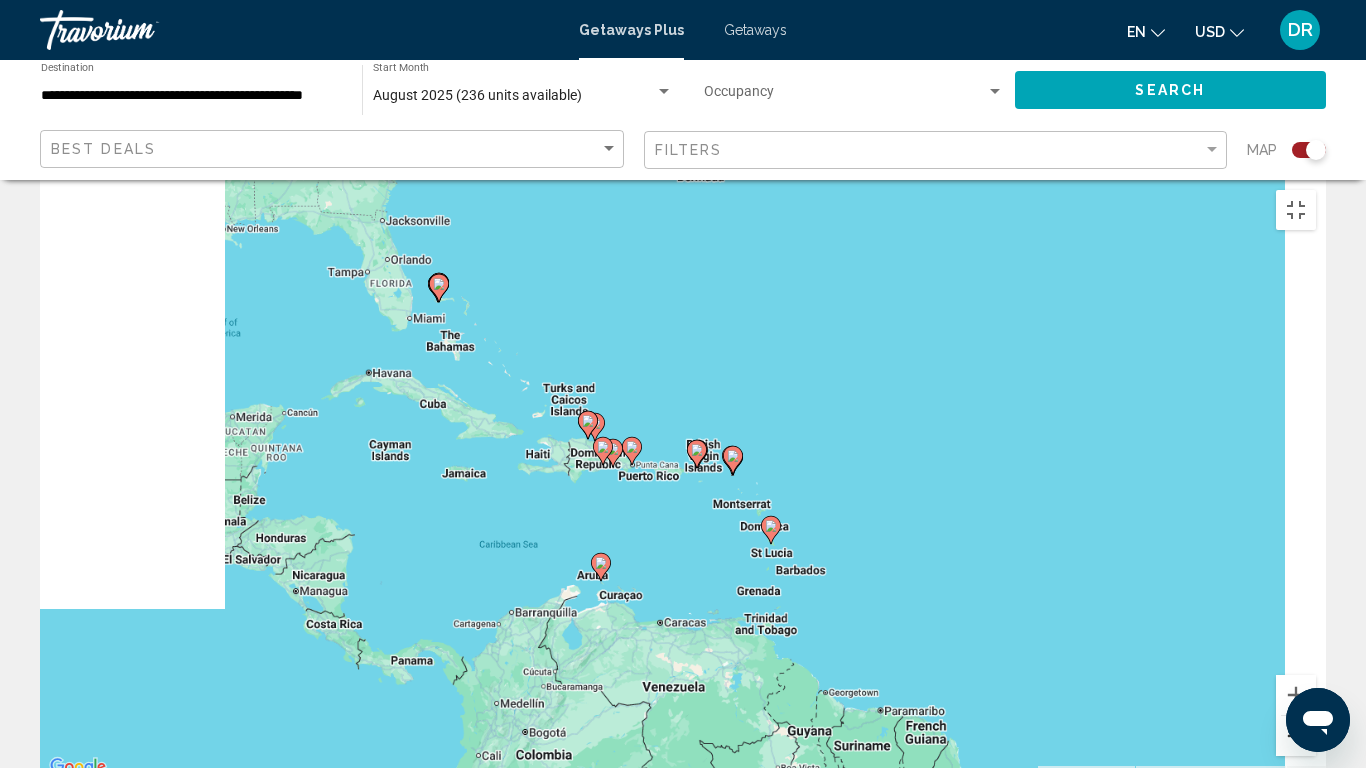 click at bounding box center (1296, 736) 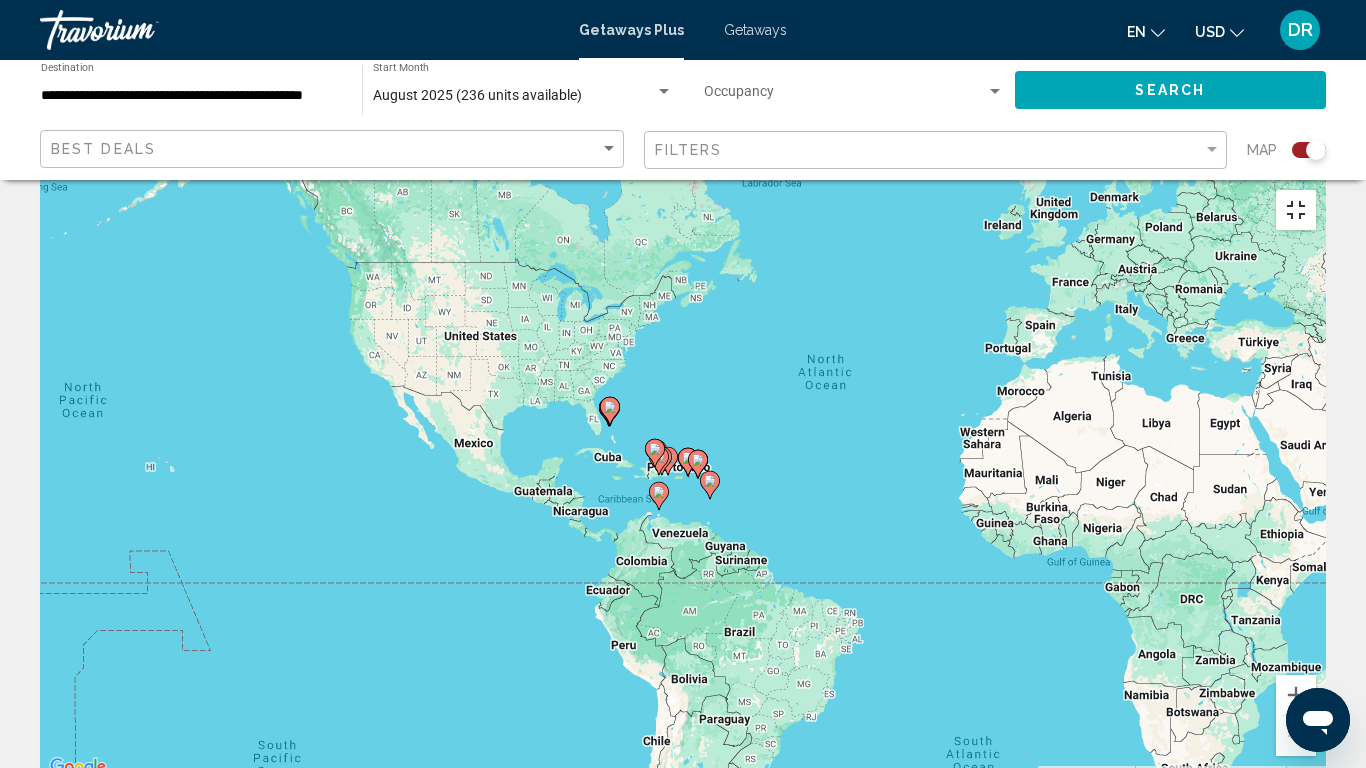 click at bounding box center [1296, 210] 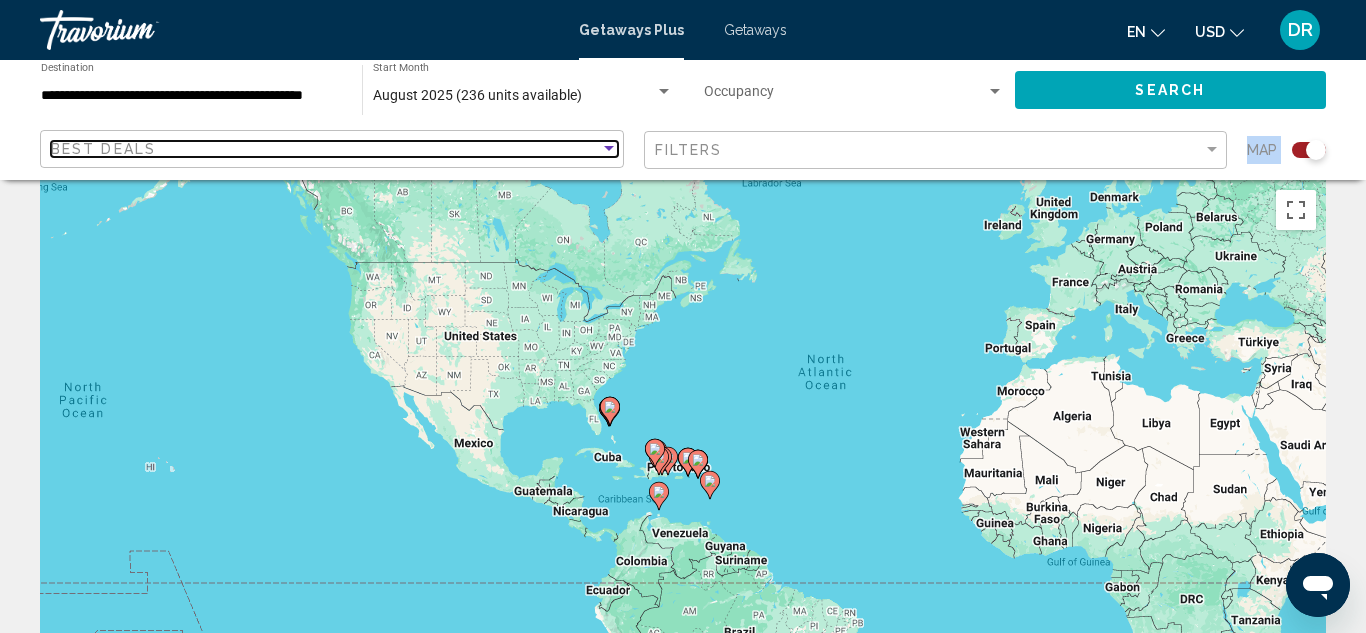 drag, startPoint x: 248, startPoint y: 150, endPoint x: 357, endPoint y: 200, distance: 119.92081 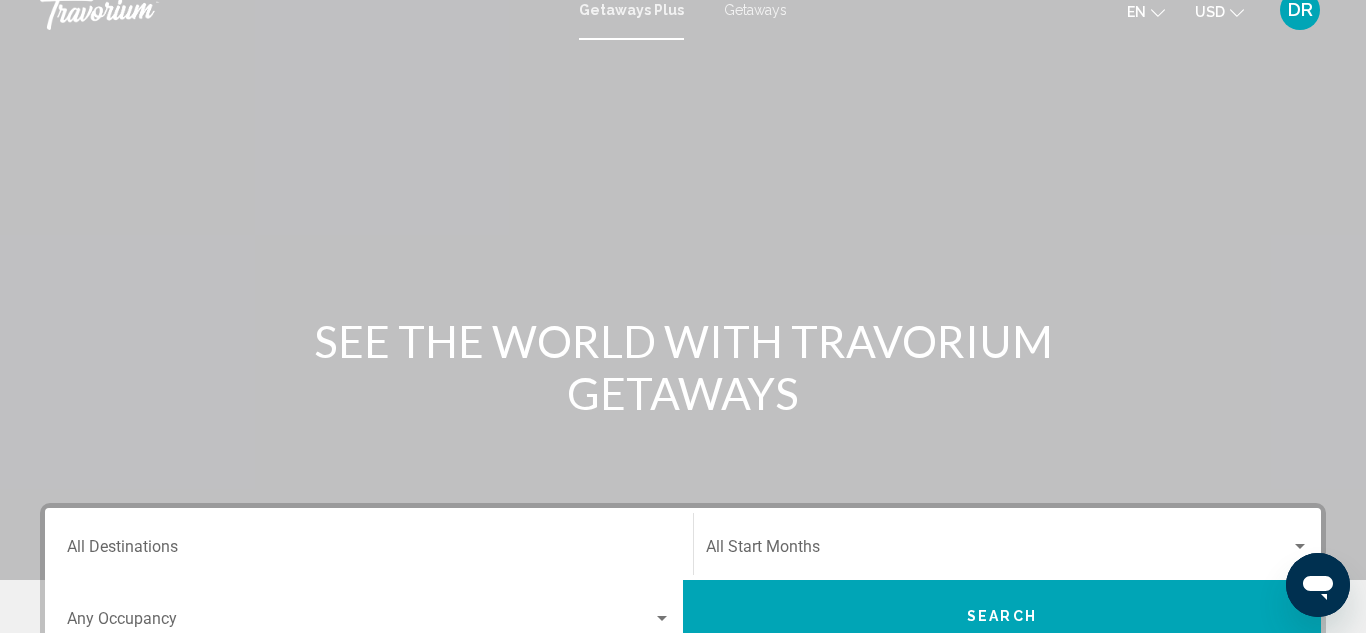 scroll, scrollTop: 0, scrollLeft: 0, axis: both 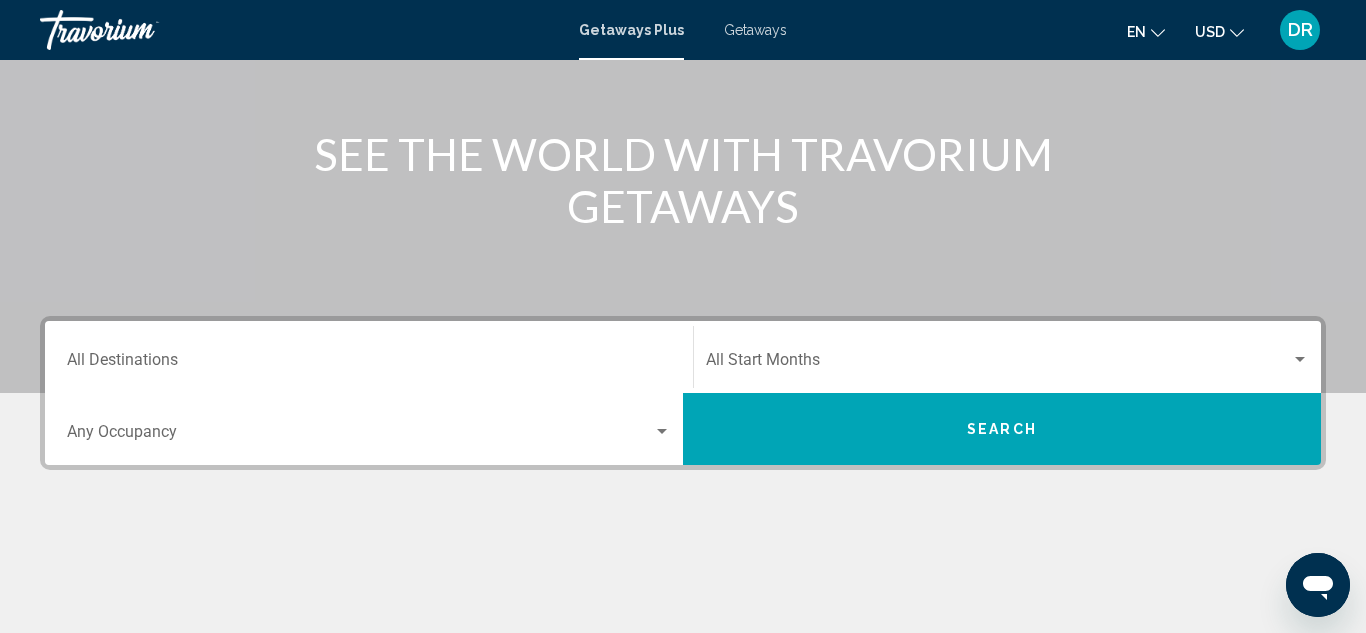 click on "Destination All Destinations" at bounding box center (369, 364) 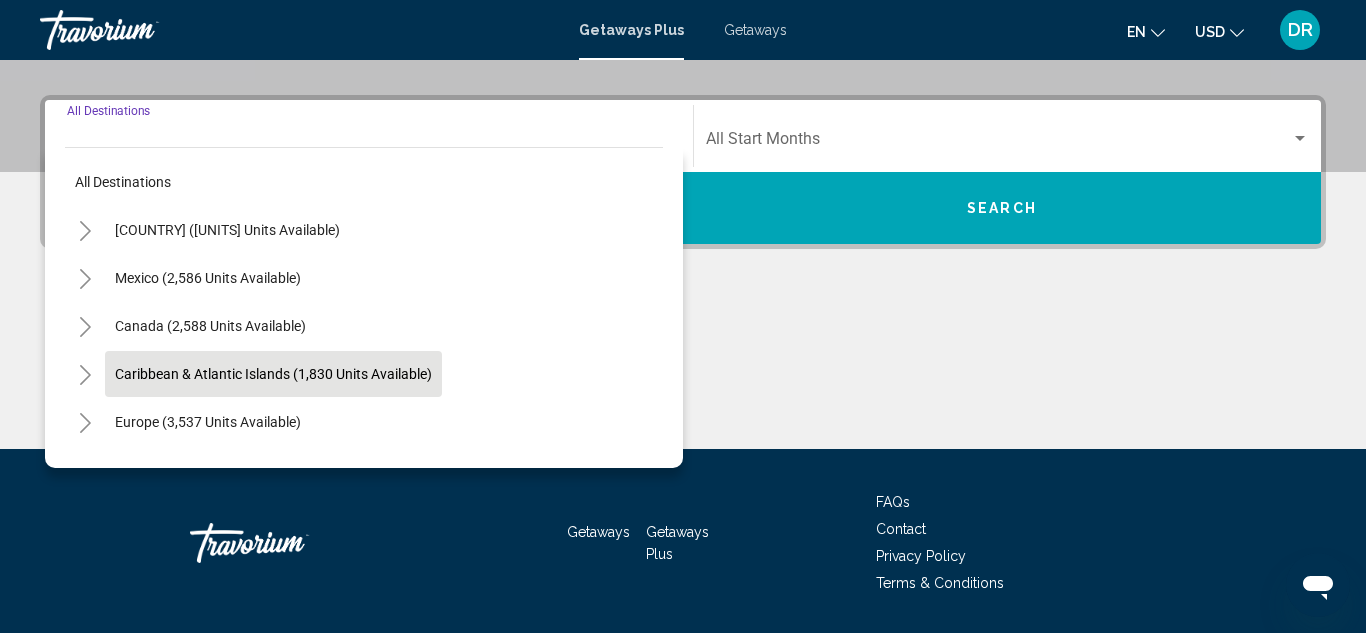 scroll, scrollTop: 458, scrollLeft: 0, axis: vertical 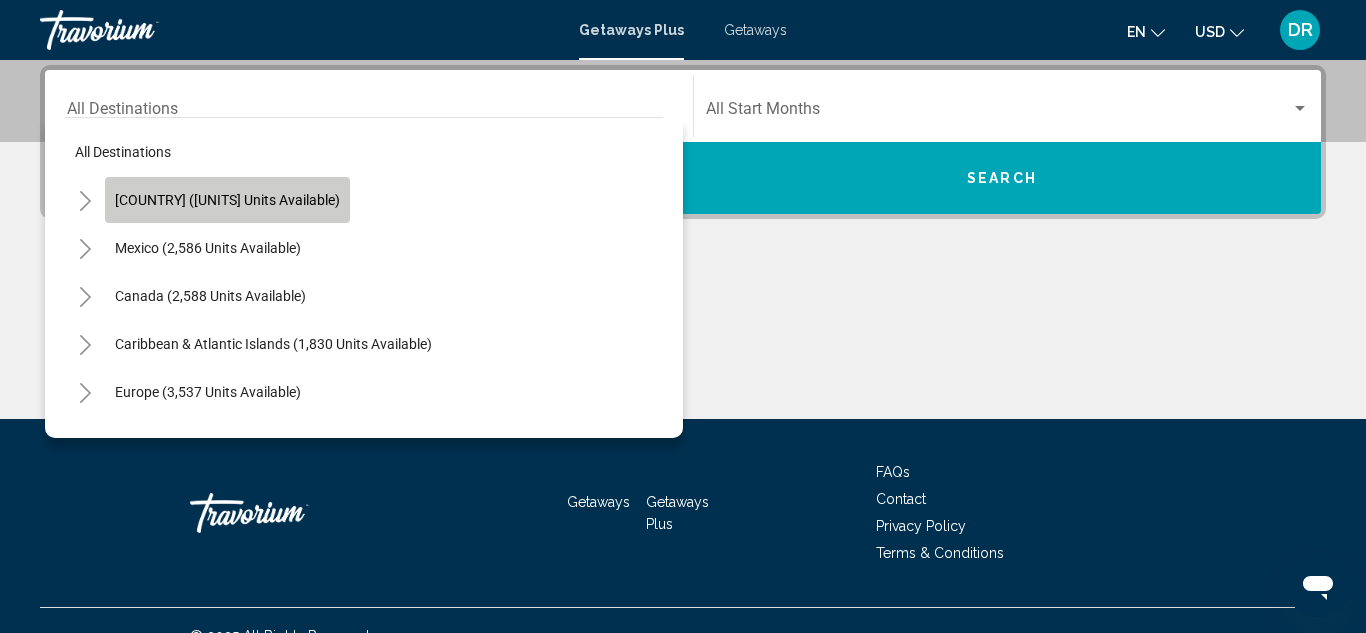 click on "United States (45,234 units available)" 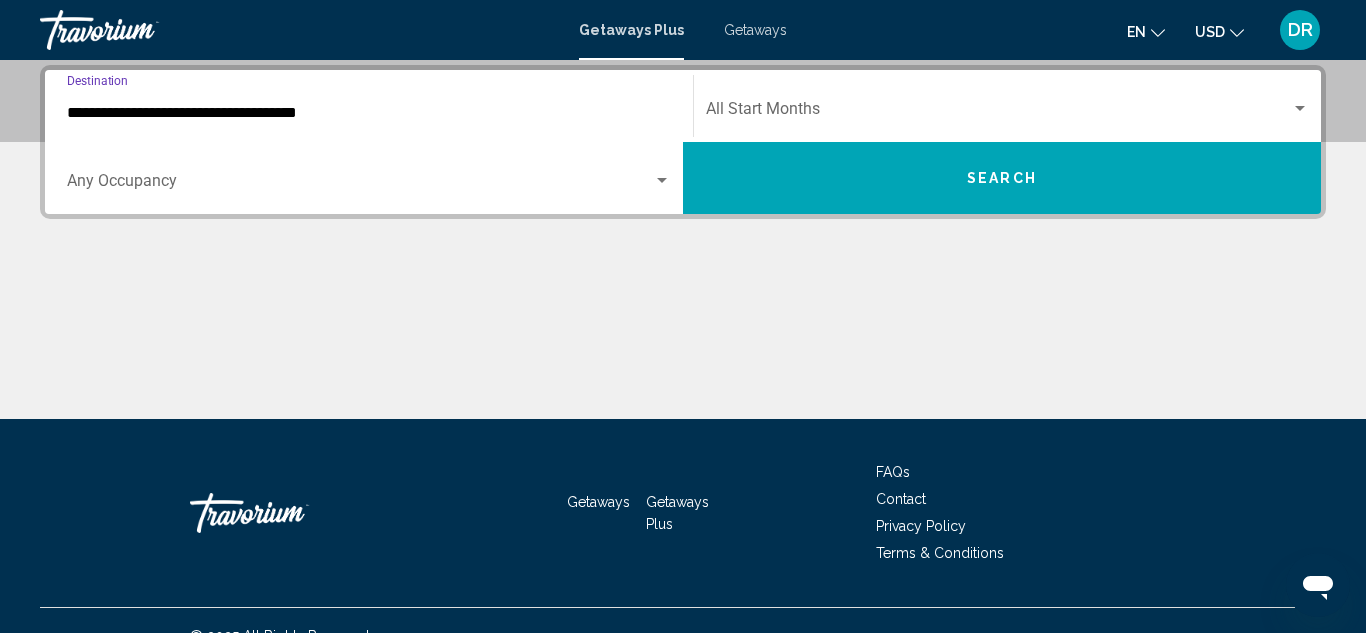 click on "Occupancy Any Occupancy" at bounding box center (369, 178) 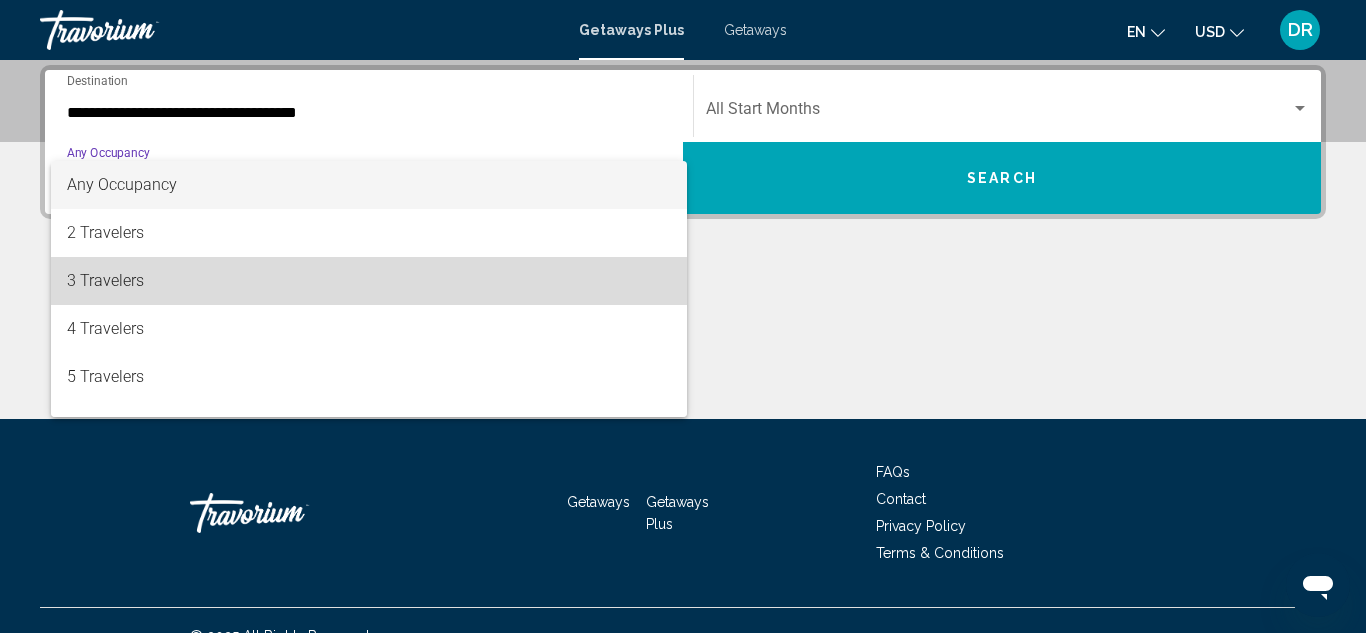 click on "3 Travelers" at bounding box center [369, 281] 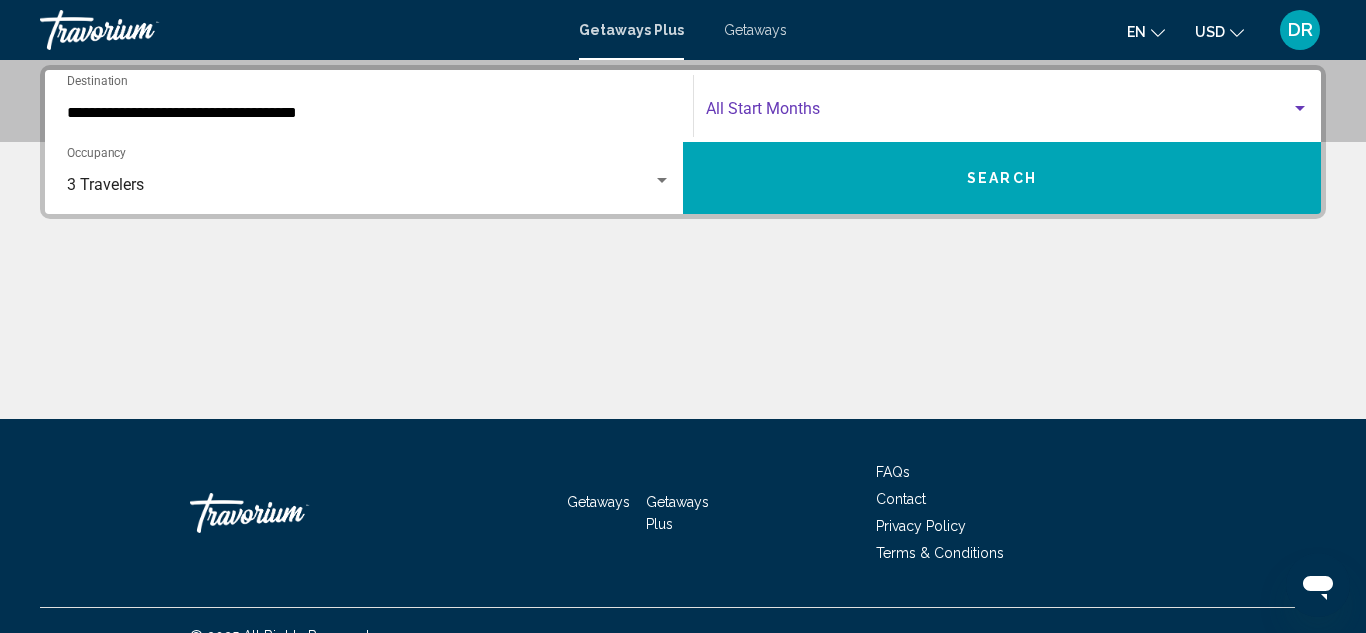 click at bounding box center [998, 113] 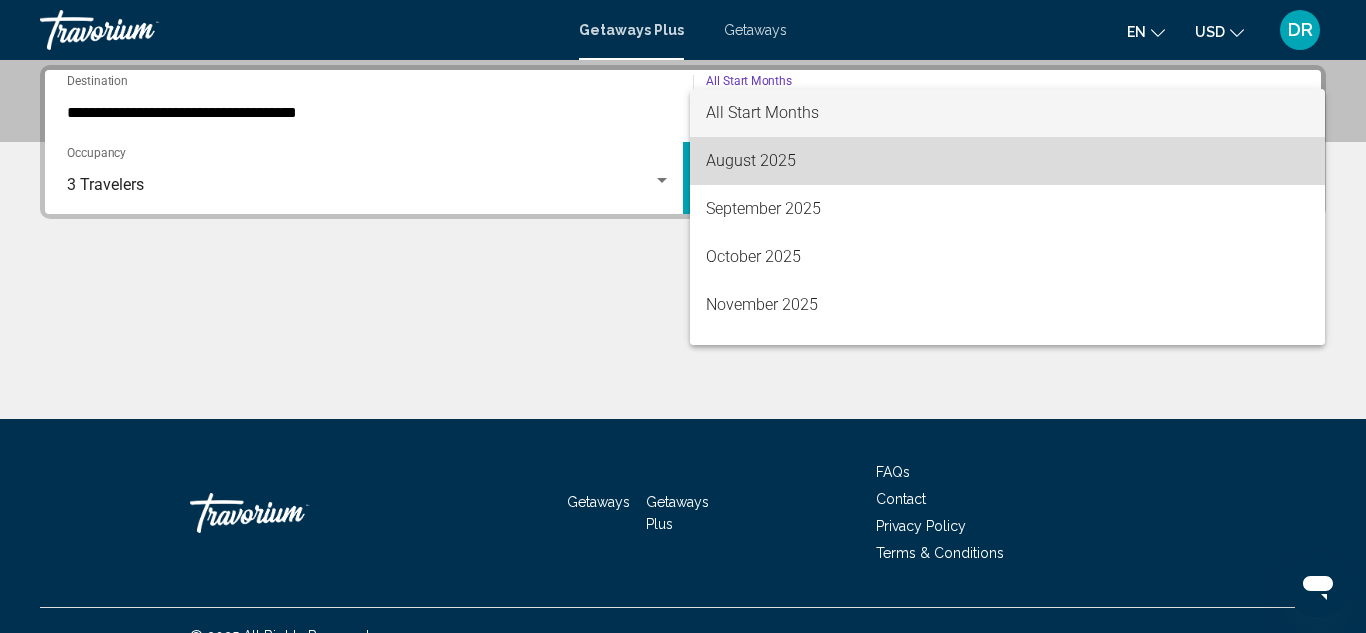 click on "August 2025" at bounding box center [1007, 161] 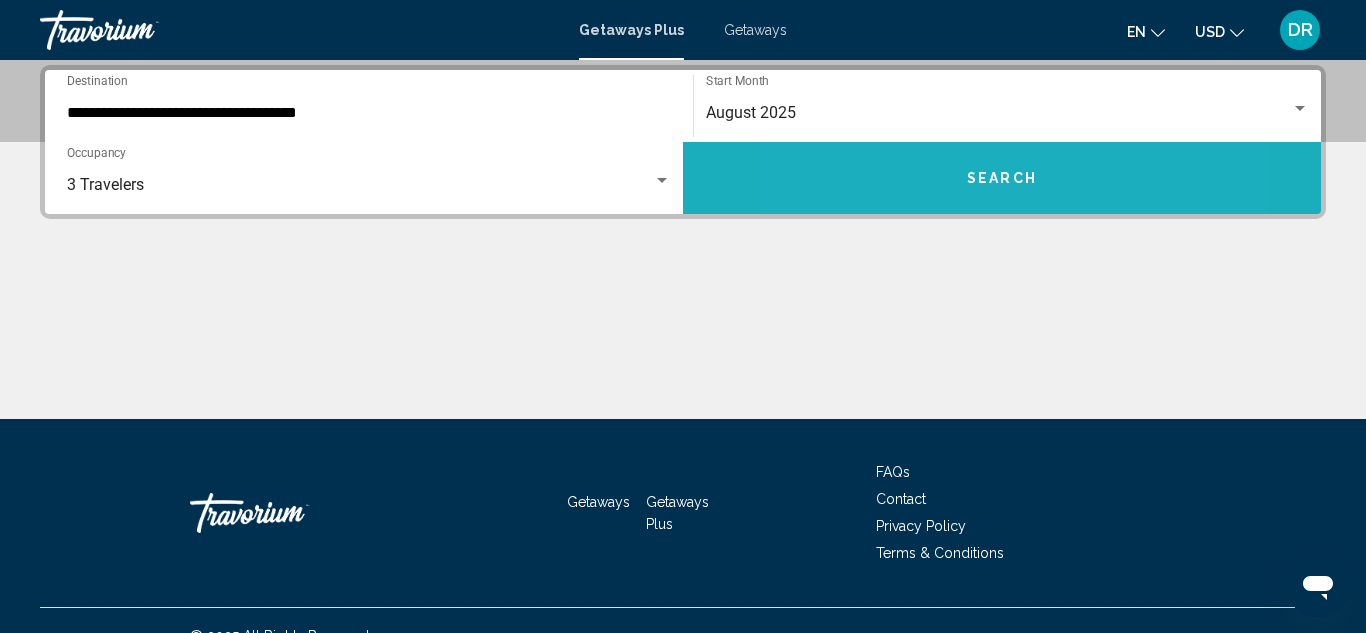 click on "Search" at bounding box center (1002, 178) 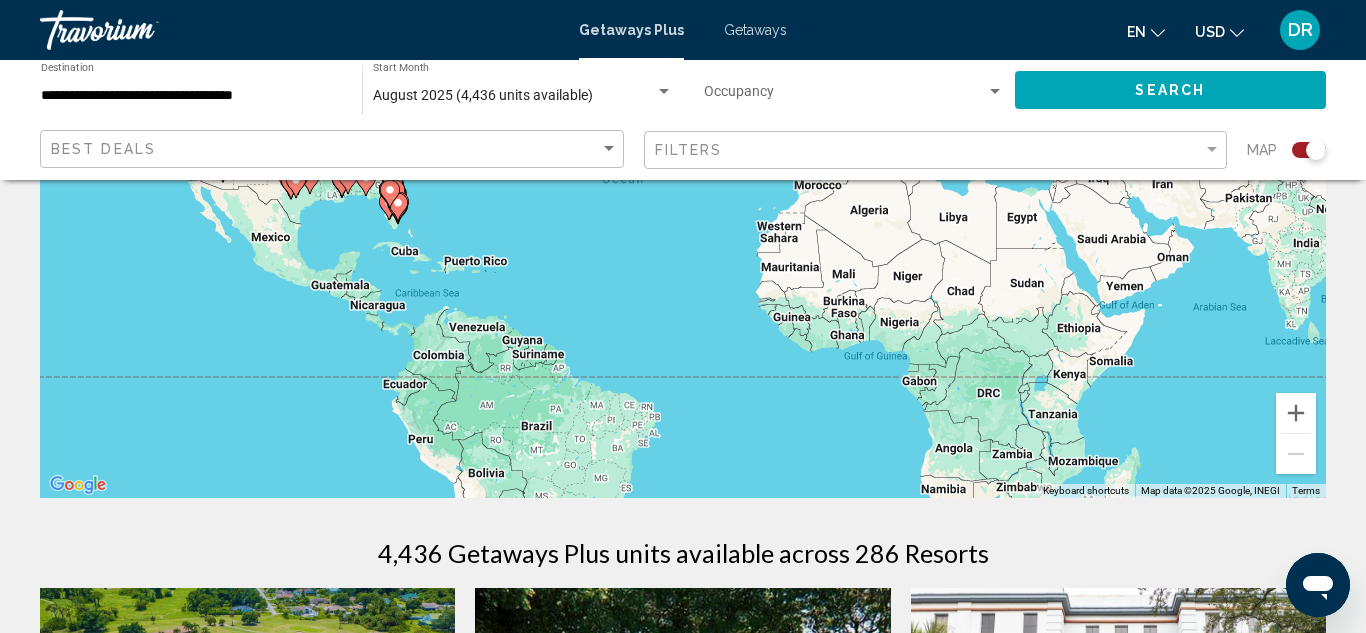 scroll, scrollTop: 303, scrollLeft: 0, axis: vertical 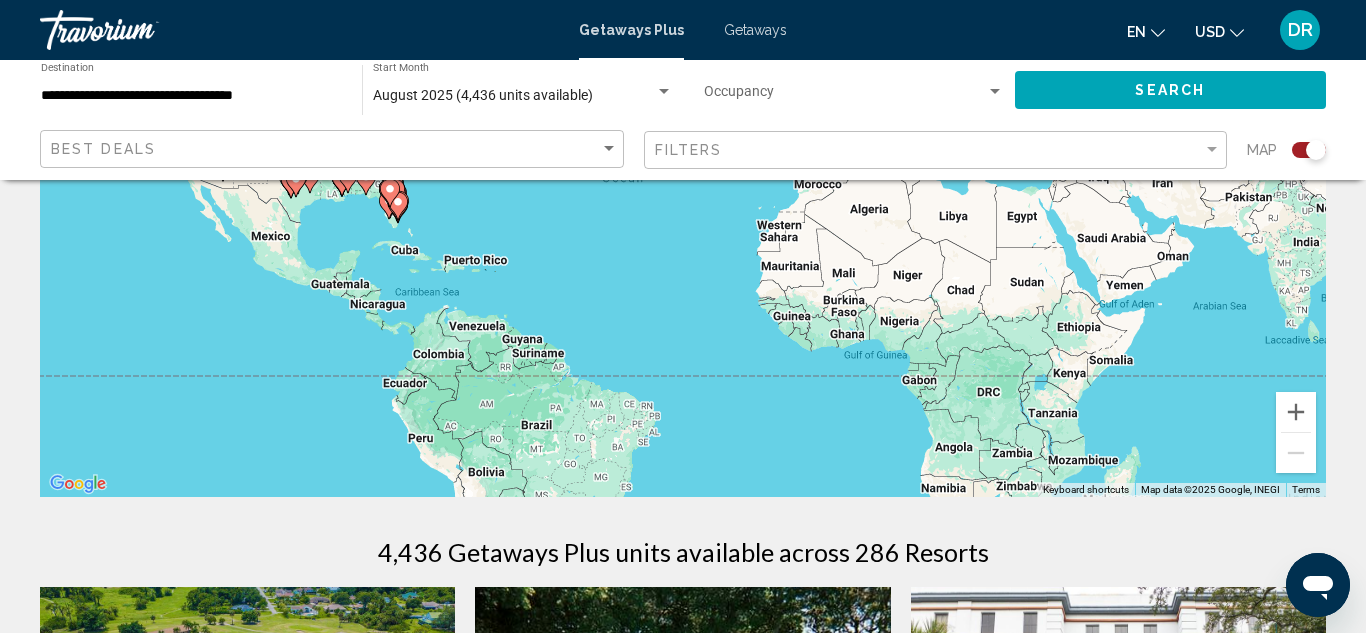 click on "To activate drag with keyboard, press Alt + Enter. Once in keyboard drag state, use the arrow keys to move the marker. To complete the drag, press the Enter key. To cancel, press Escape." at bounding box center [683, 197] 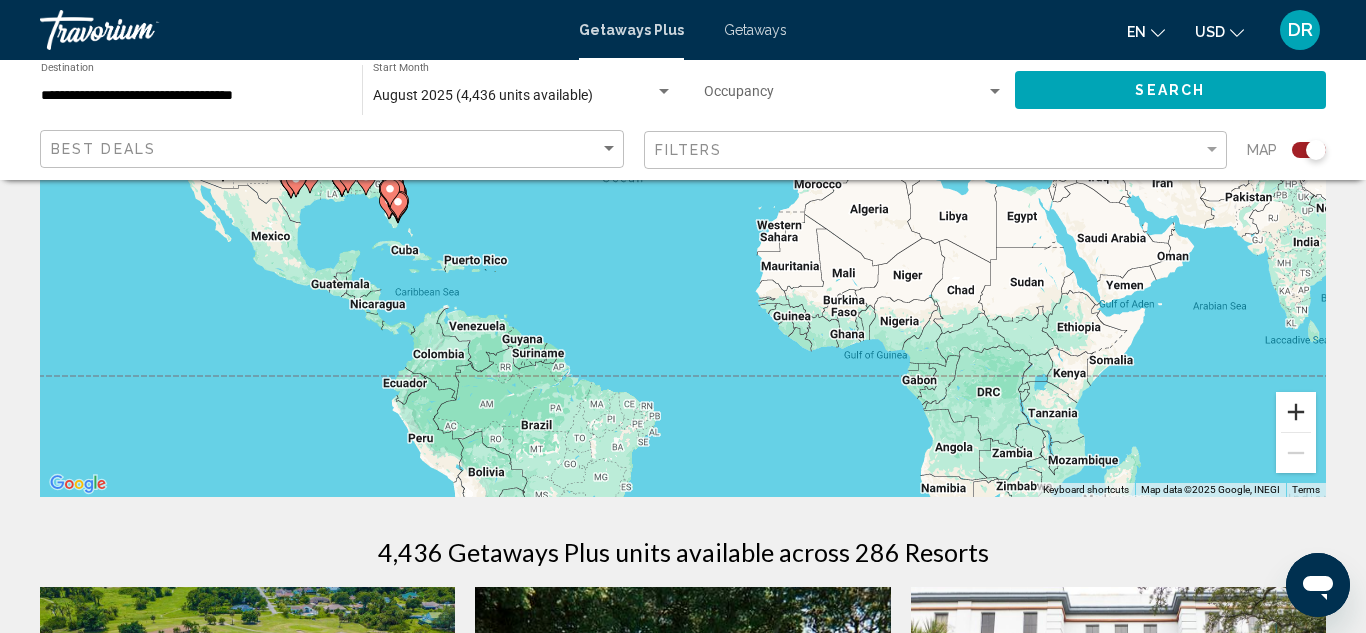 click at bounding box center [1296, 412] 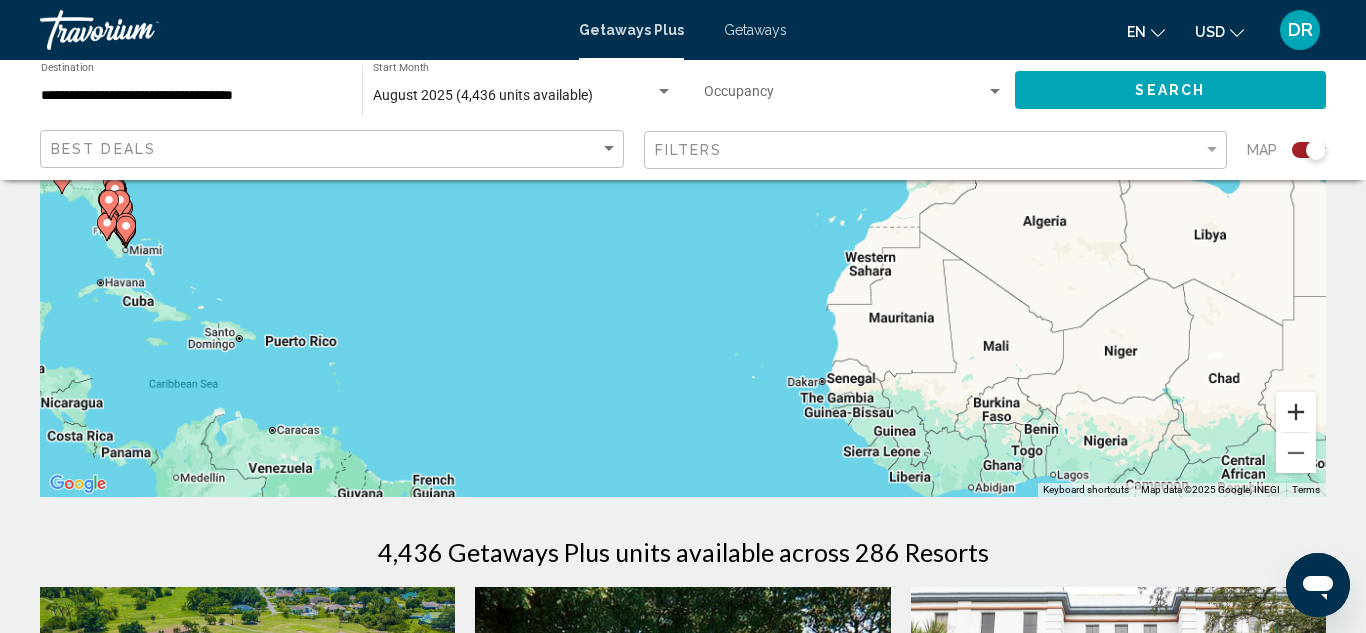 click at bounding box center [1296, 412] 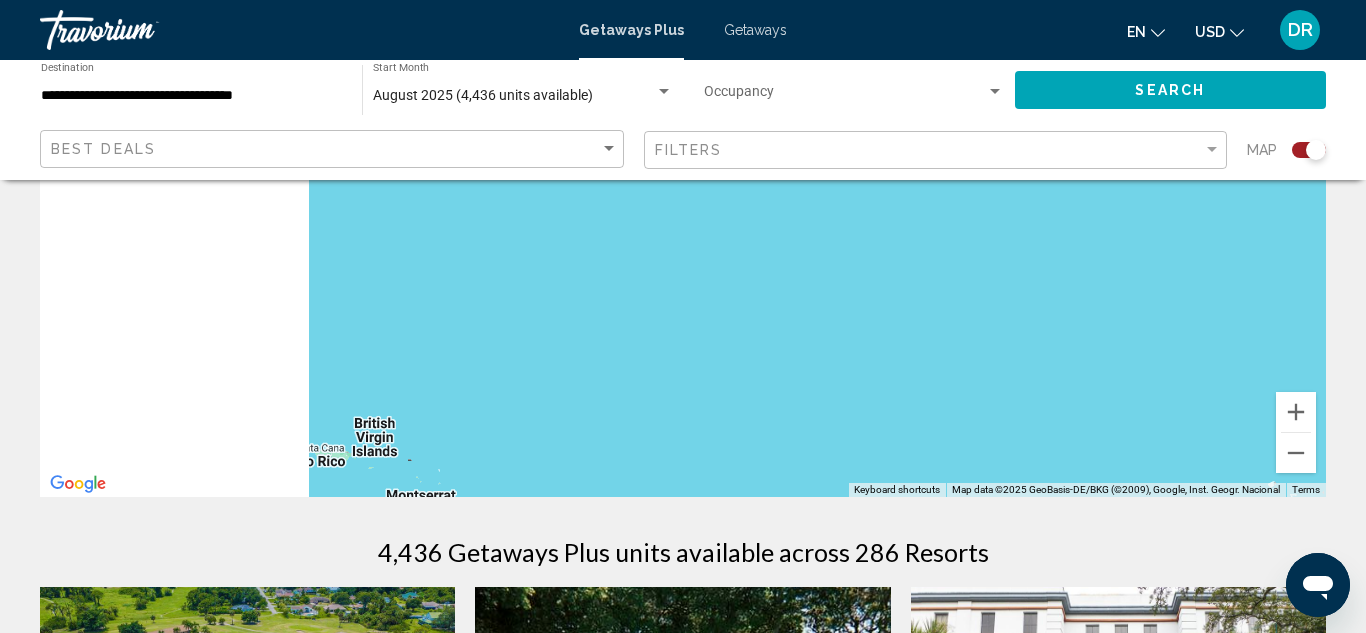 drag, startPoint x: 461, startPoint y: 285, endPoint x: 1249, endPoint y: 234, distance: 789.6487 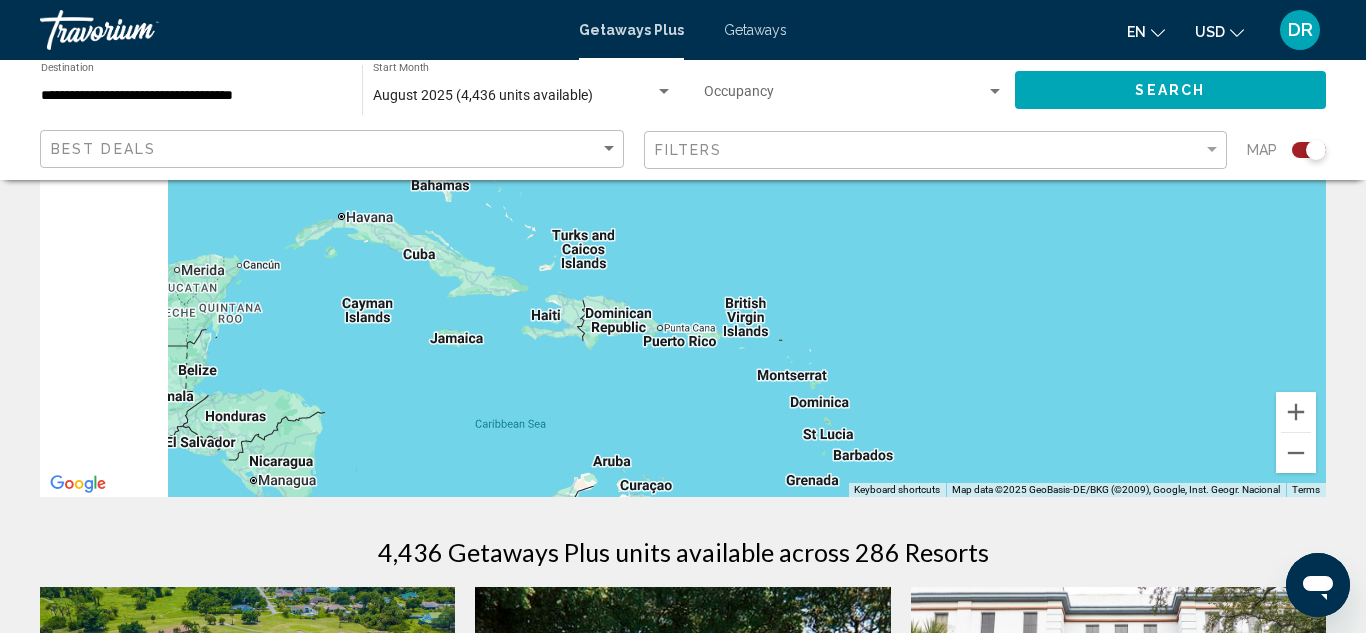 drag, startPoint x: 604, startPoint y: 374, endPoint x: 975, endPoint y: 254, distance: 389.92435 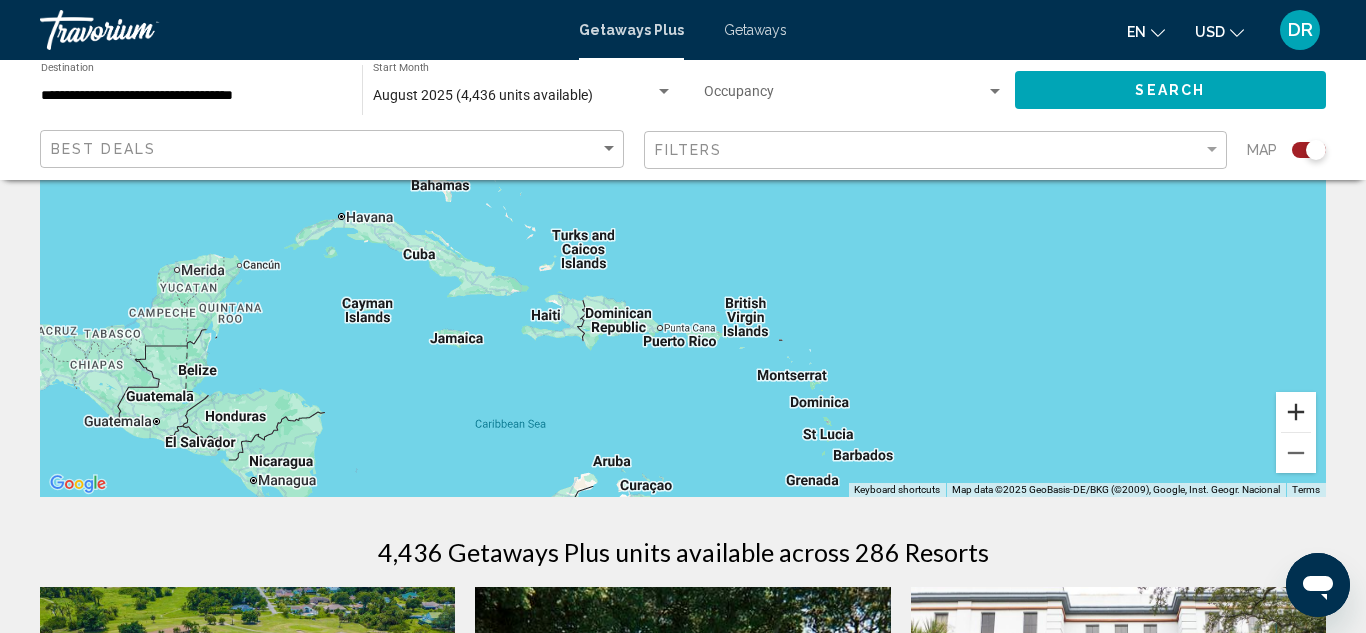 click at bounding box center [1296, 412] 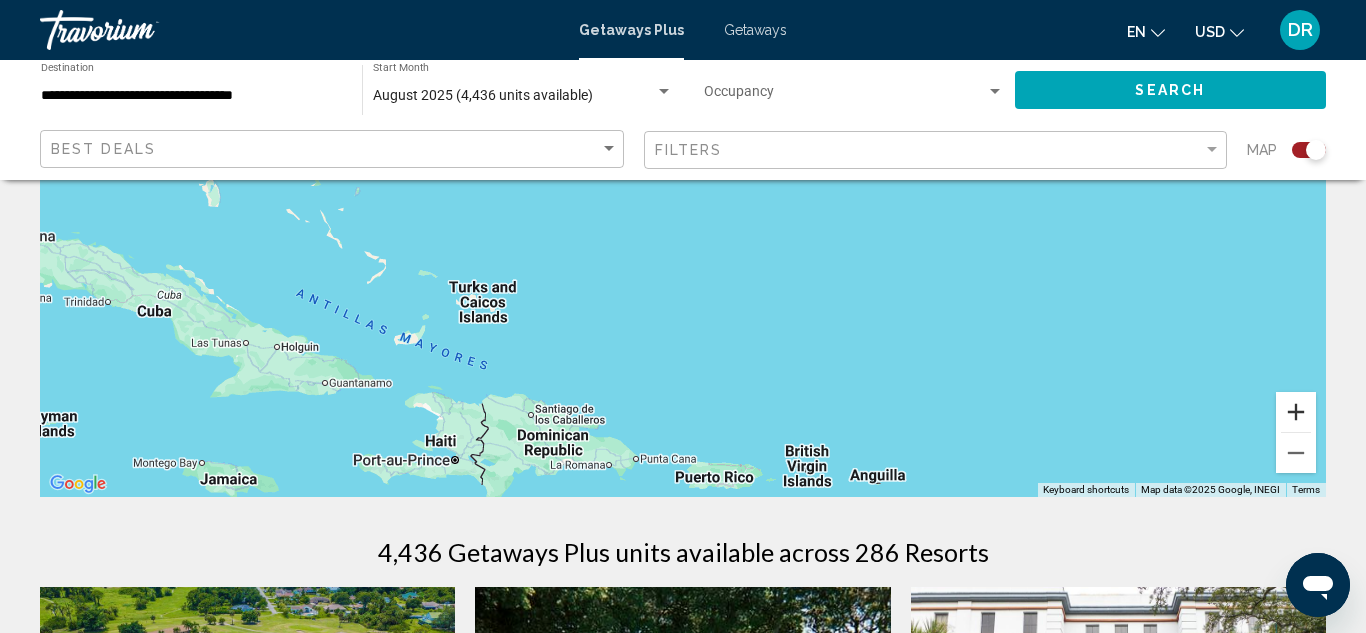 click at bounding box center [1296, 412] 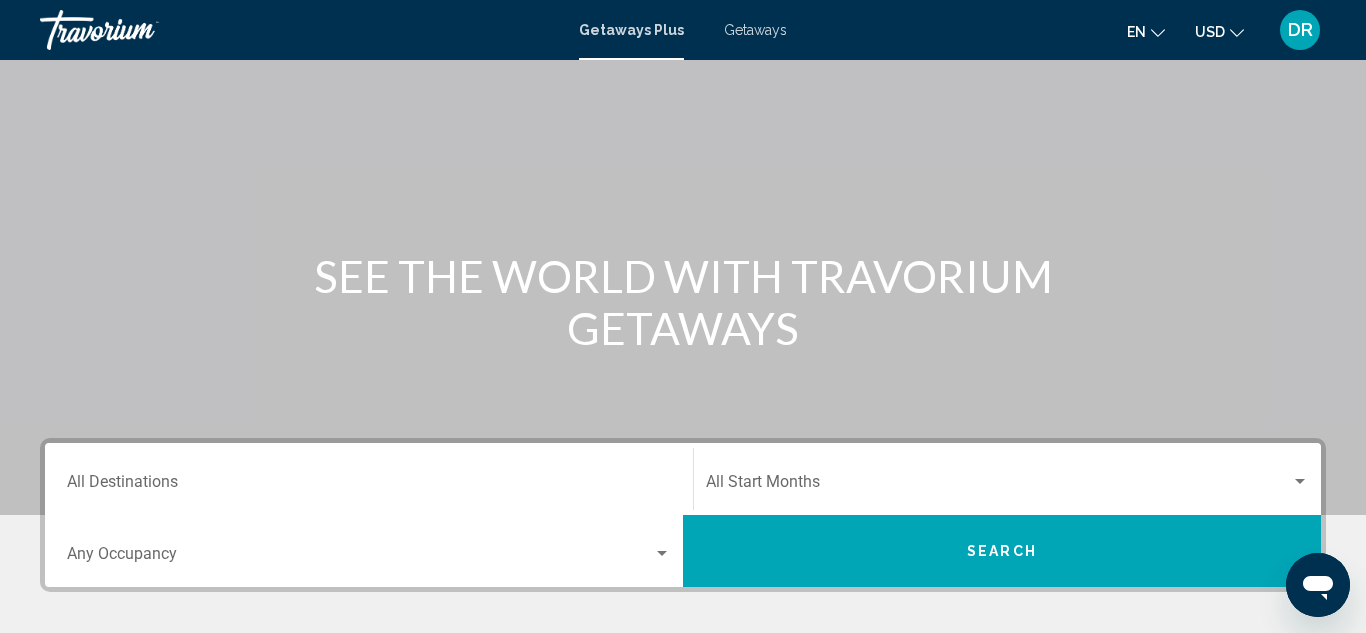 scroll, scrollTop: 222, scrollLeft: 0, axis: vertical 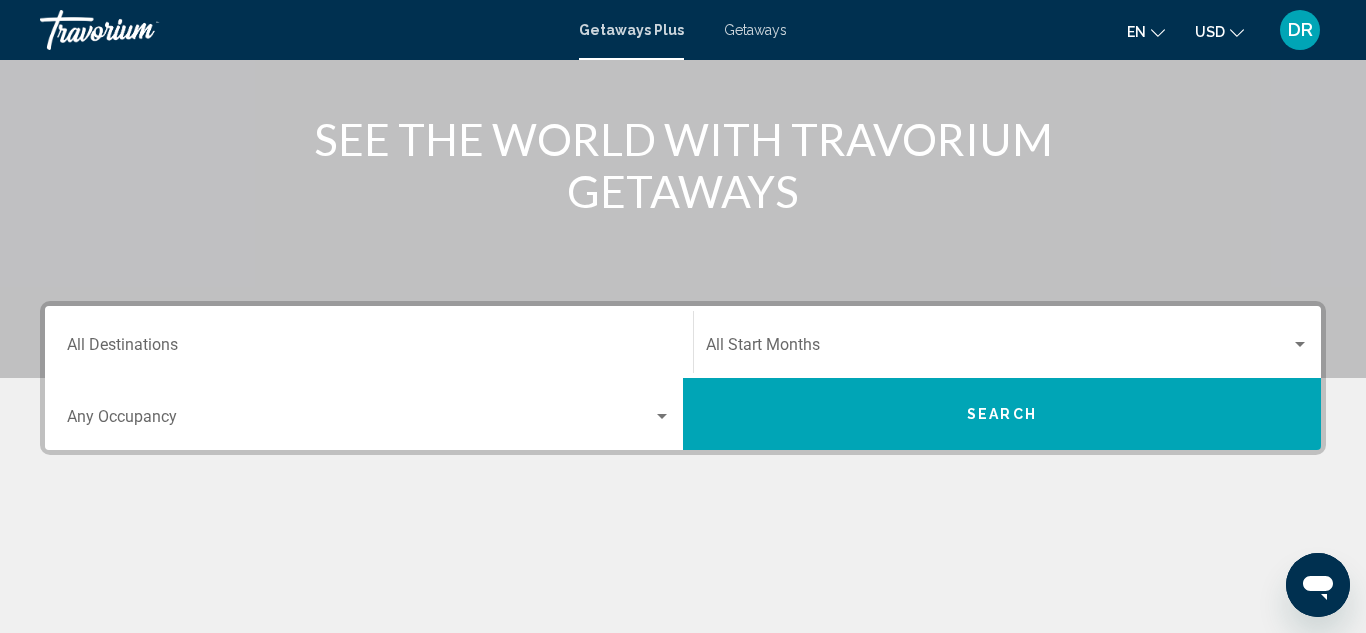 click on "Occupancy Any Occupancy" at bounding box center [369, 414] 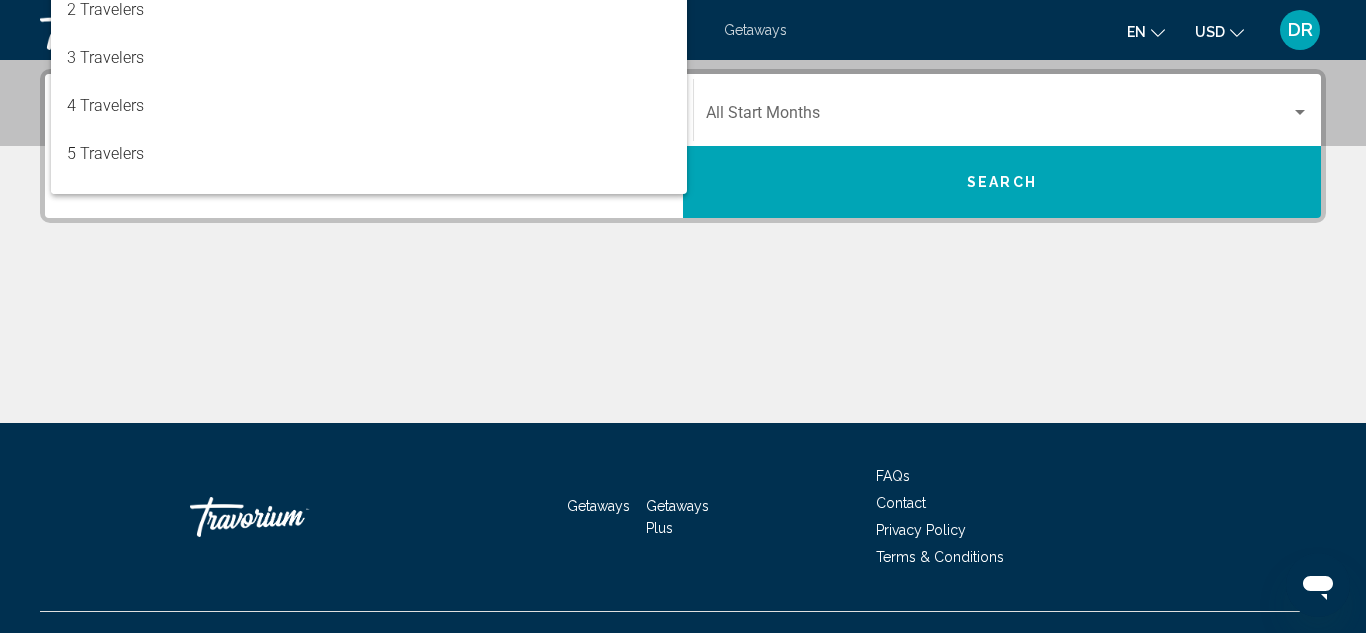 scroll, scrollTop: 458, scrollLeft: 0, axis: vertical 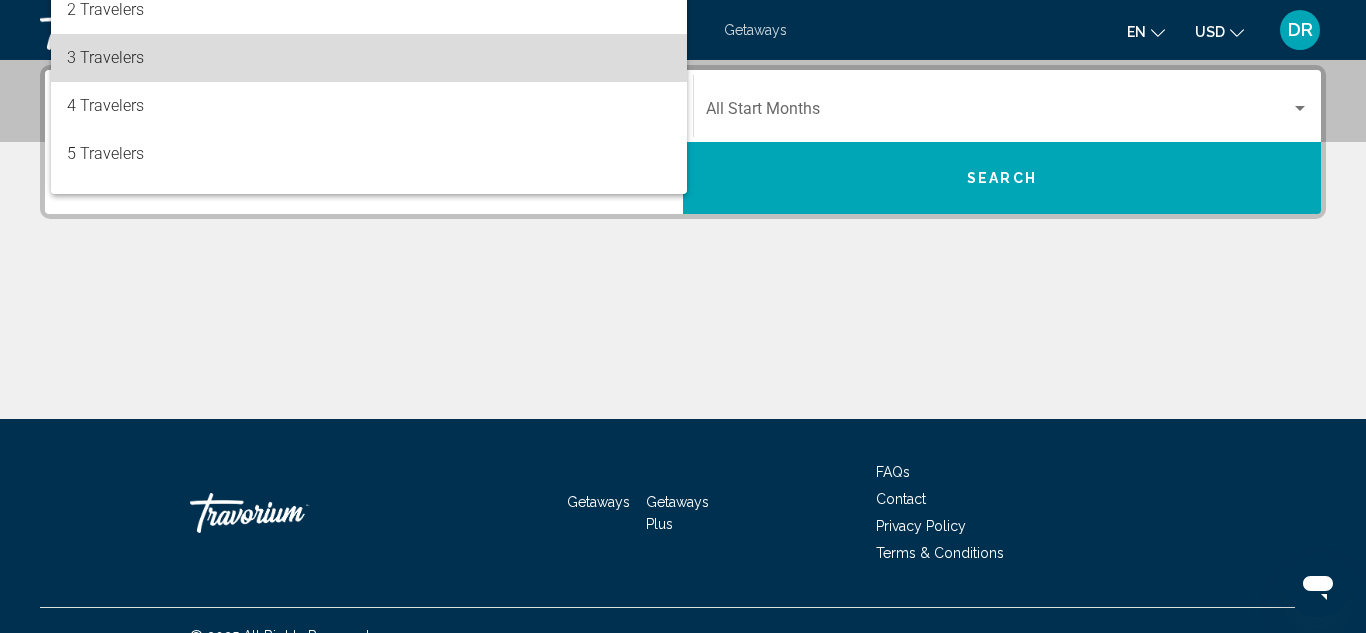 click on "3 Travelers" at bounding box center [369, 58] 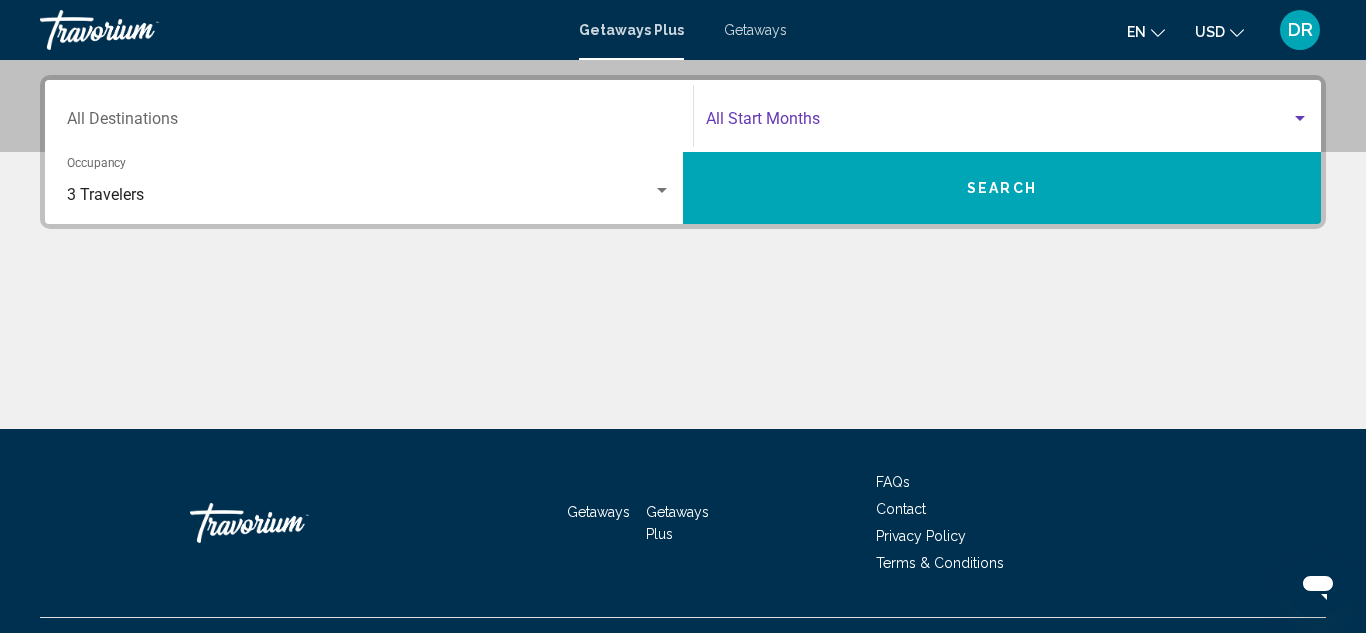 click at bounding box center [998, 123] 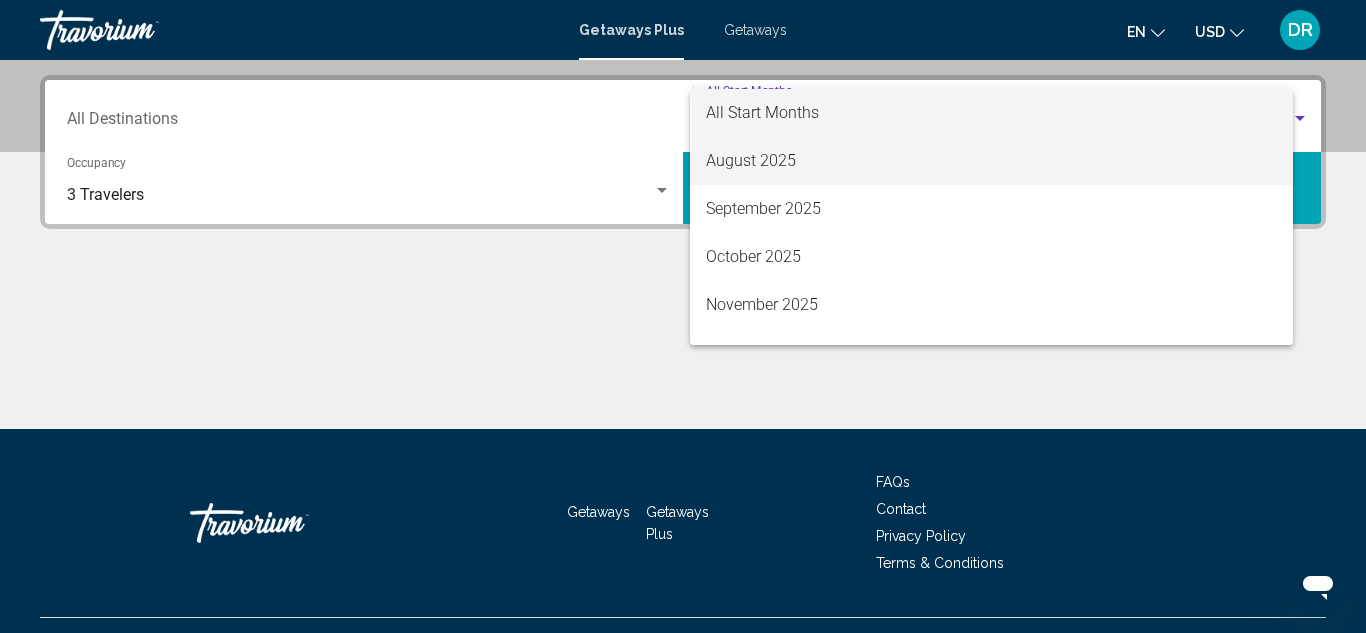 scroll, scrollTop: 458, scrollLeft: 0, axis: vertical 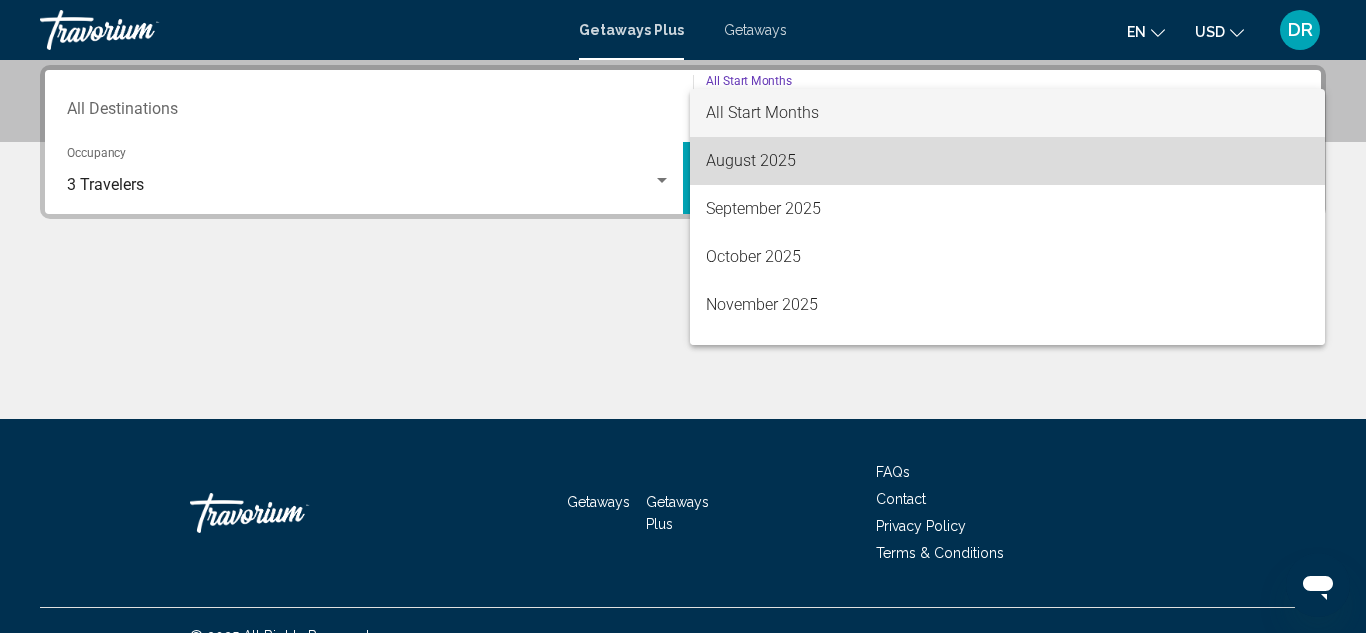 click on "August 2025" at bounding box center [1007, 161] 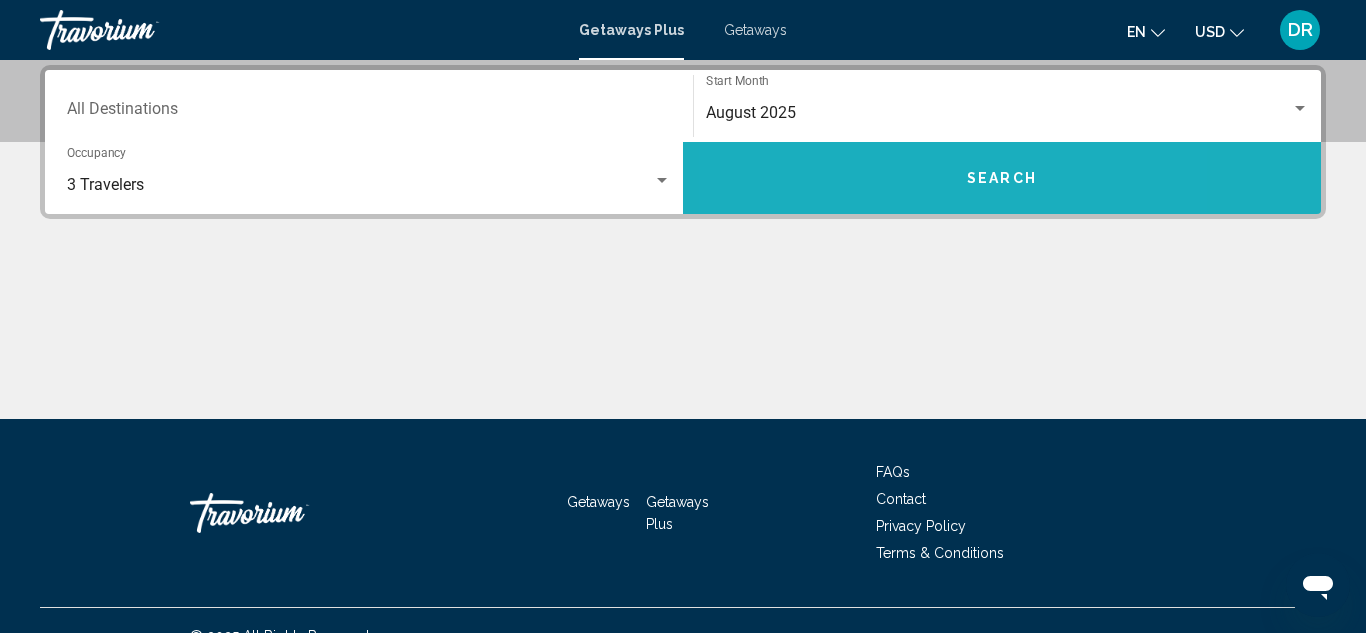 click on "Search" at bounding box center (1002, 178) 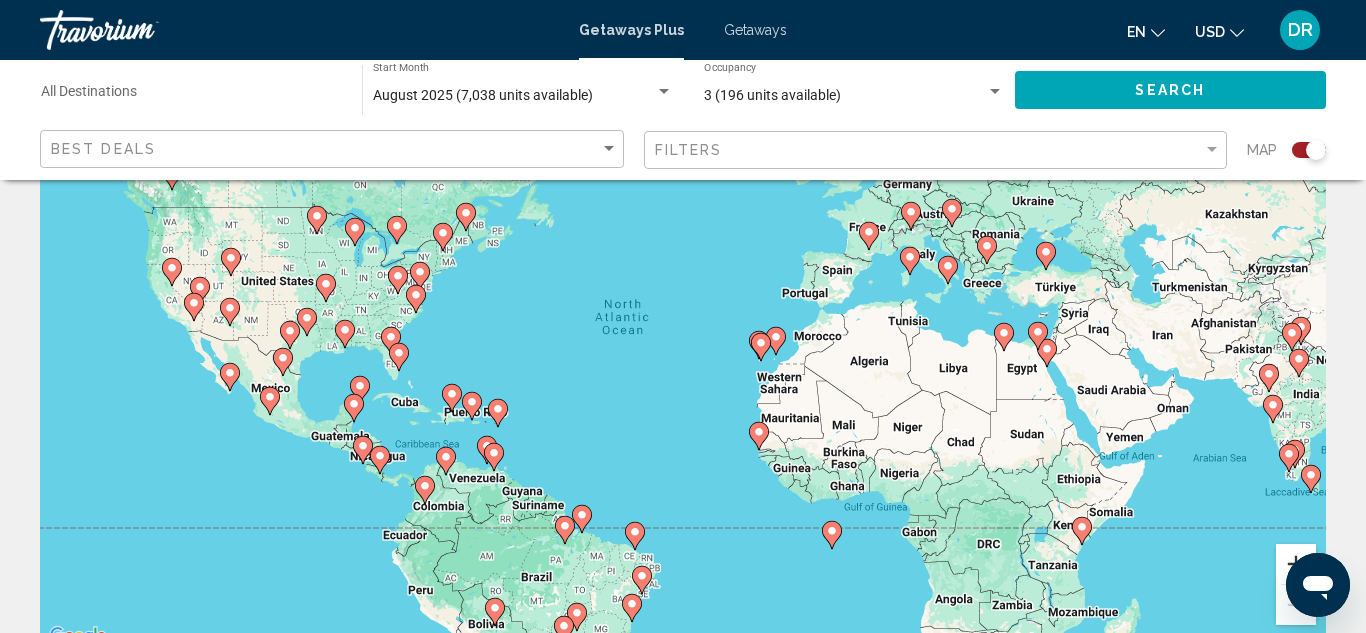 scroll, scrollTop: 164, scrollLeft: 0, axis: vertical 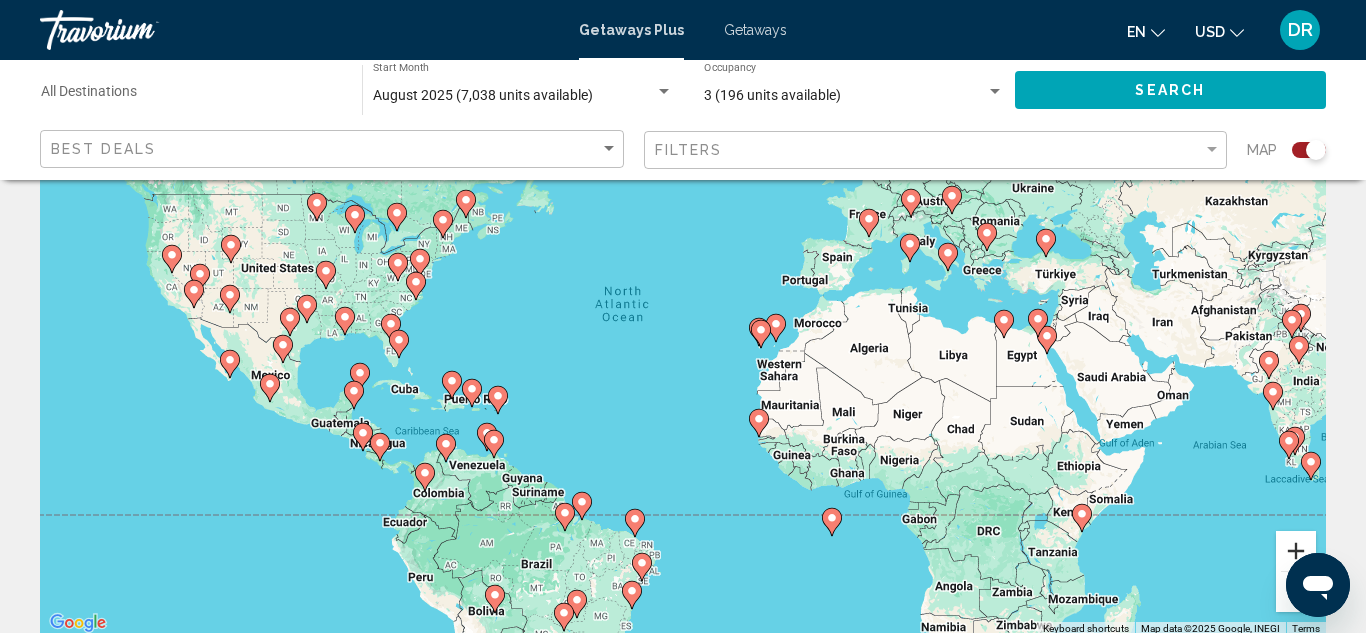 click at bounding box center [1296, 551] 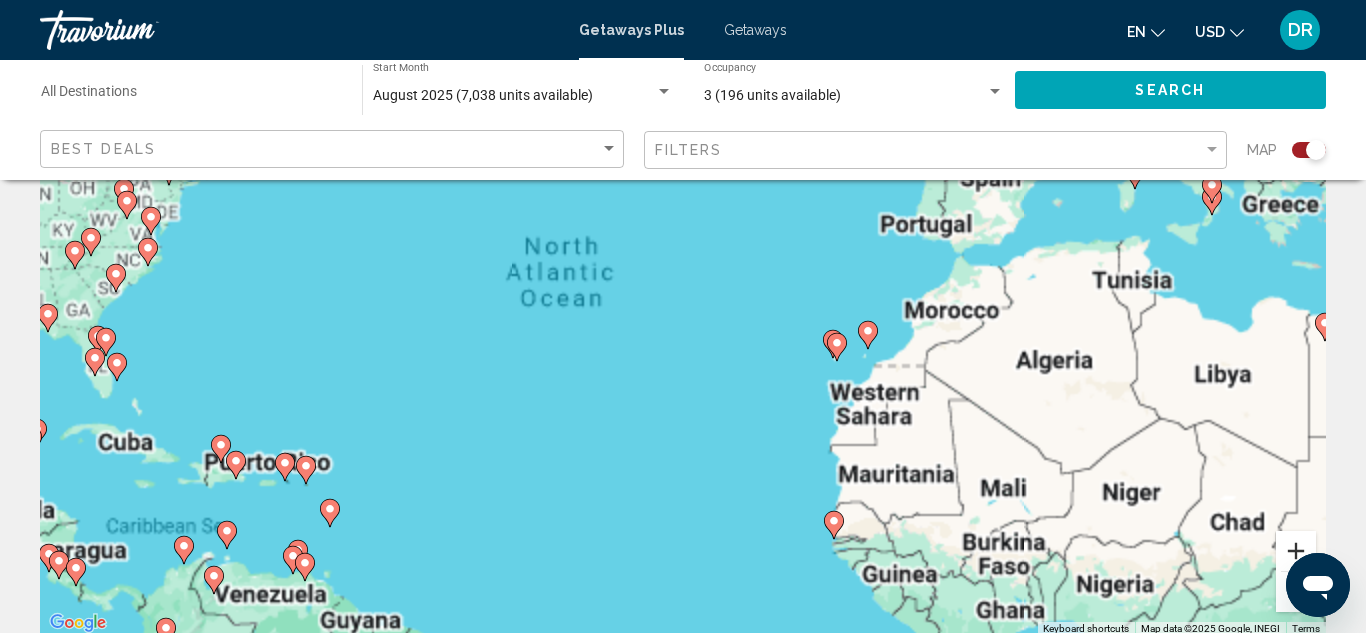 click at bounding box center [1296, 551] 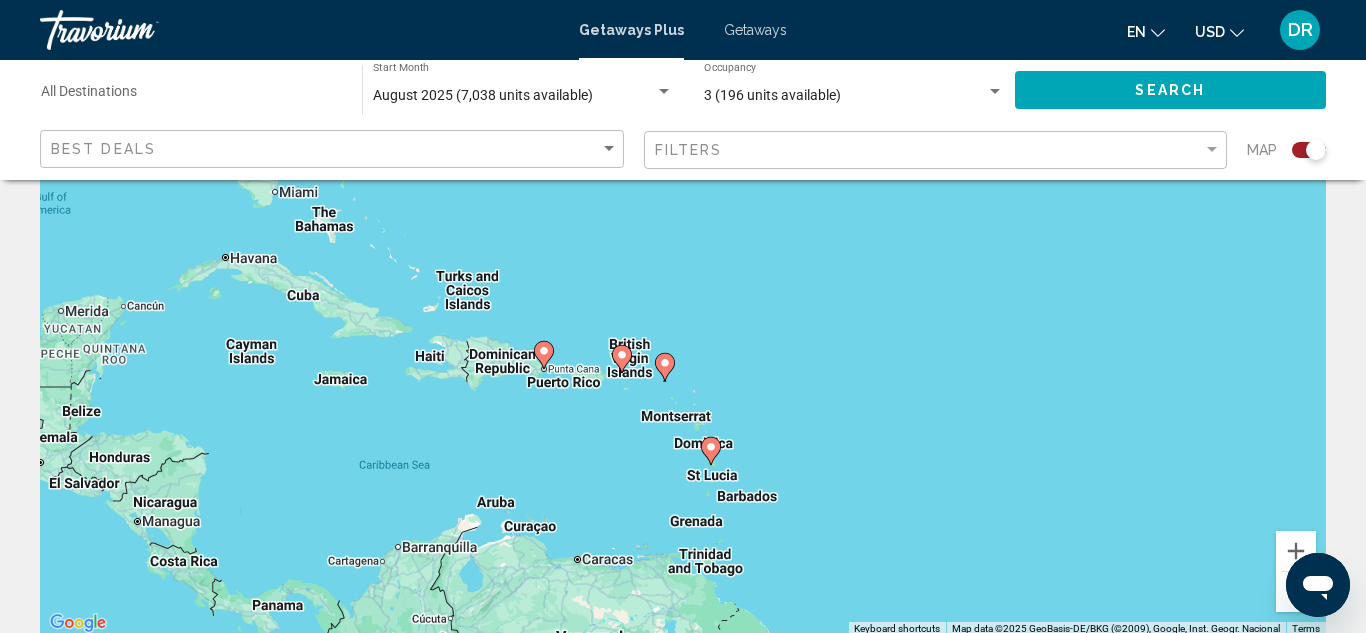 drag, startPoint x: 628, startPoint y: 362, endPoint x: 1364, endPoint y: 115, distance: 776.34076 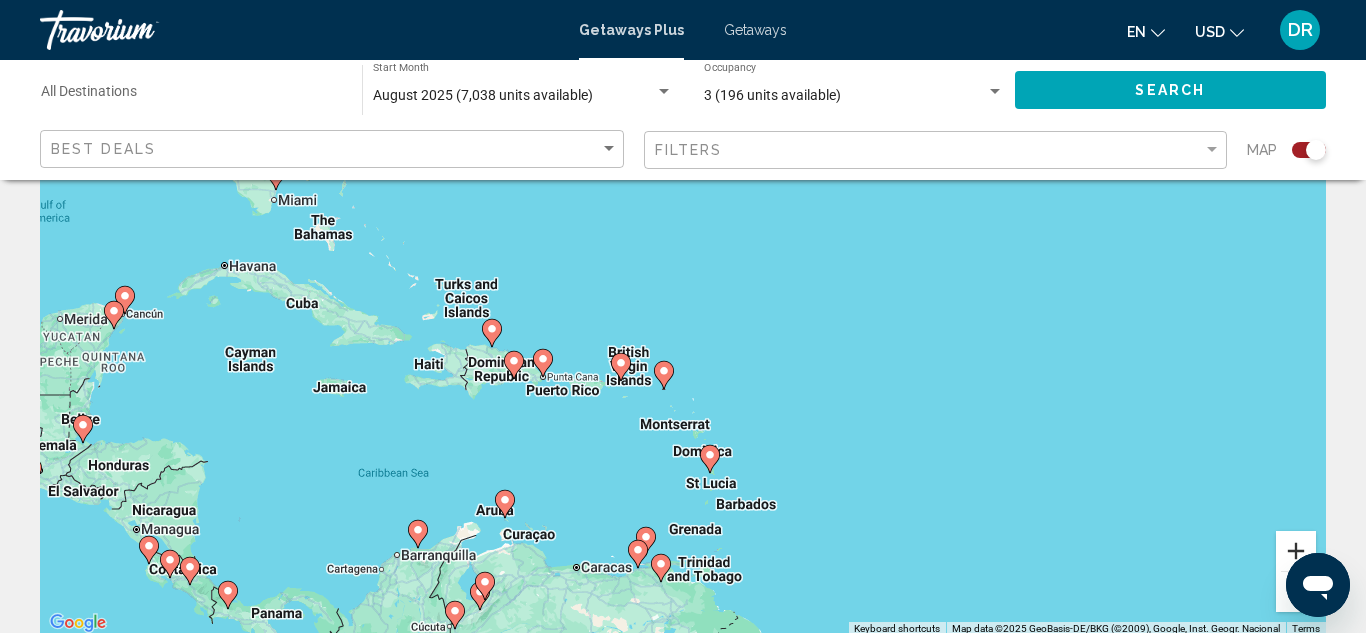 click at bounding box center (1296, 551) 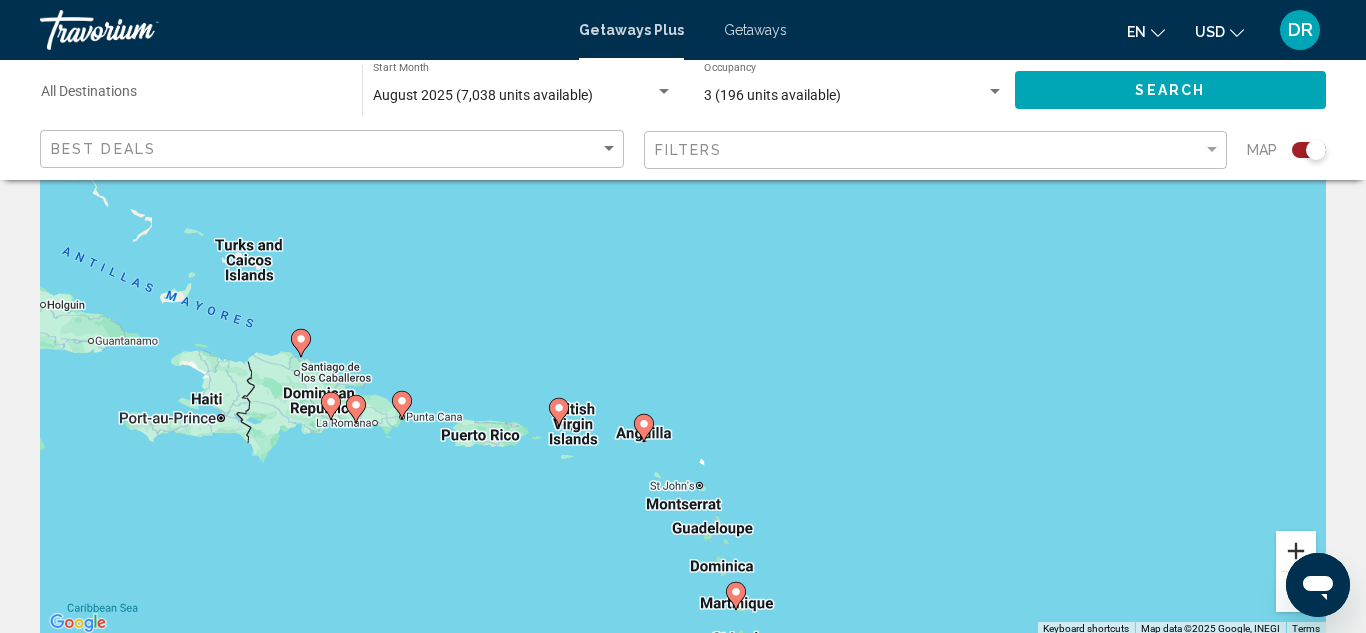 click at bounding box center [1296, 551] 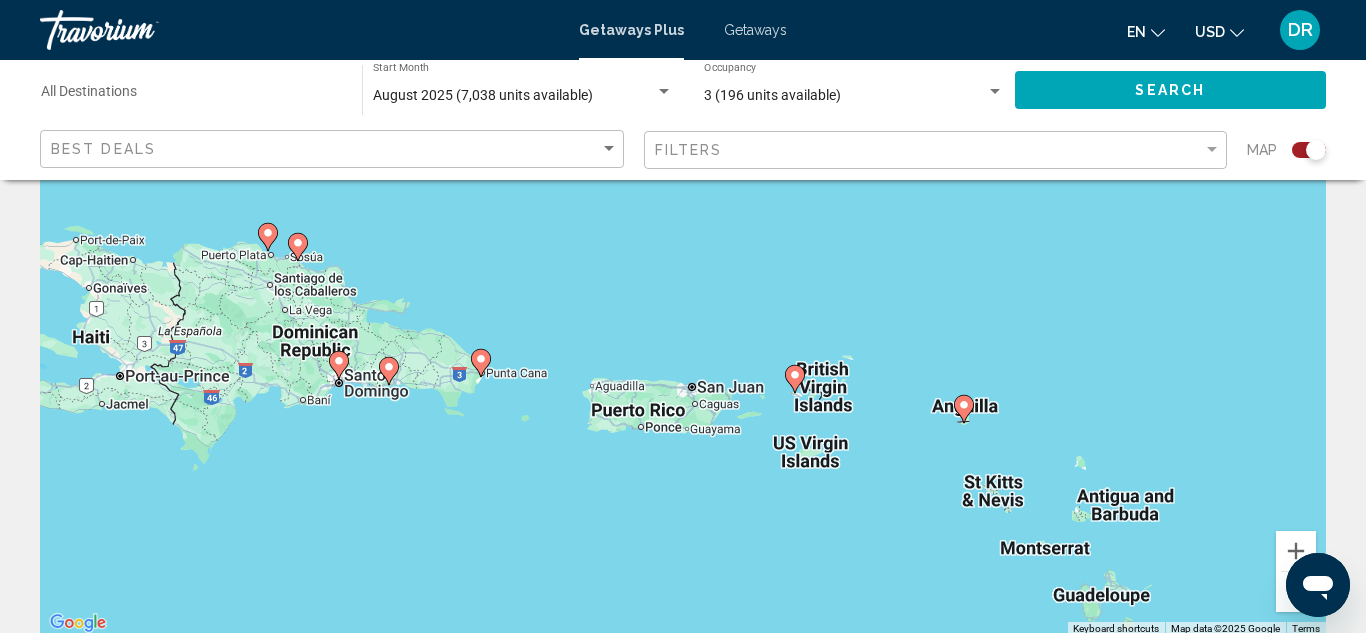 drag, startPoint x: 647, startPoint y: 469, endPoint x: 963, endPoint y: 271, distance: 372.9075 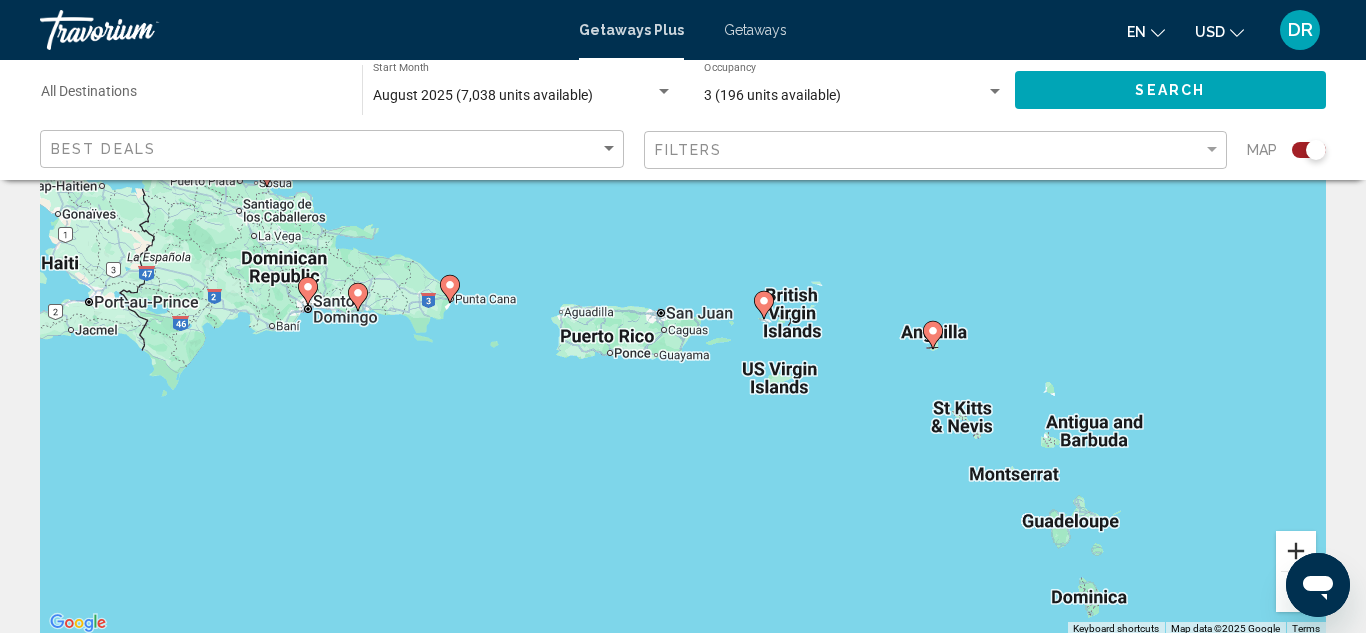 click at bounding box center (1296, 551) 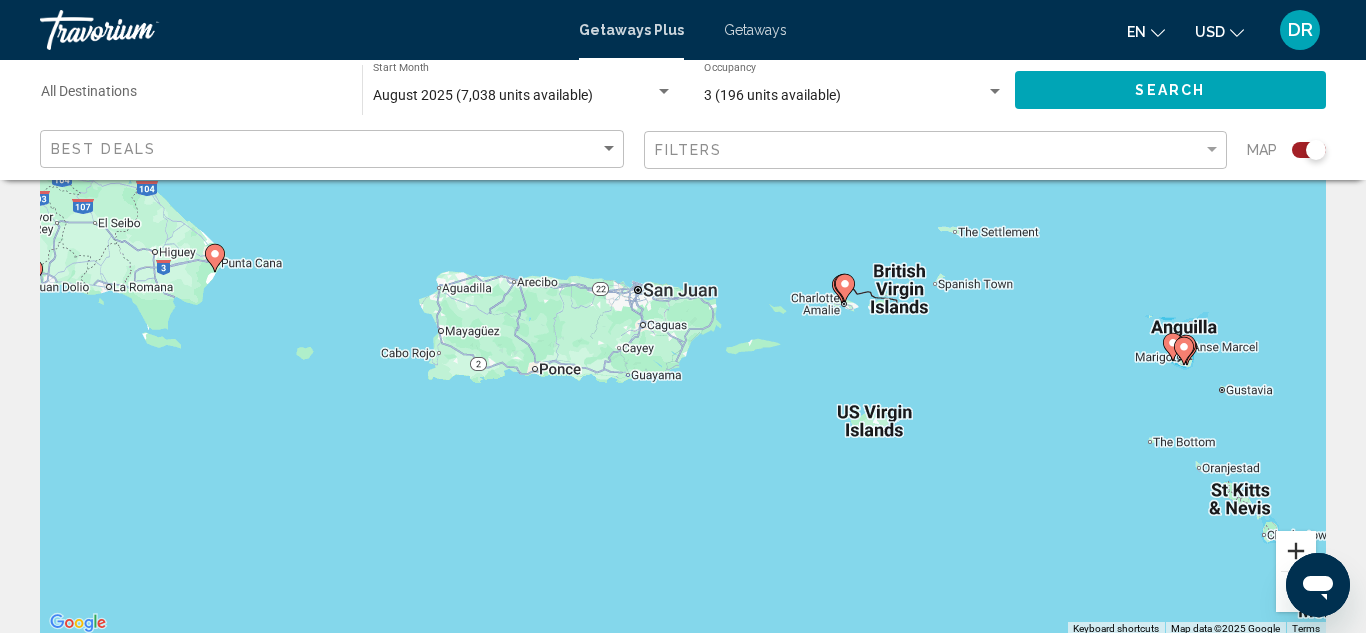 click at bounding box center [1296, 551] 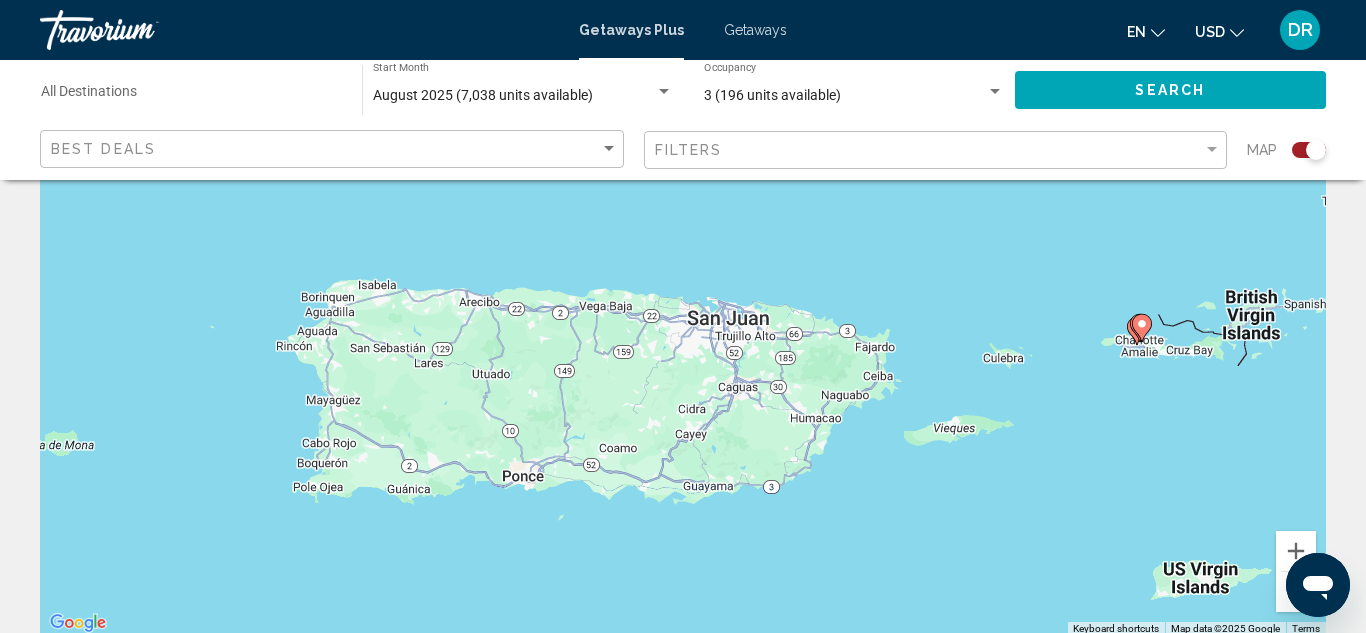 drag, startPoint x: 712, startPoint y: 331, endPoint x: 849, endPoint y: 420, distance: 163.37074 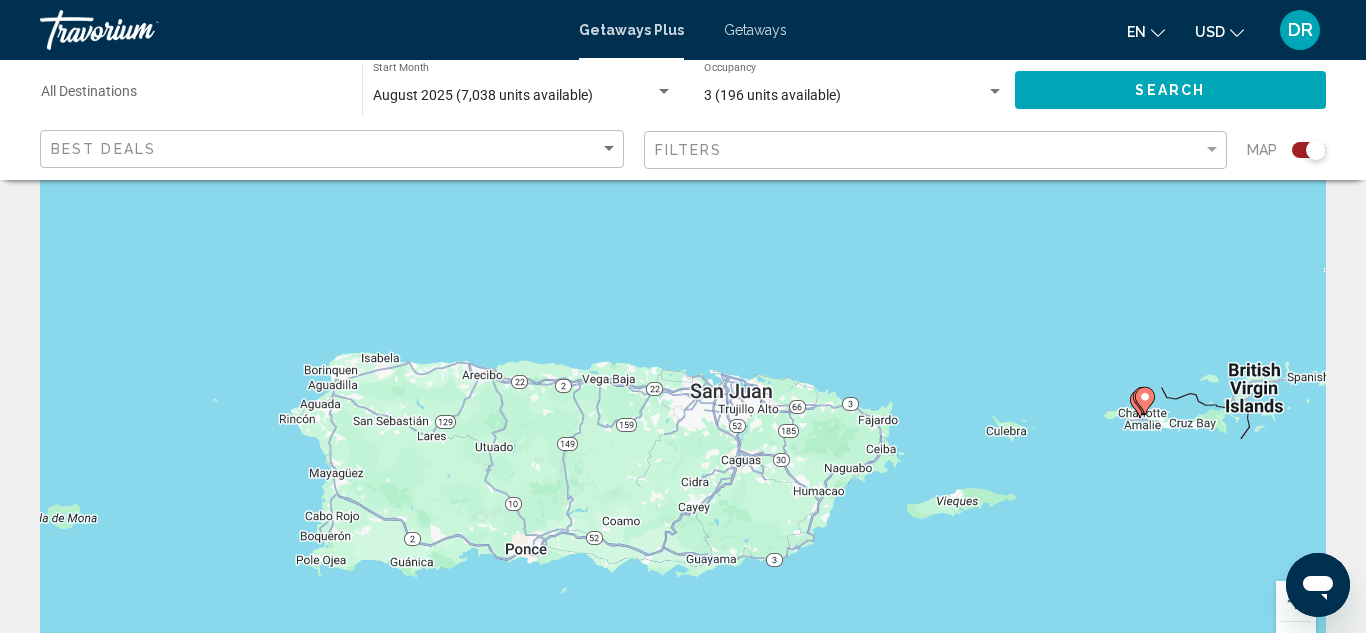 scroll, scrollTop: 103, scrollLeft: 0, axis: vertical 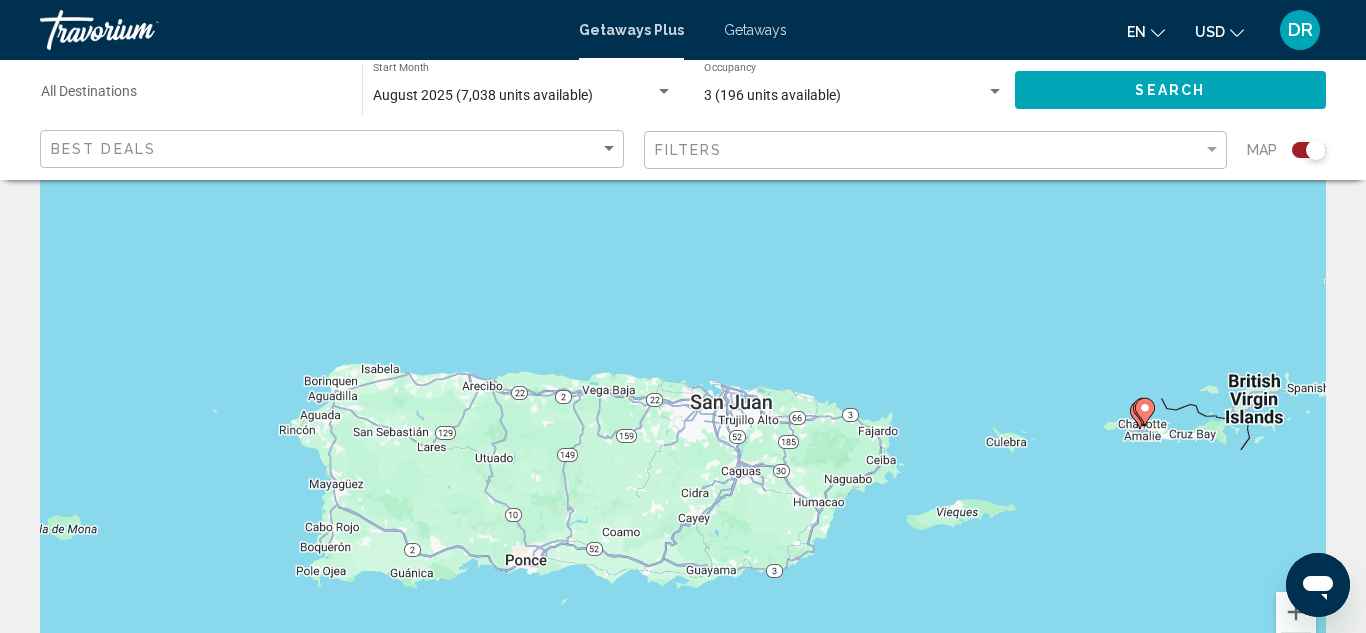 click on "Getaways" at bounding box center (755, 30) 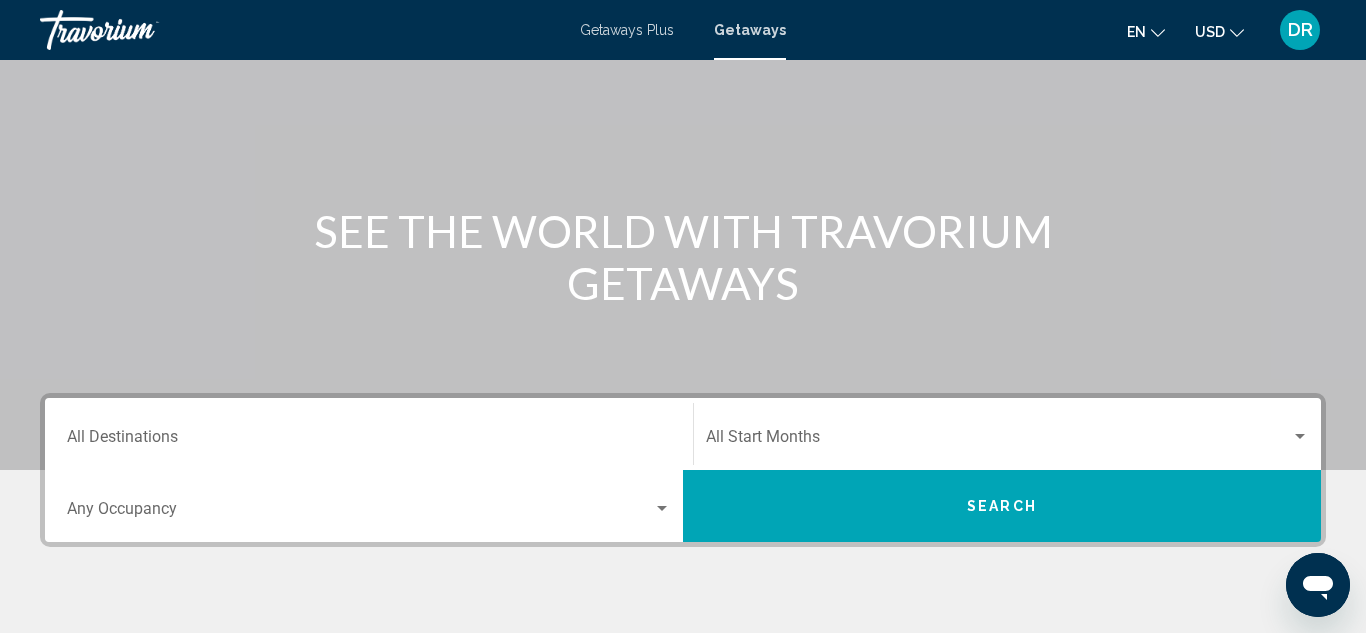 scroll, scrollTop: 162, scrollLeft: 0, axis: vertical 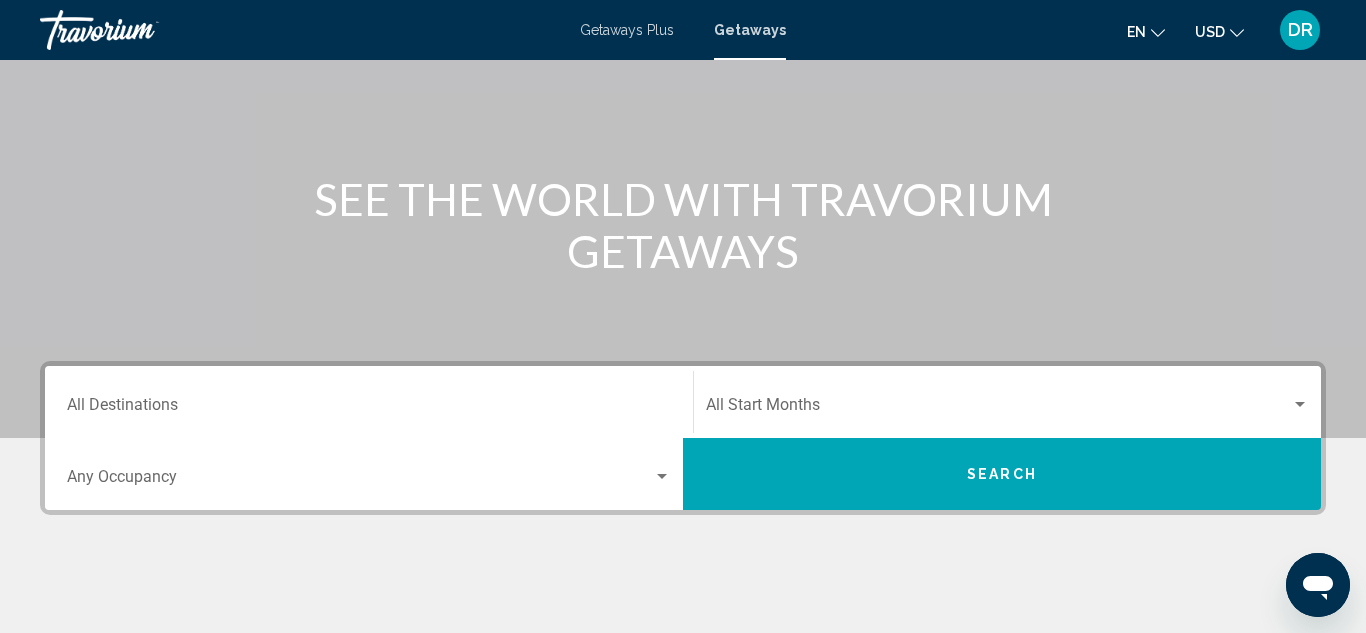 click on "Destination All Destinations" at bounding box center [369, 402] 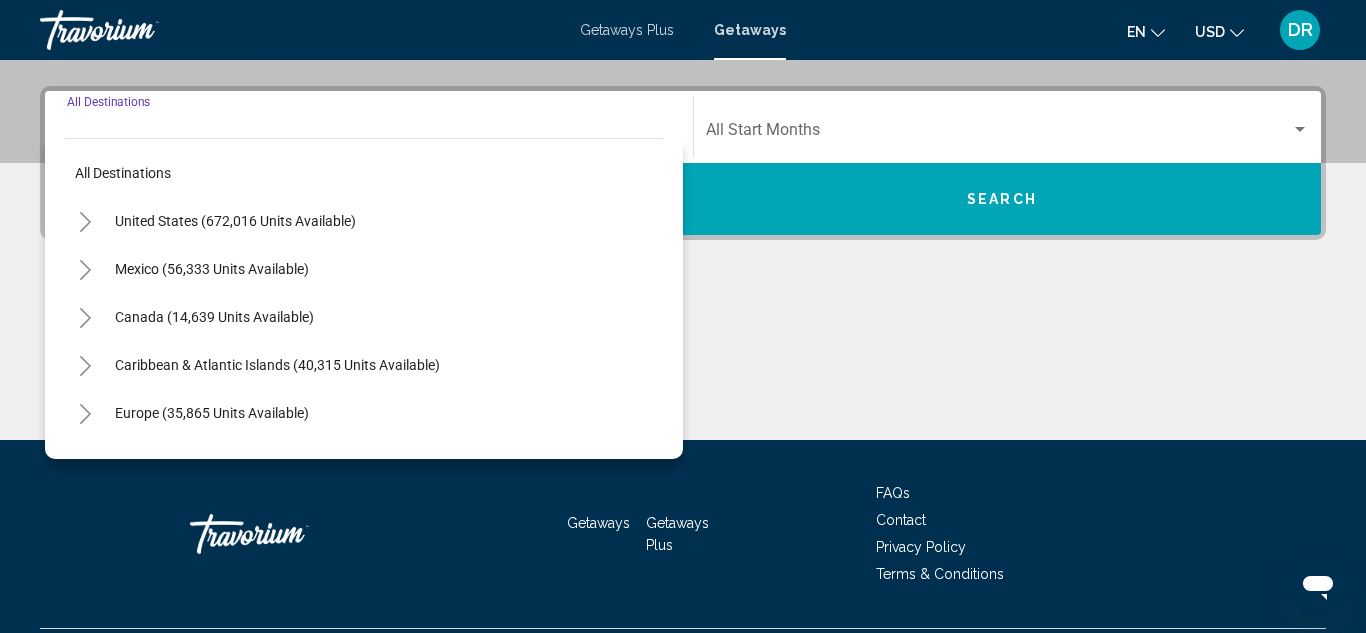 scroll, scrollTop: 458, scrollLeft: 0, axis: vertical 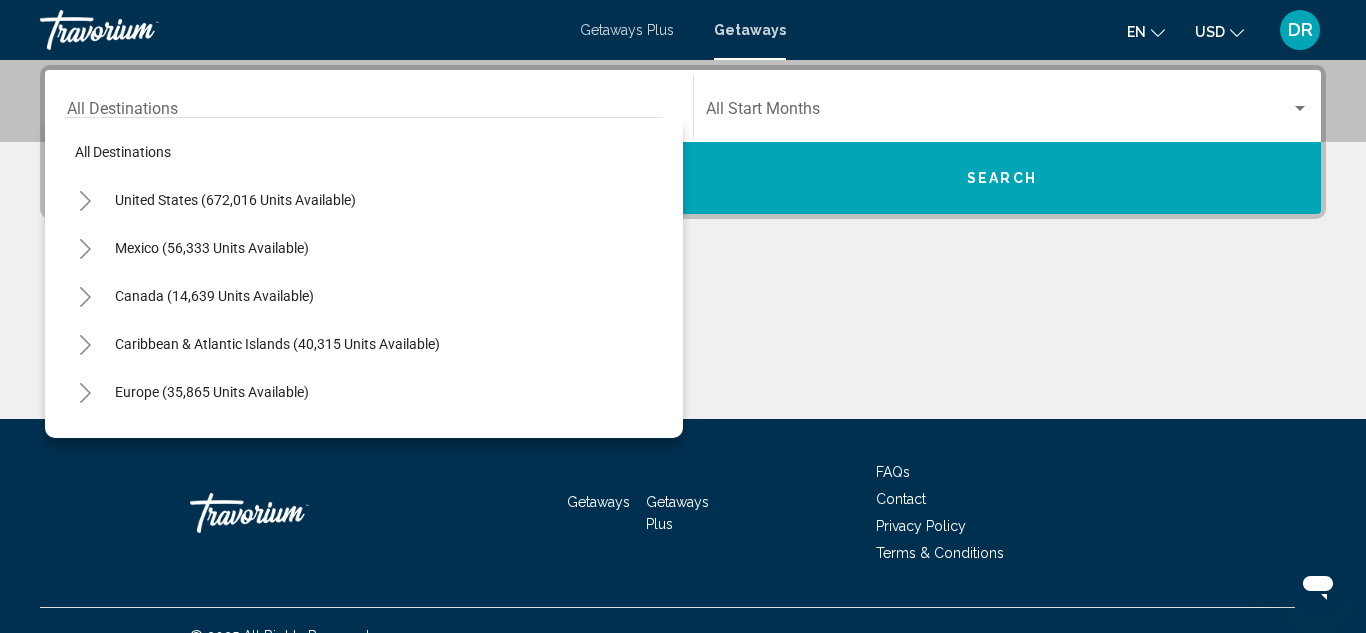 drag, startPoint x: 854, startPoint y: 319, endPoint x: 552, endPoint y: 194, distance: 326.84705 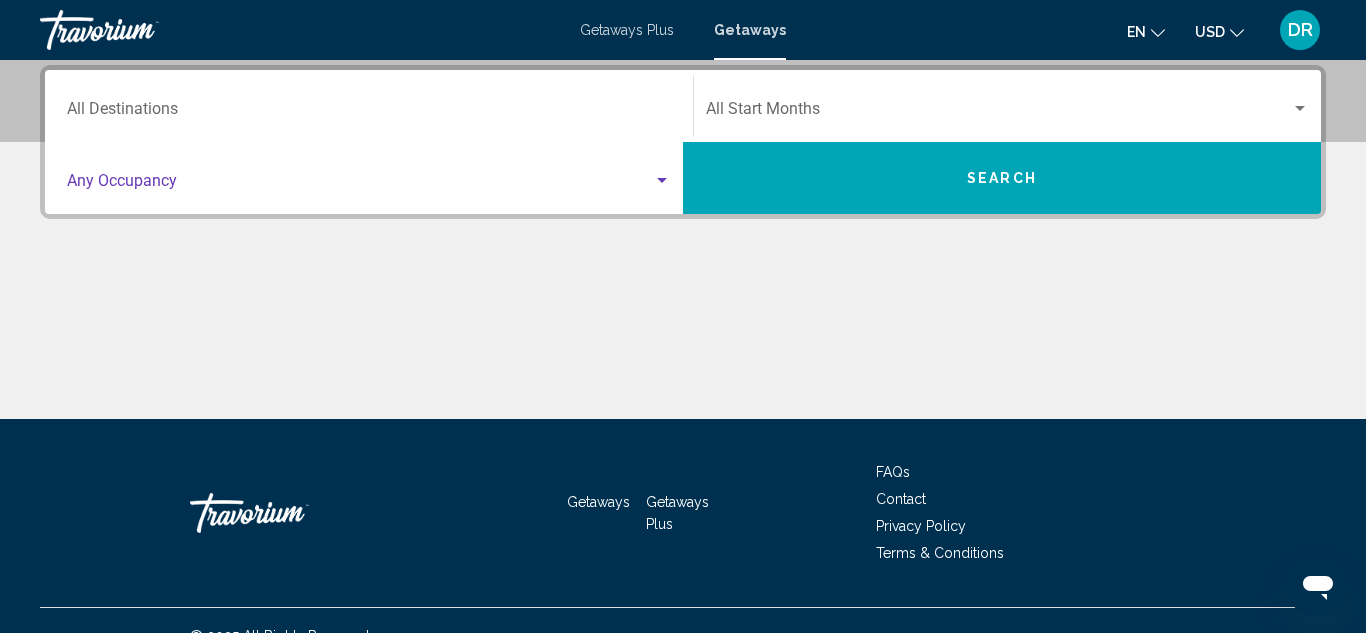 click at bounding box center [360, 185] 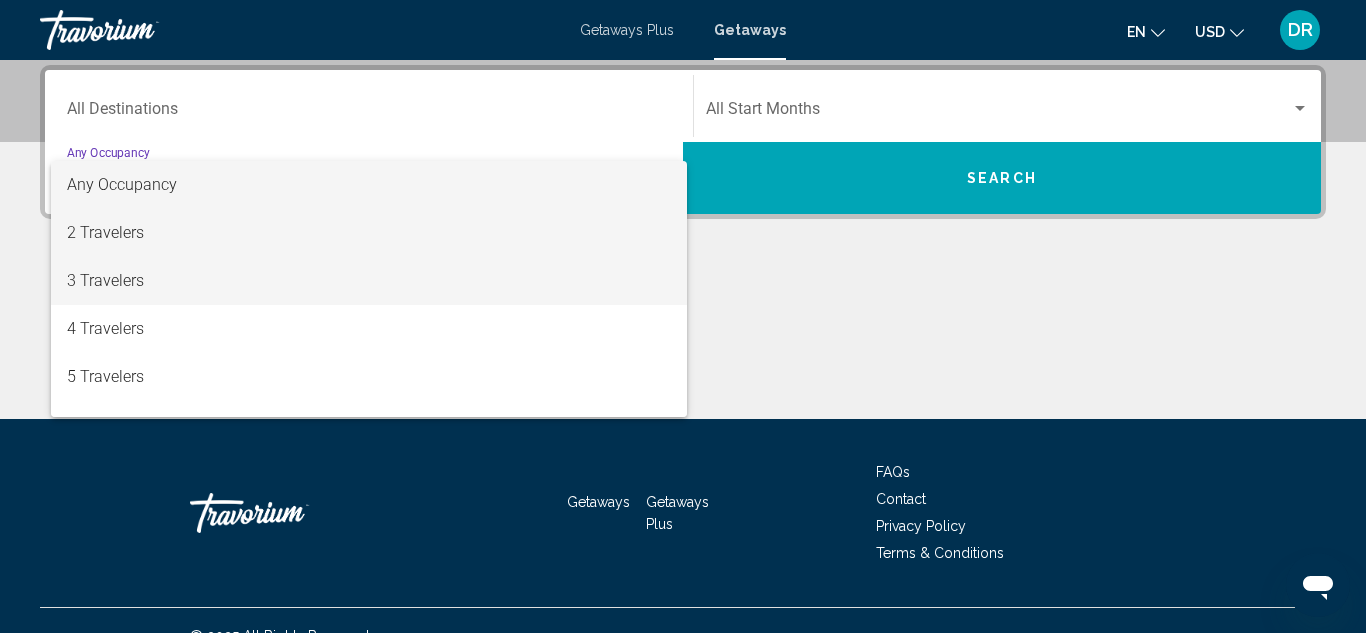drag, startPoint x: 470, startPoint y: 247, endPoint x: 474, endPoint y: 299, distance: 52.153618 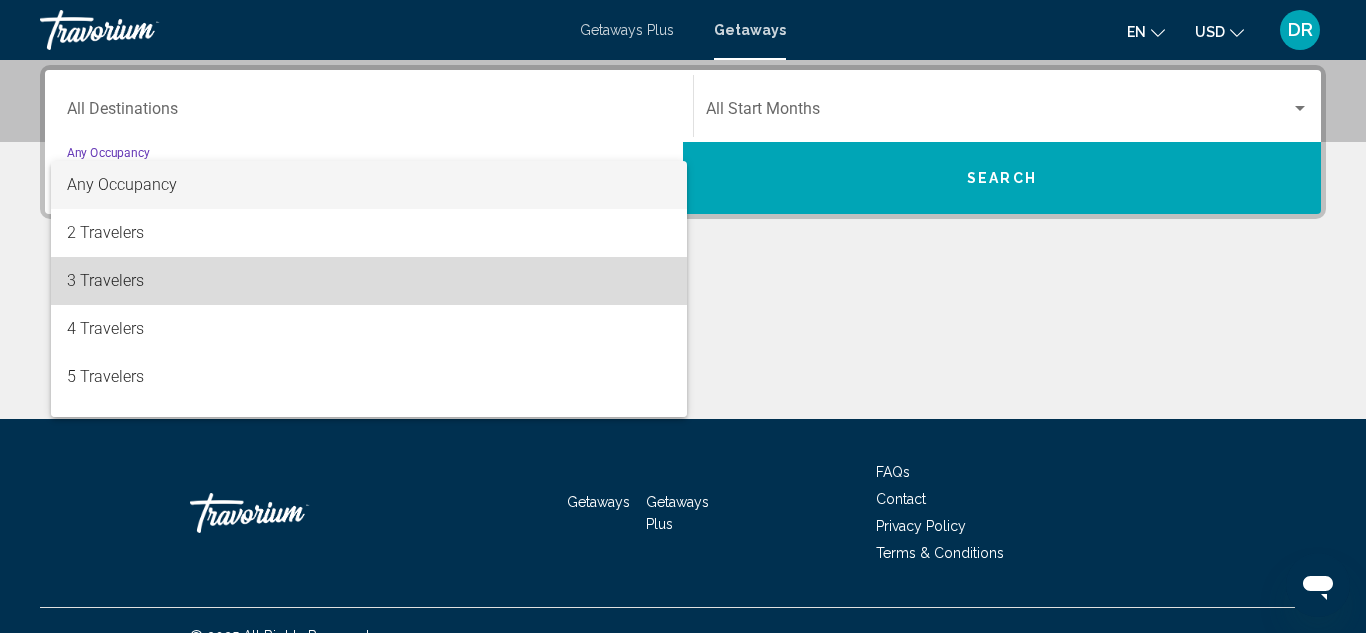 click on "3 Travelers" at bounding box center (369, 281) 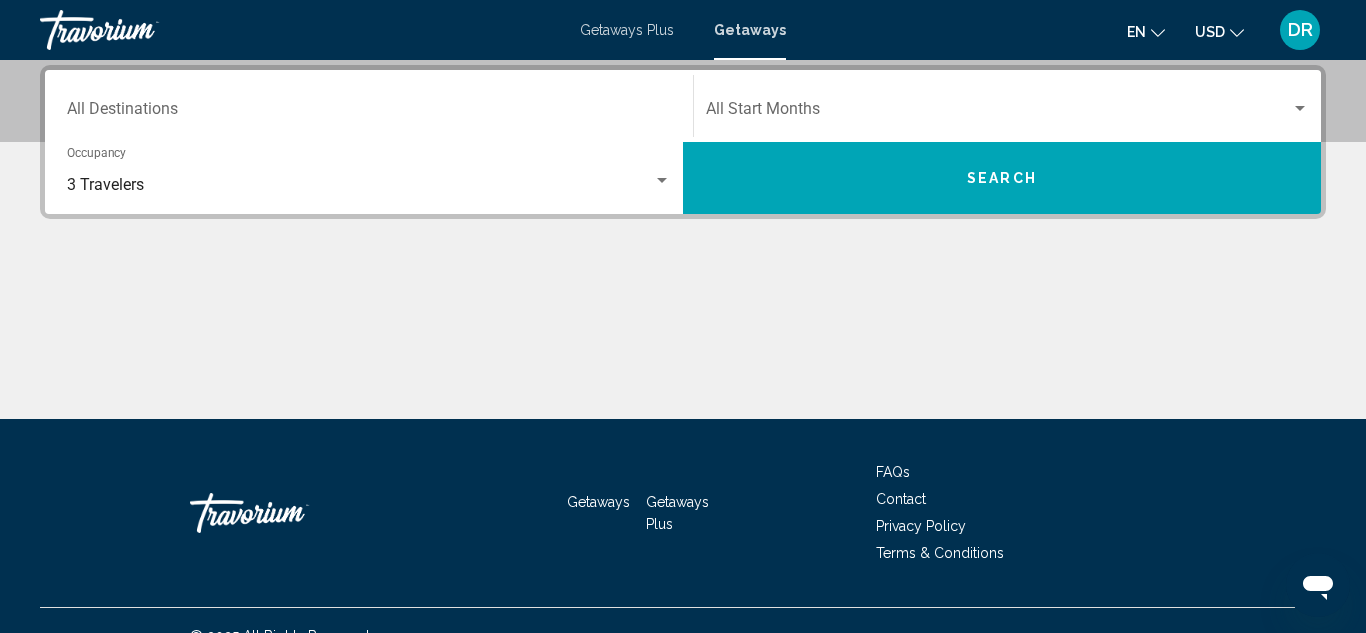 click on "Start Month All Start Months" 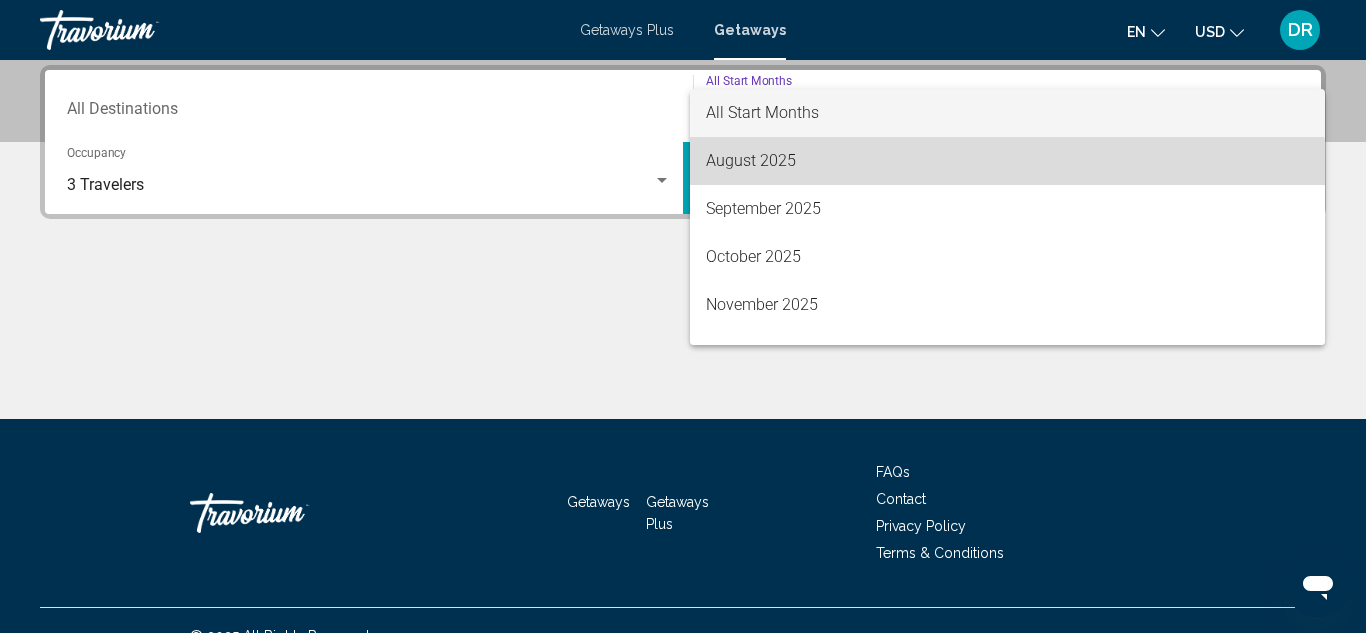 click on "August 2025" at bounding box center (1007, 161) 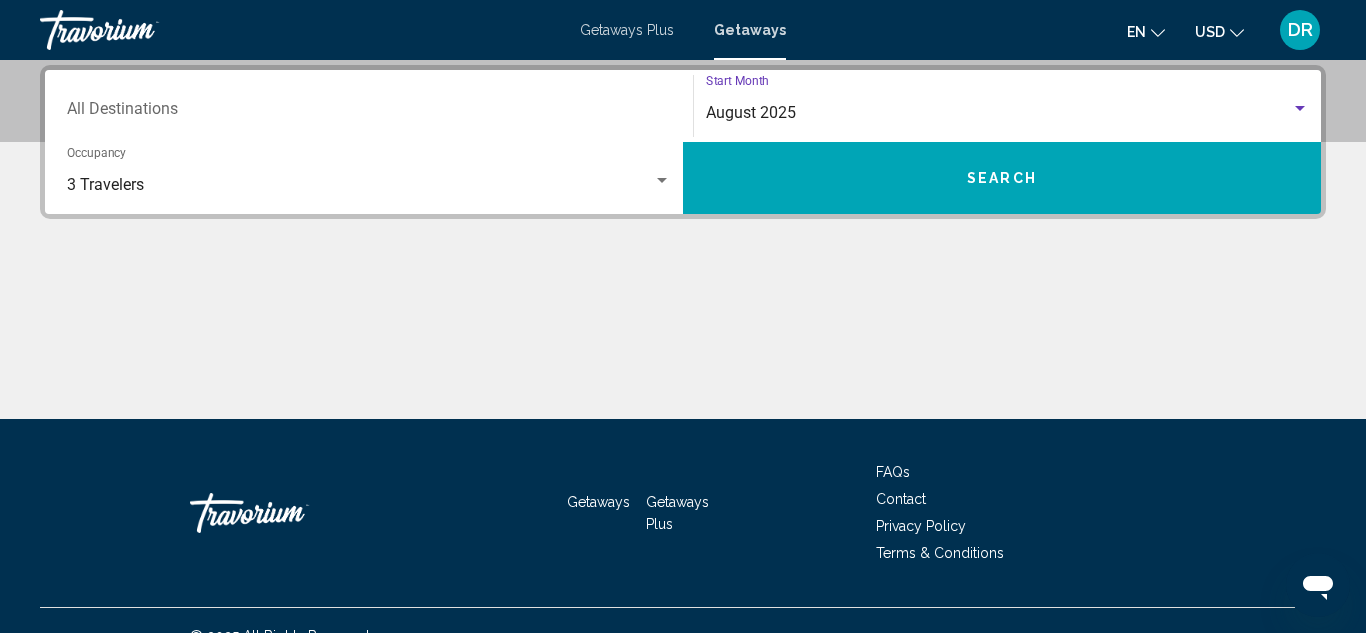 click on "Search" at bounding box center (1002, 178) 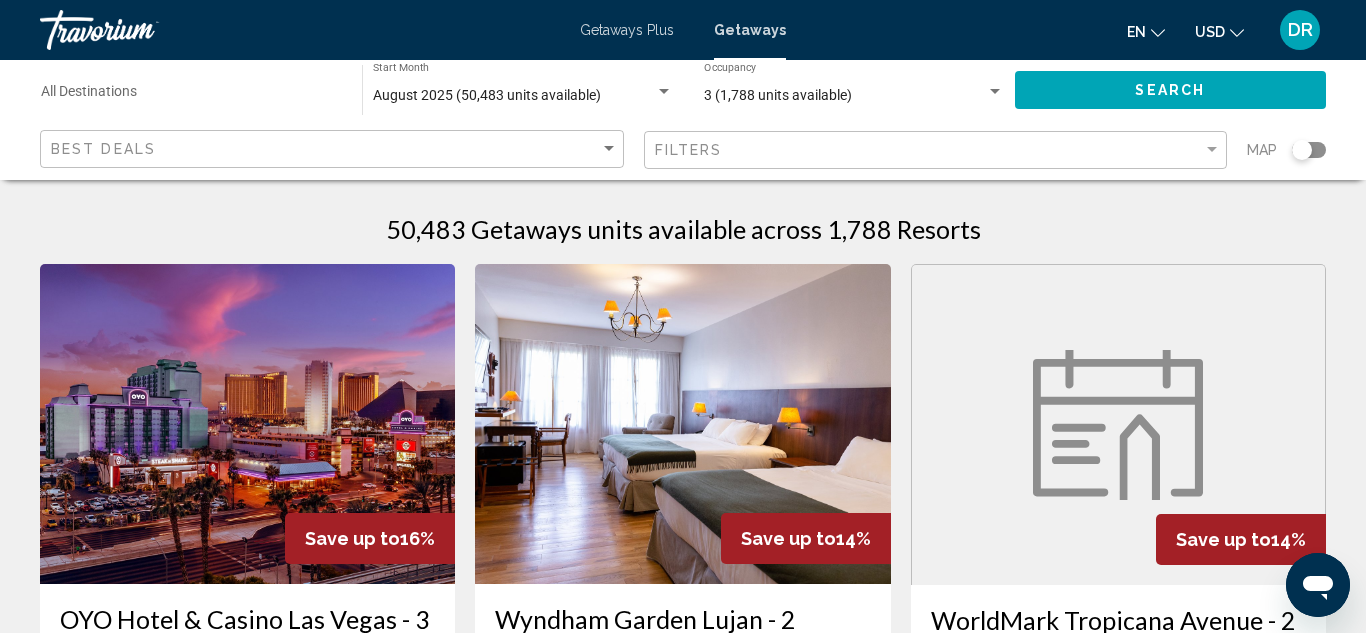 scroll, scrollTop: 0, scrollLeft: 0, axis: both 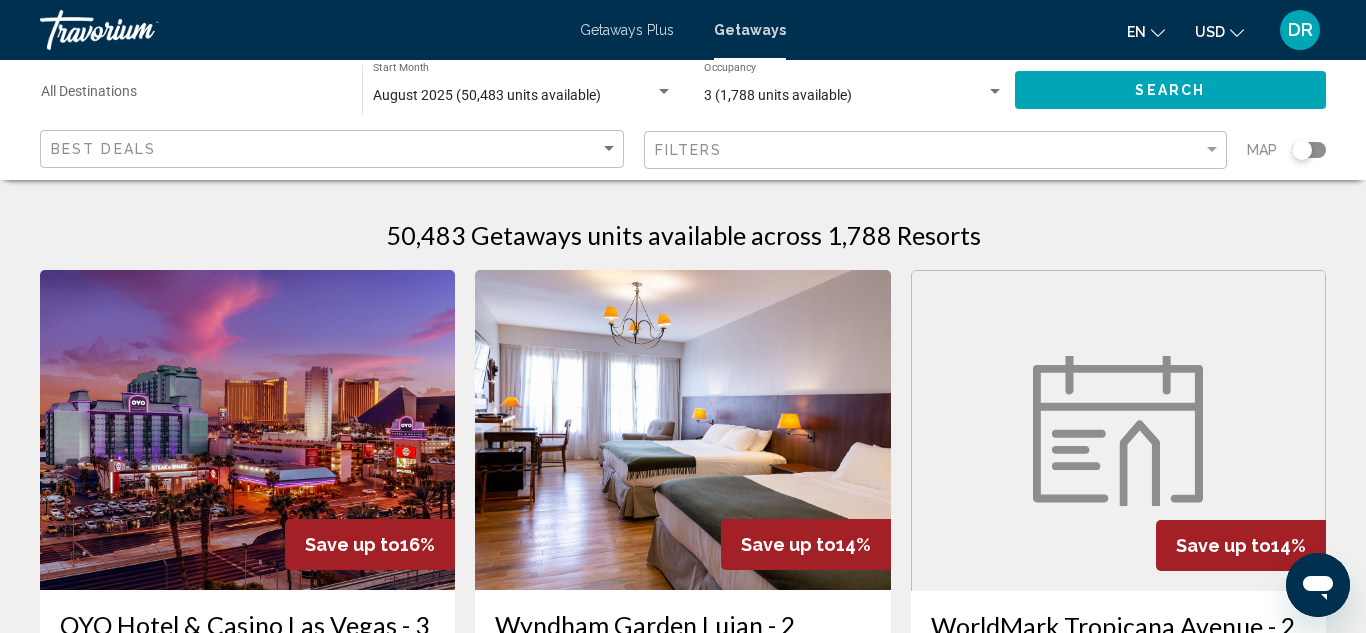 click on "Filters" 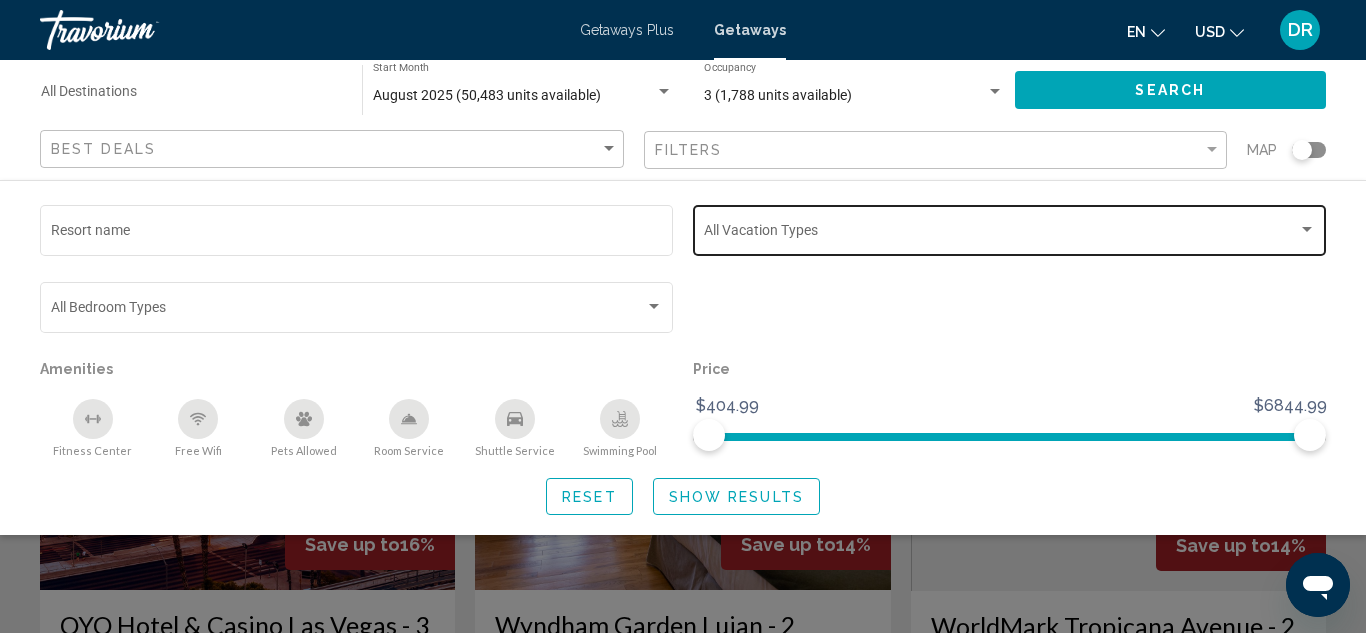 click at bounding box center [1001, 234] 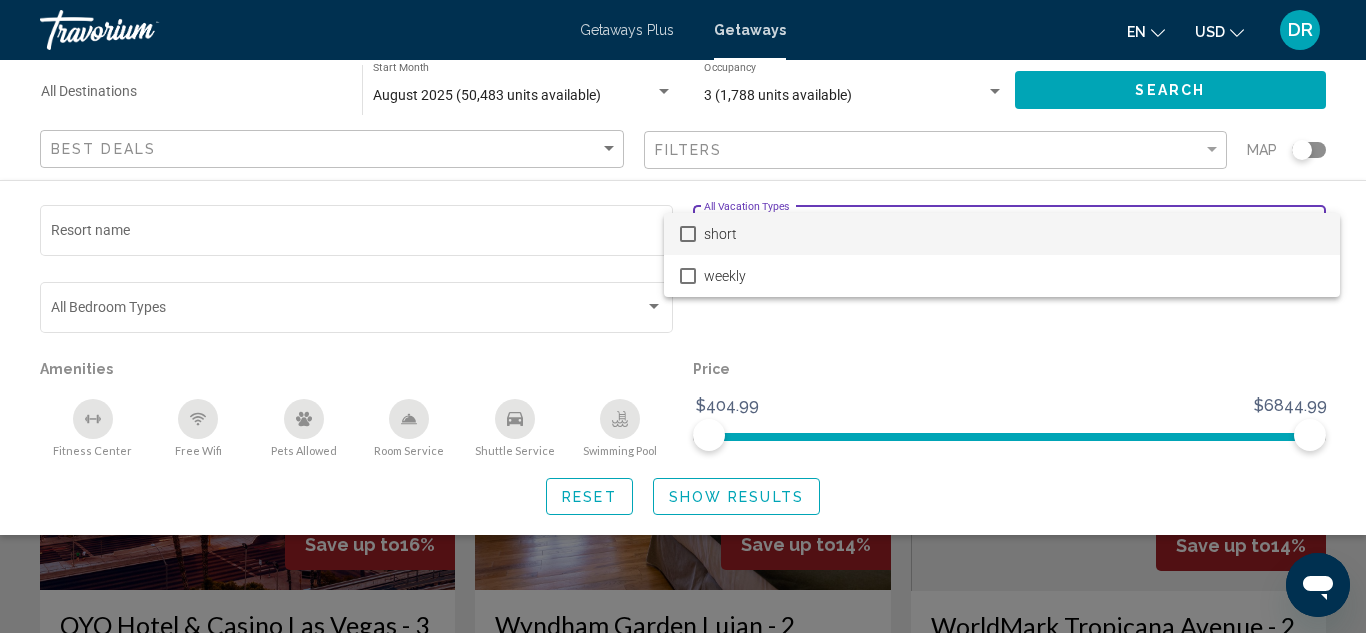 click at bounding box center [683, 316] 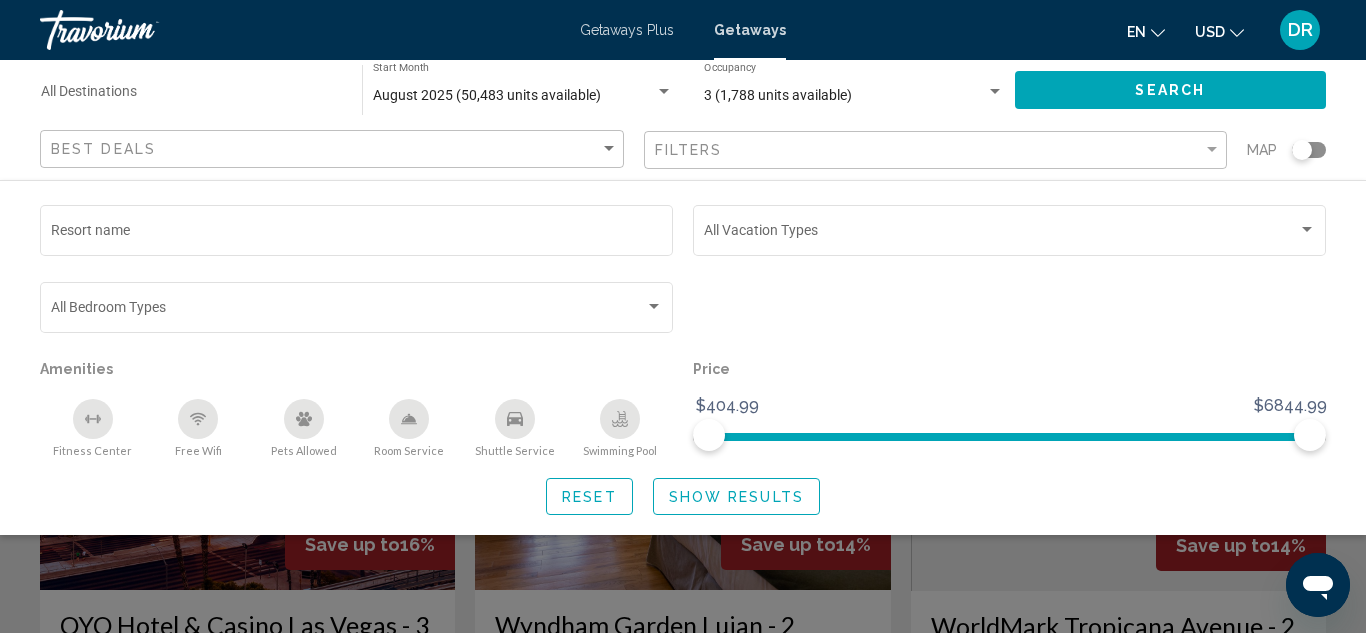 click 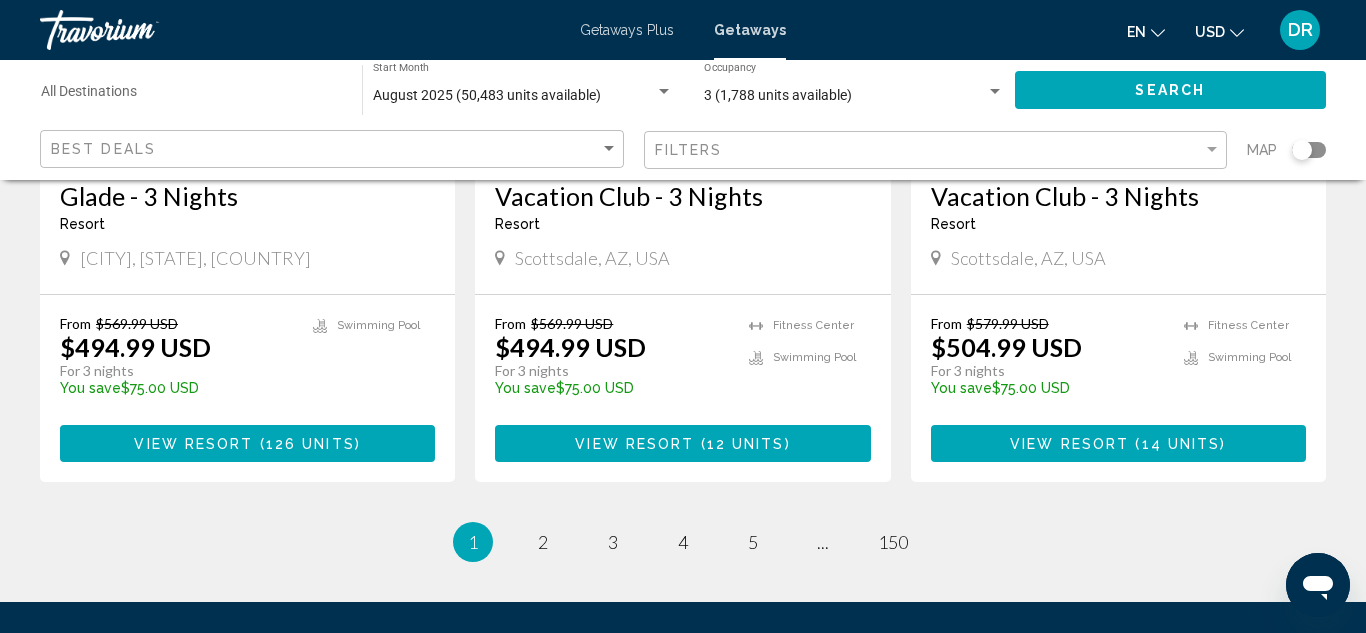 scroll, scrollTop: 2574, scrollLeft: 0, axis: vertical 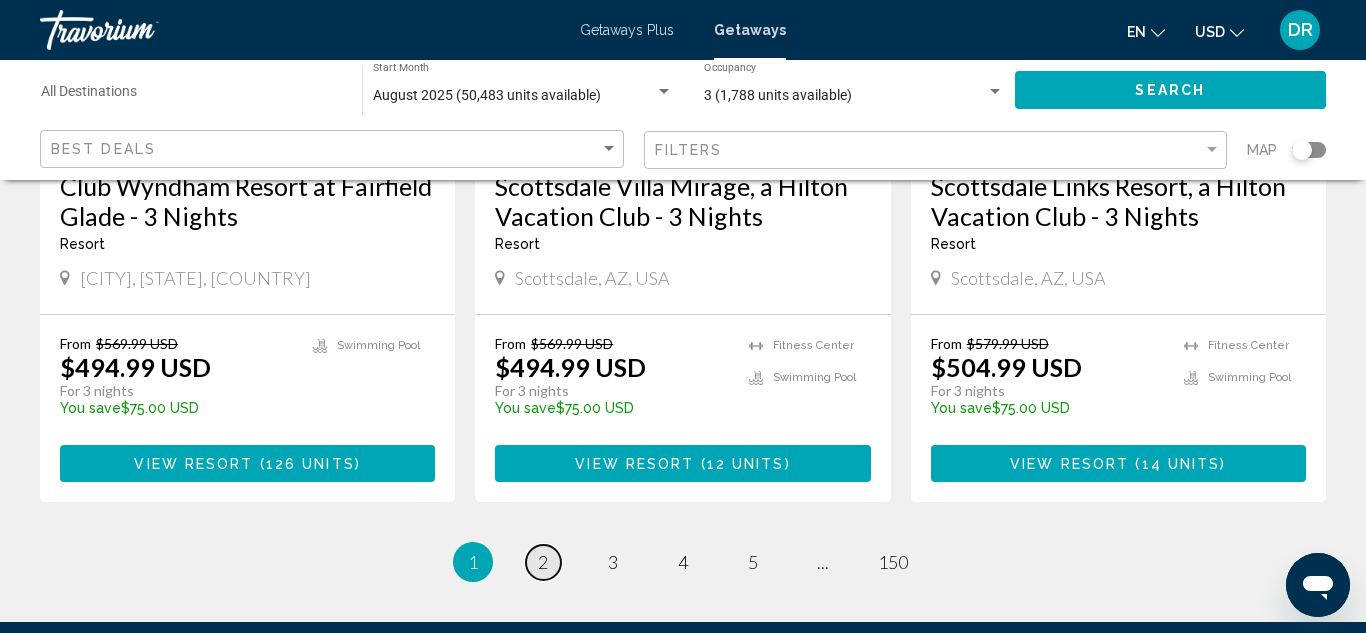 click on "page  2" at bounding box center [543, 562] 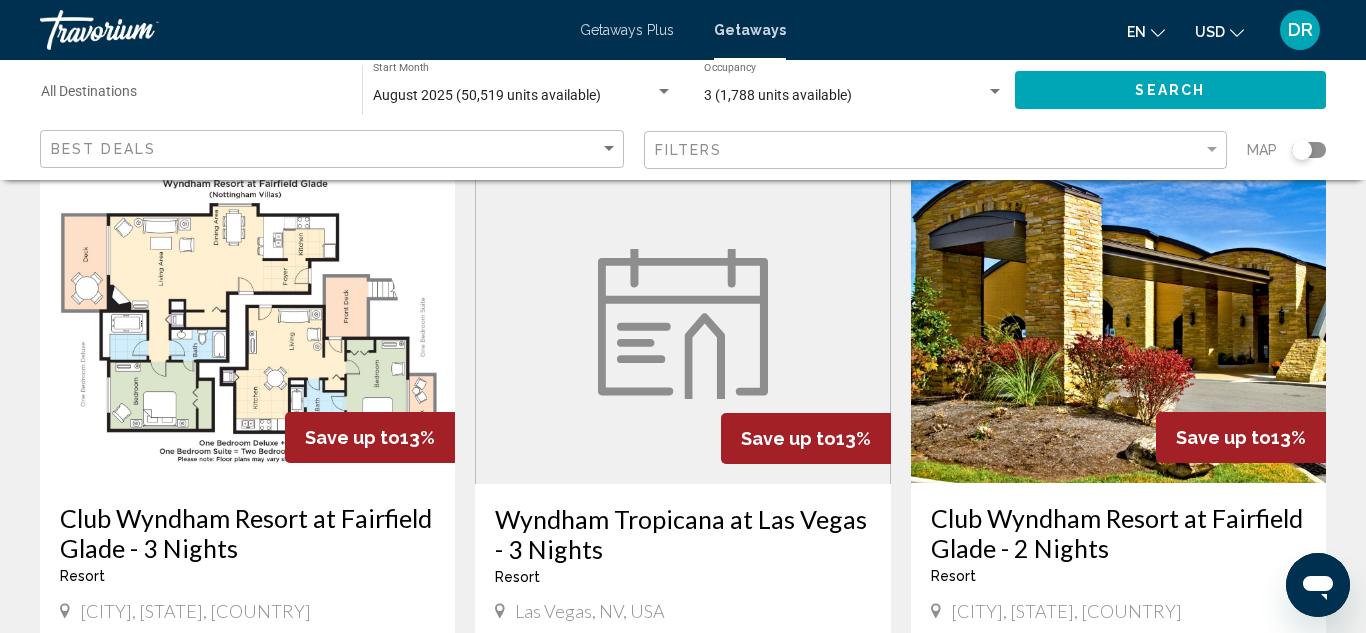 scroll, scrollTop: 0, scrollLeft: 0, axis: both 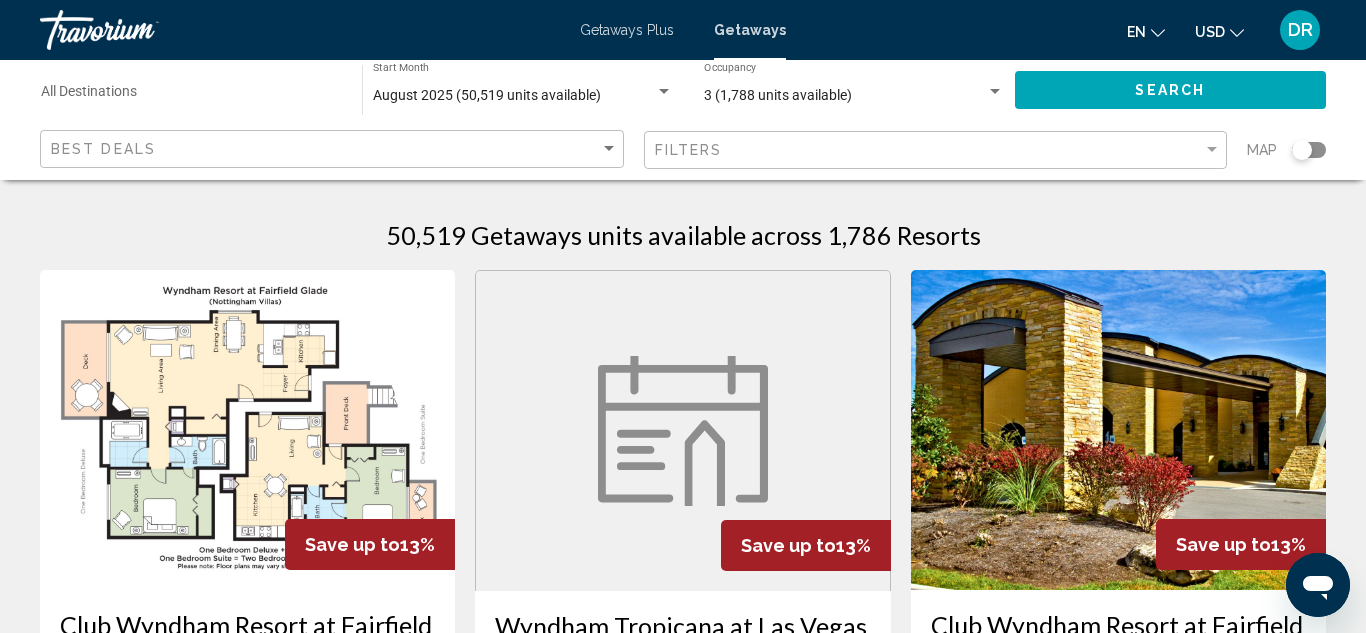 click on "Best Deals" 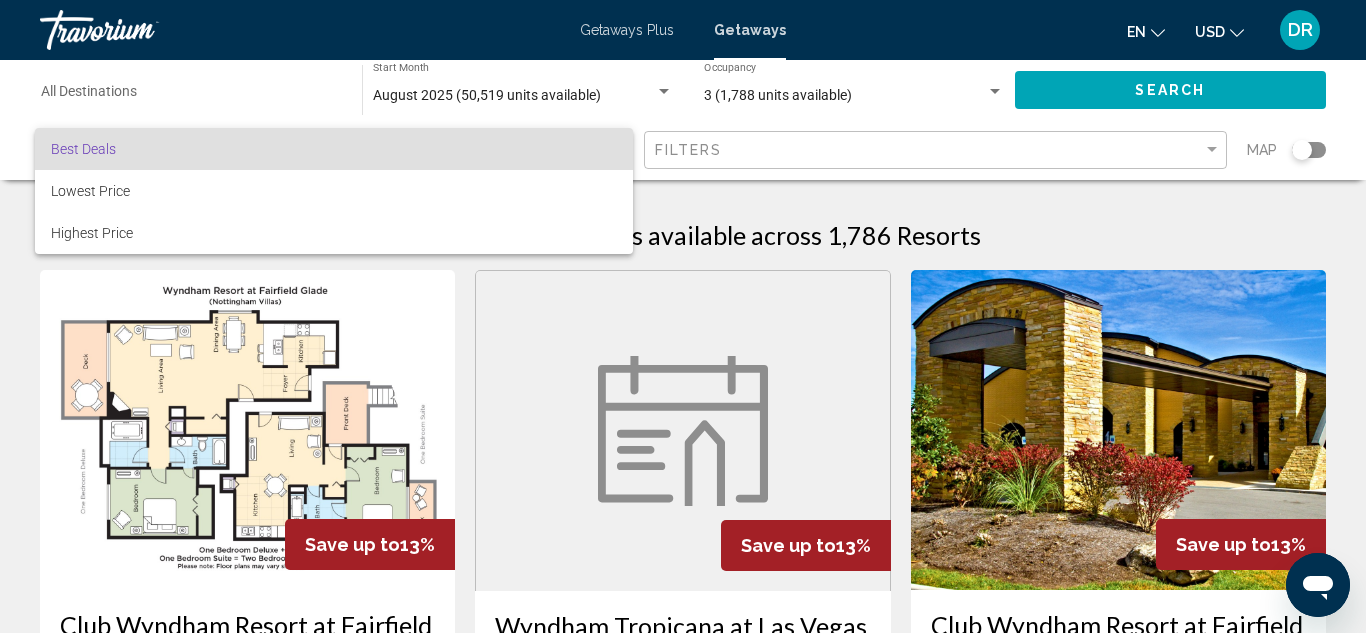 click at bounding box center (683, 316) 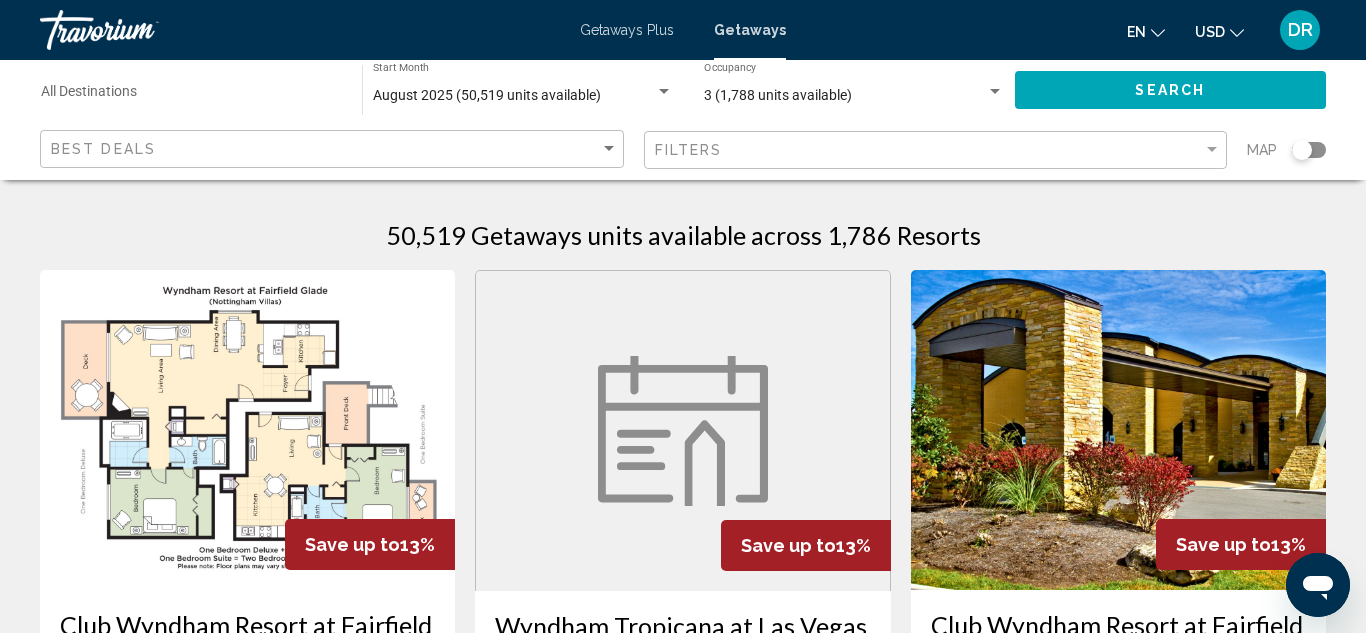 click on "Destination All Destinations August 2025 (50,519 units available) Start Month All Start Months 3 (1,788 units available) Occupancy Any Occupancy Search Best Deals Filters Map 50,519 Getaways units available across 1,786 Resorts Save up to  13%   Club Wyndham Resort at Fairfield Glade - 3 Nights  Resort  -  This is an adults only resort
Crossville, TN, USA From $569.99 USD $494.99 USD For 3 nights You save  $75.00 USD   temp
Swimming Pool View Resort    ( 126 units )  Save up to  13%   Wyndham Tropicana at Las Vegas - 3 Nights  Resort  -  This is an adults only resort
Las Vegas, NV, USA From $599.99 USD $524.99 USD For 3 nights You save  $75.00 USD   temp
Fitness Center
Swimming Pool View Resort    ( 12 units )  Save up to  13%   Club Wyndham Resort at Fairfield Glade - 2 Nights" at bounding box center [683, 1598] 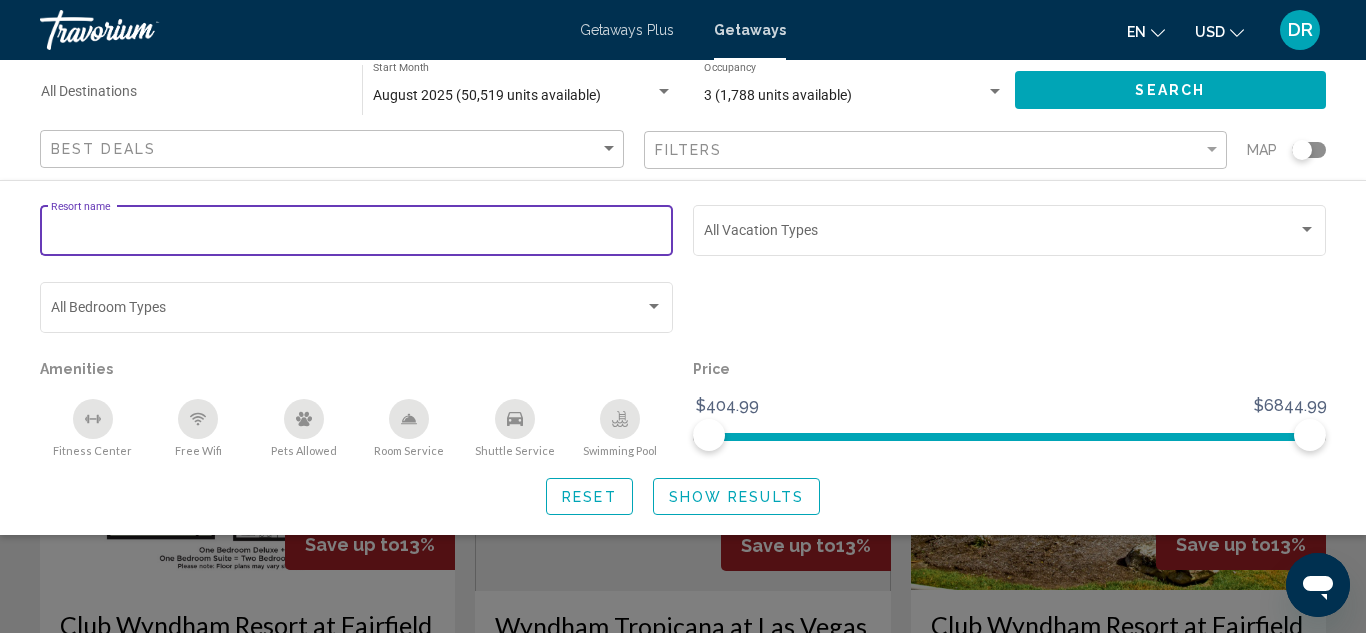 click on "Resort name" at bounding box center [357, 234] 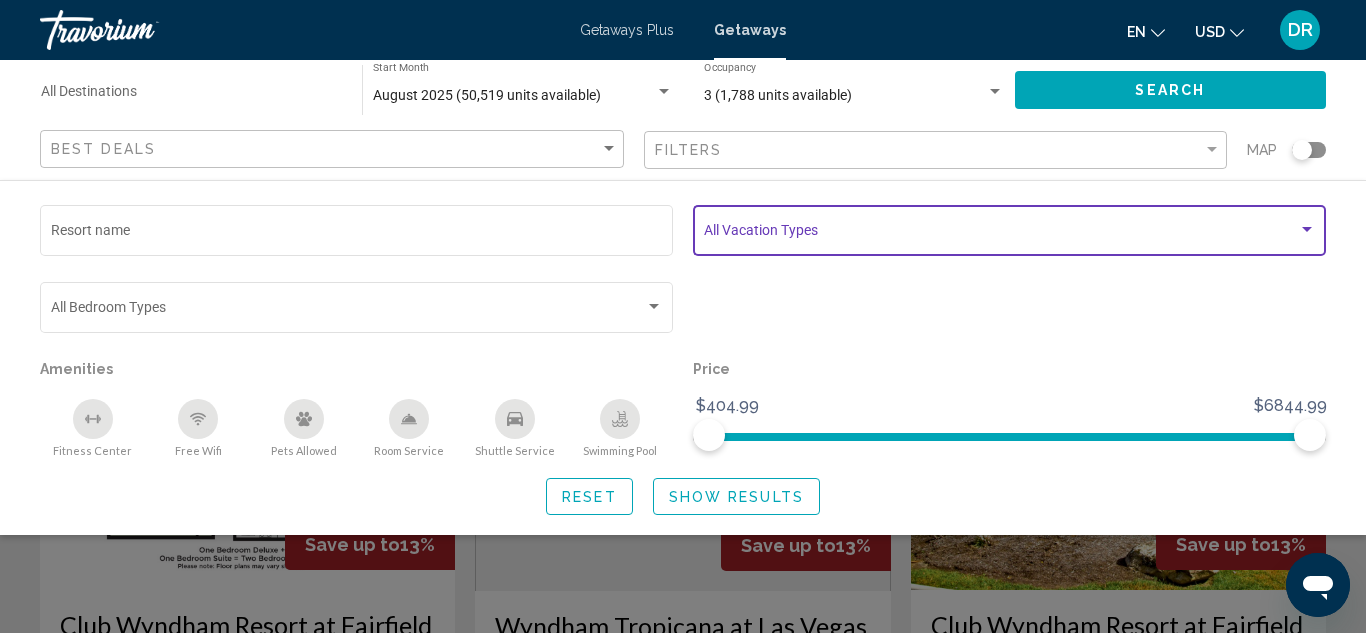 click at bounding box center [1001, 234] 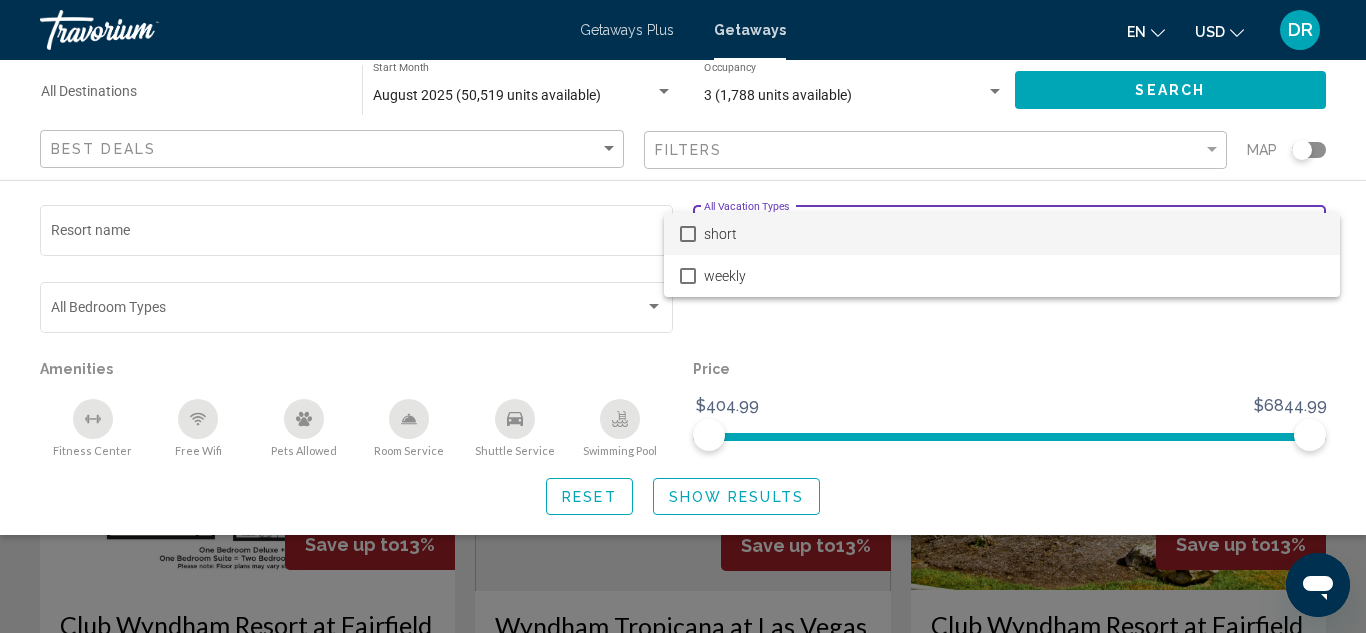 click at bounding box center (683, 316) 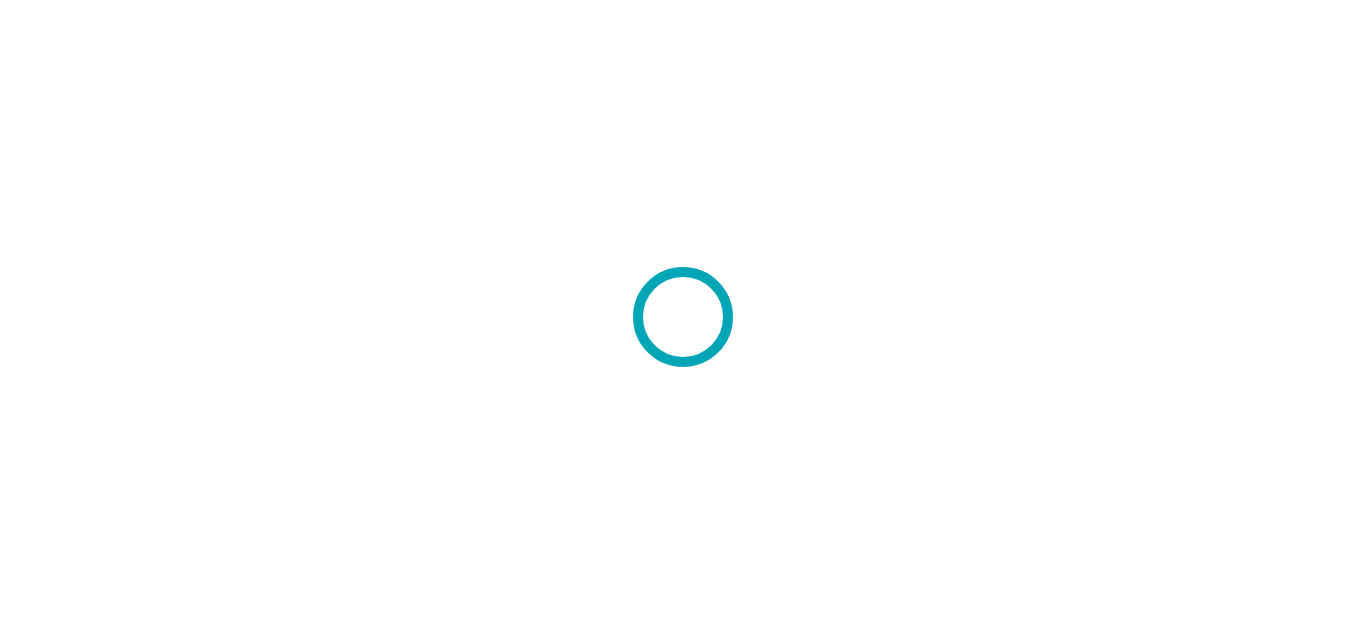 scroll, scrollTop: 0, scrollLeft: 0, axis: both 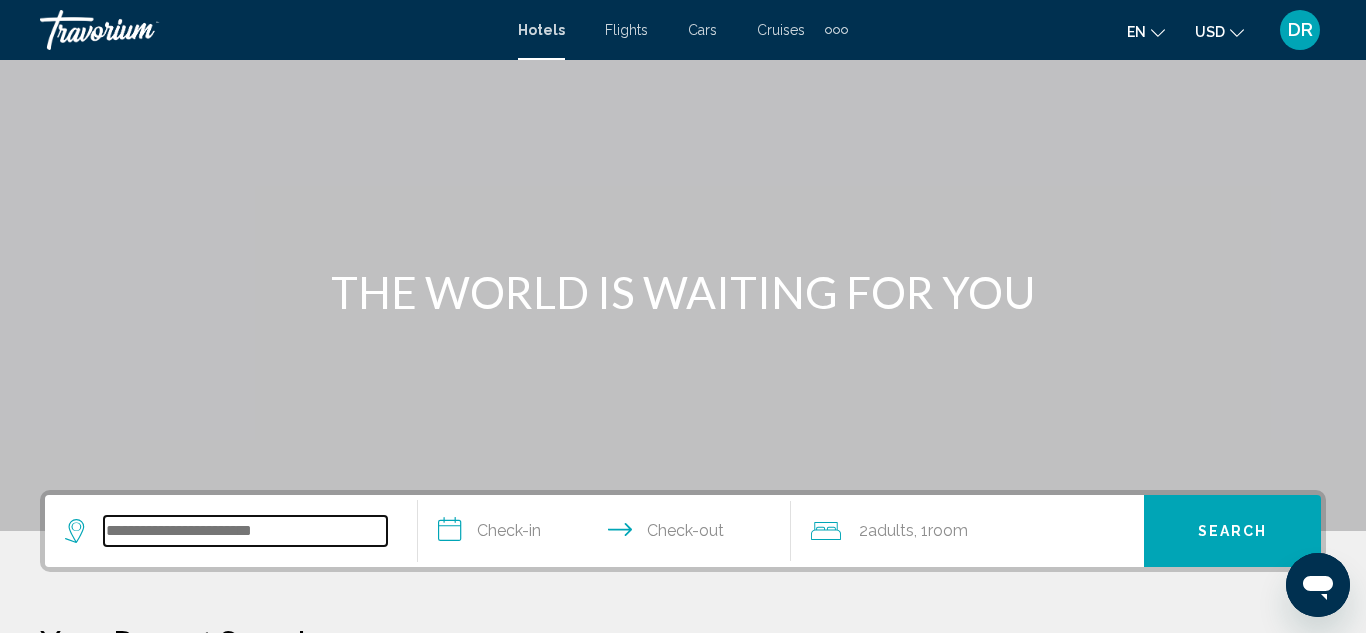 click at bounding box center (245, 531) 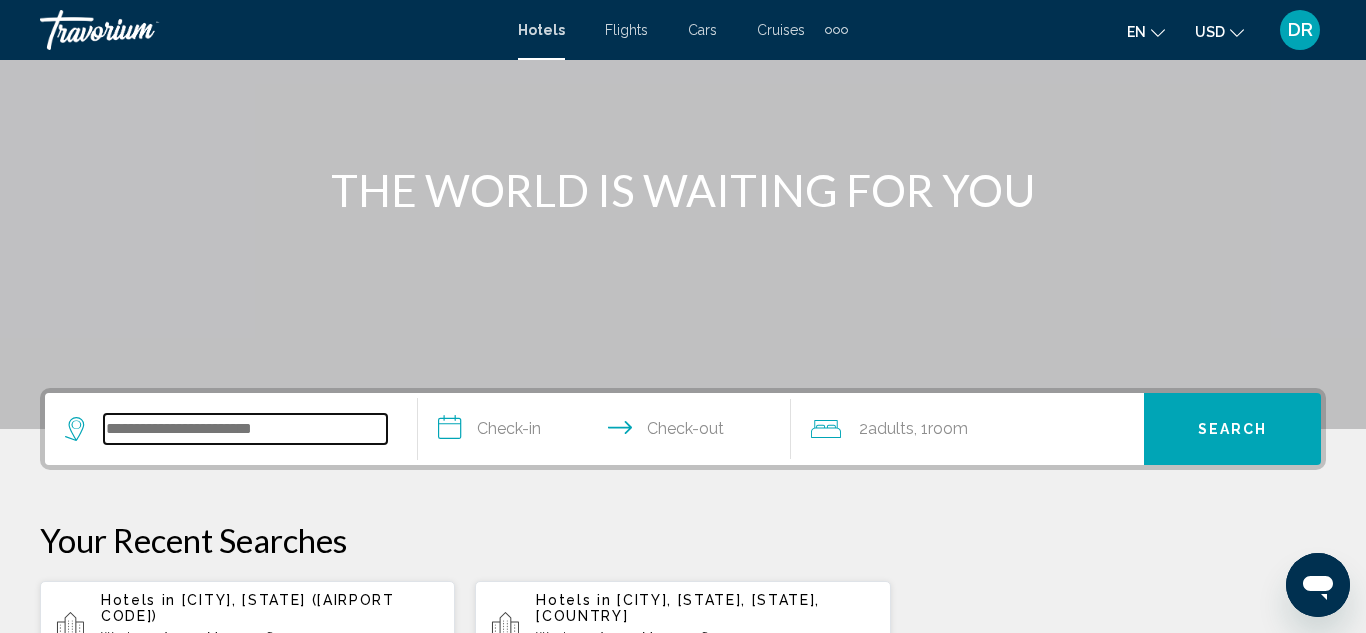scroll, scrollTop: 494, scrollLeft: 0, axis: vertical 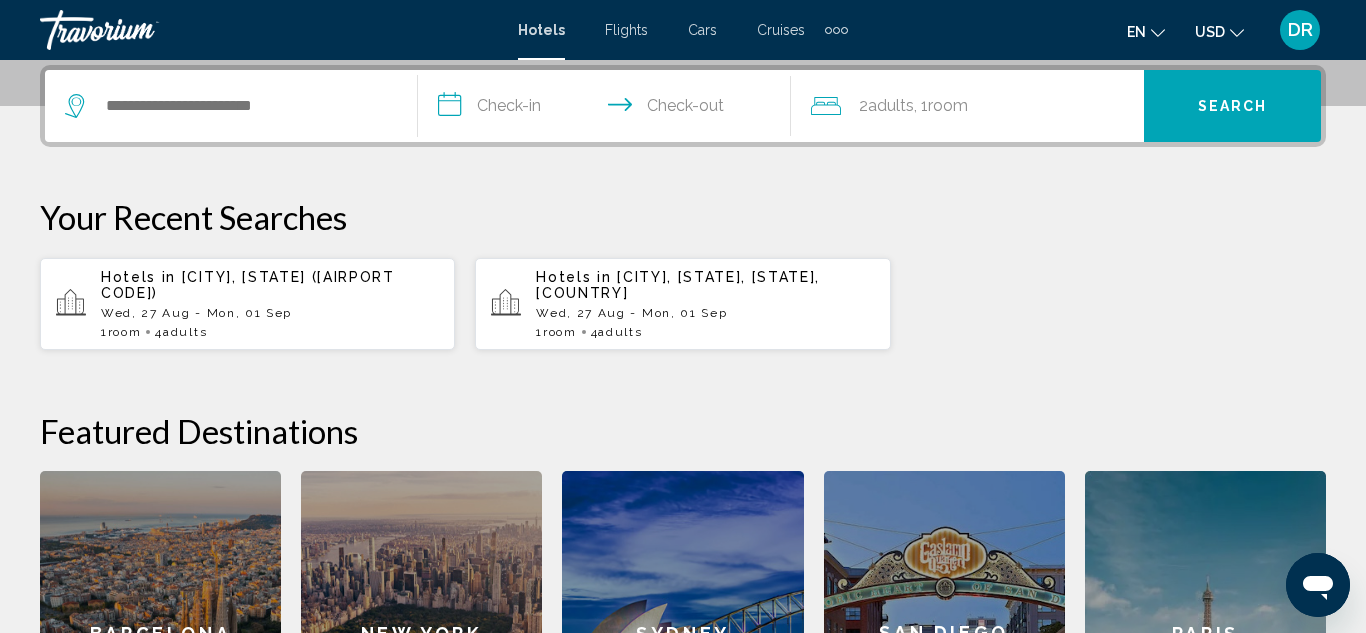 click at bounding box center (231, 106) 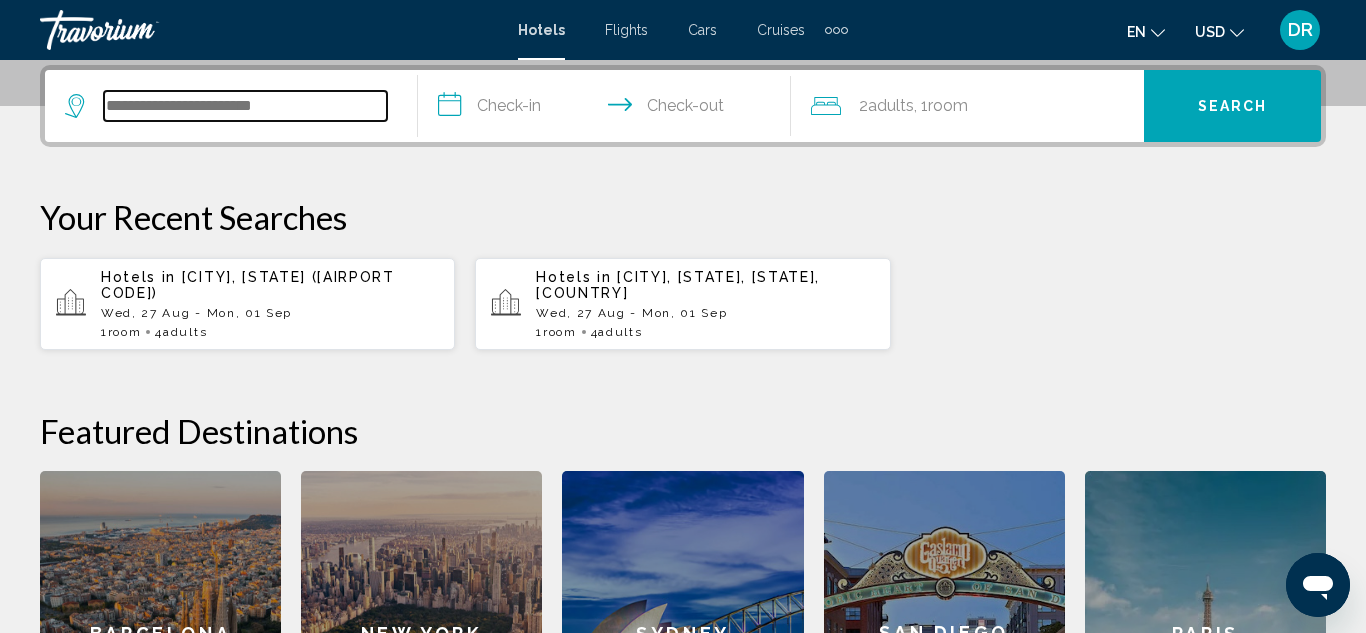 click at bounding box center [245, 106] 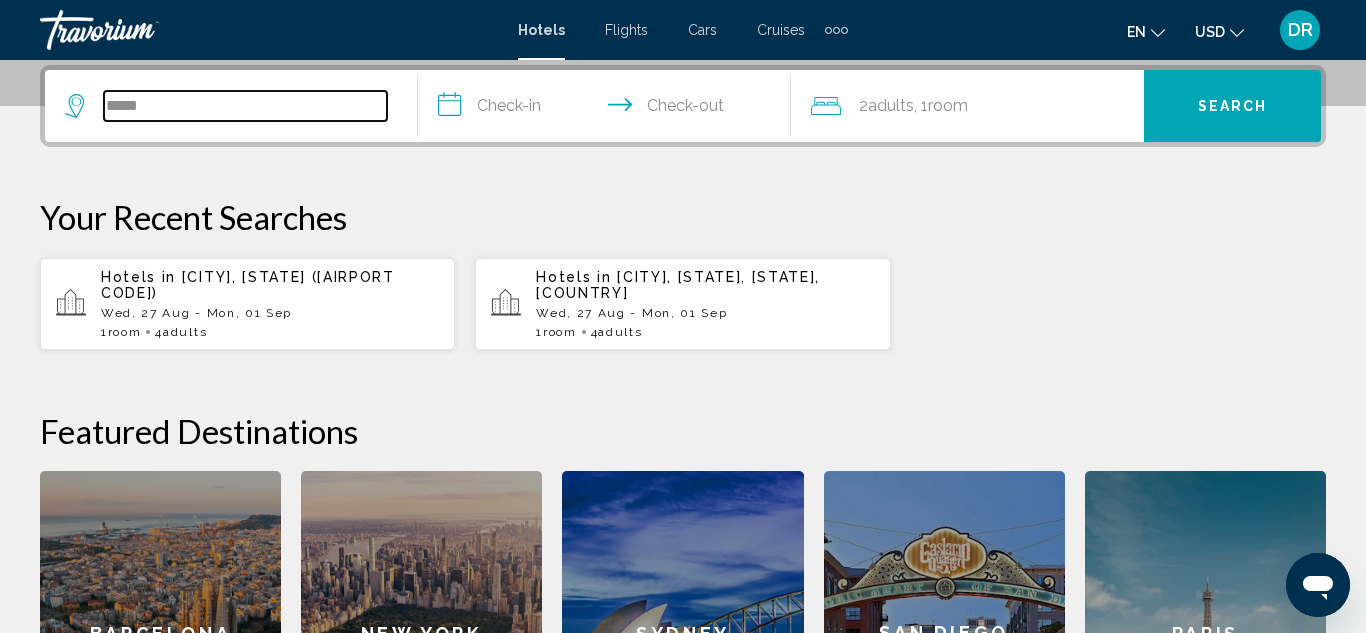 type on "******" 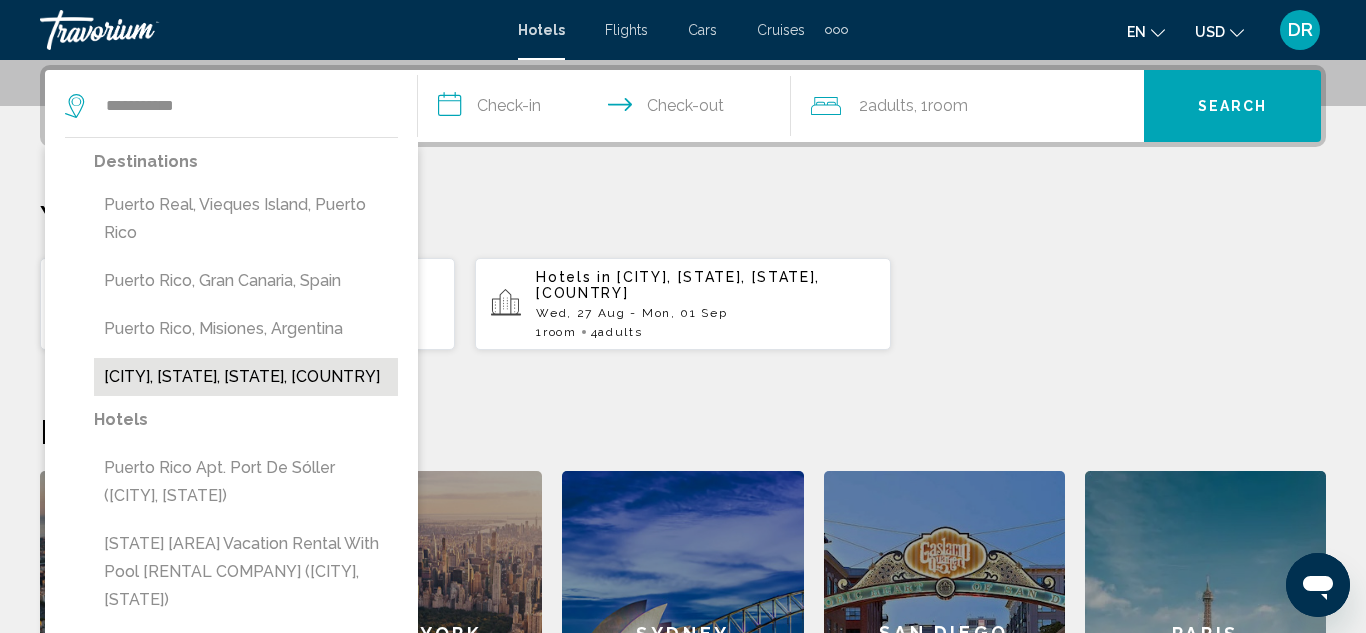 click on "[CITY], [STATE], [STATE], [COUNTRY]" at bounding box center (246, 377) 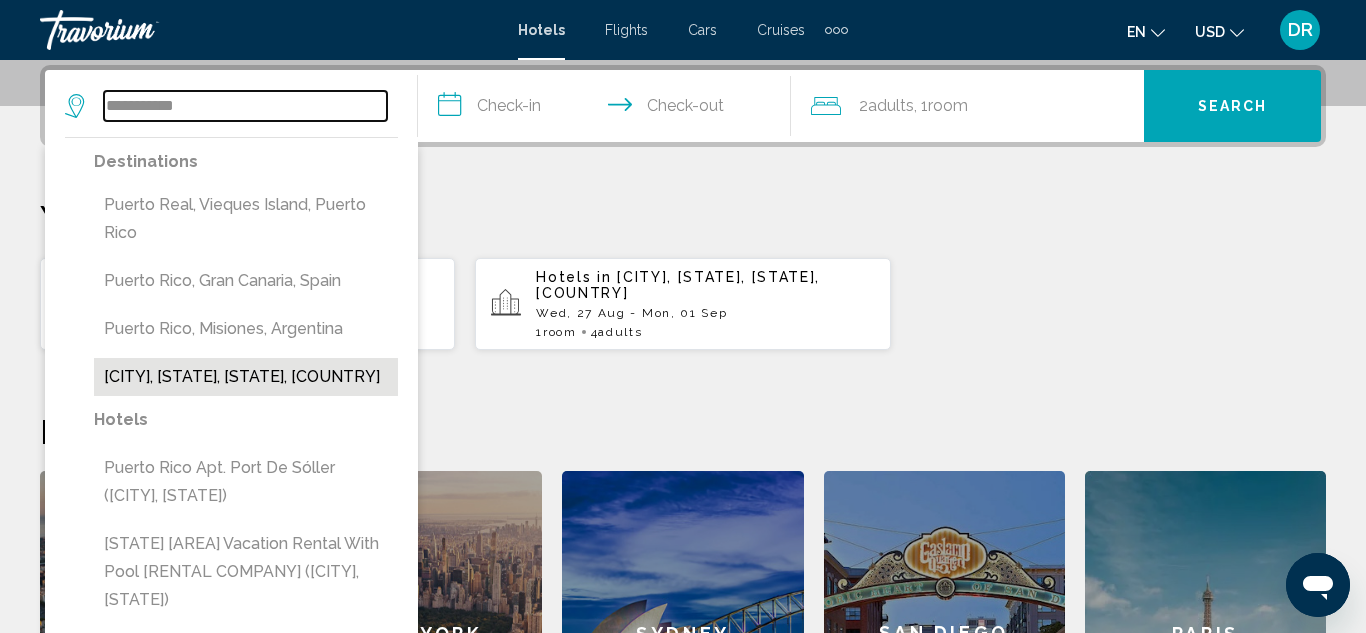 type on "**********" 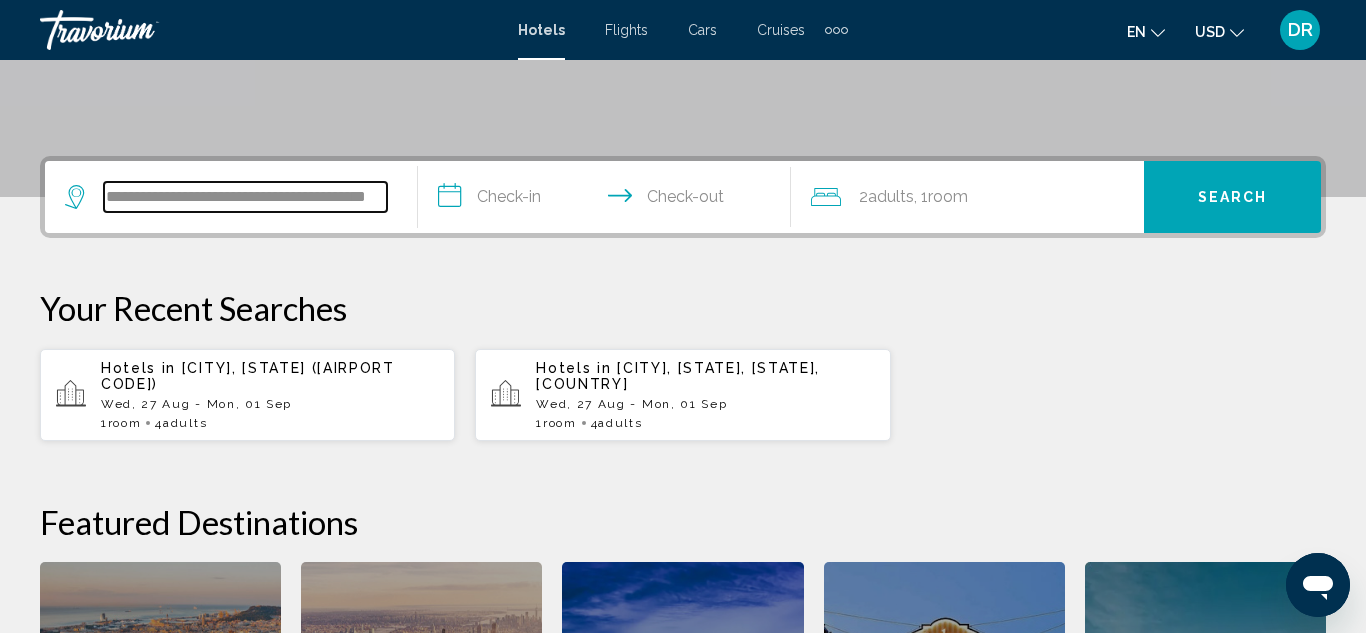 scroll, scrollTop: 455, scrollLeft: 0, axis: vertical 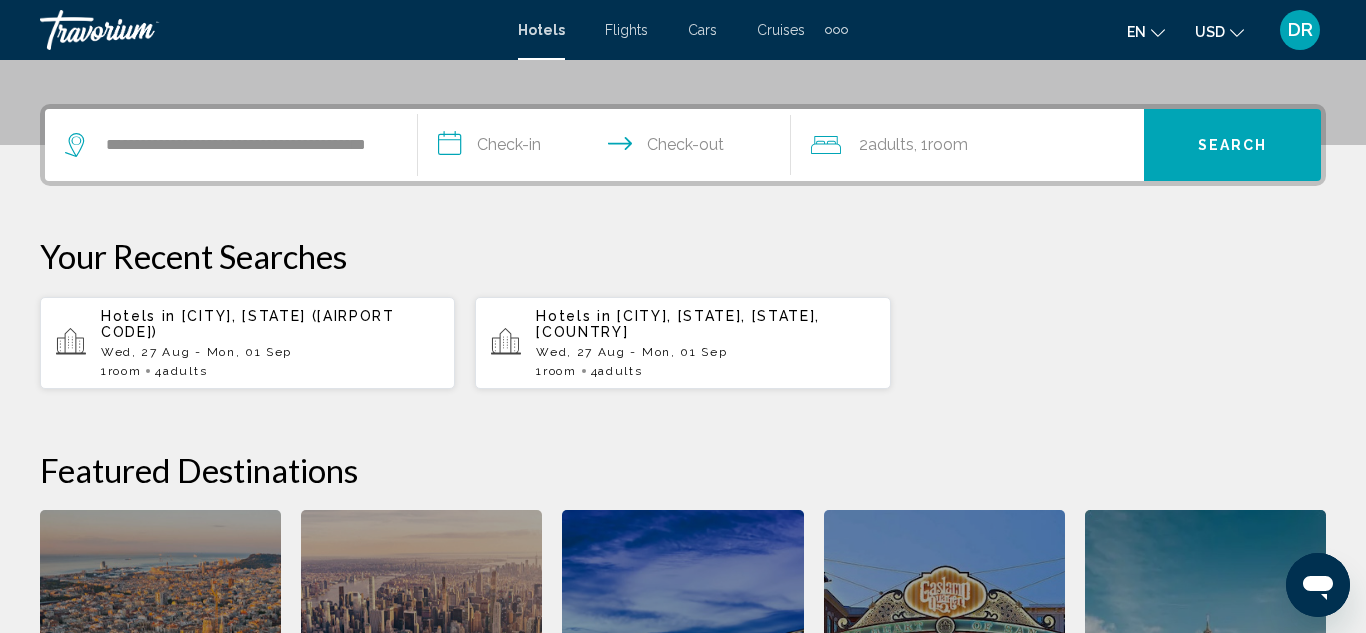 click on "2  Adult Adults , 1  Room rooms" 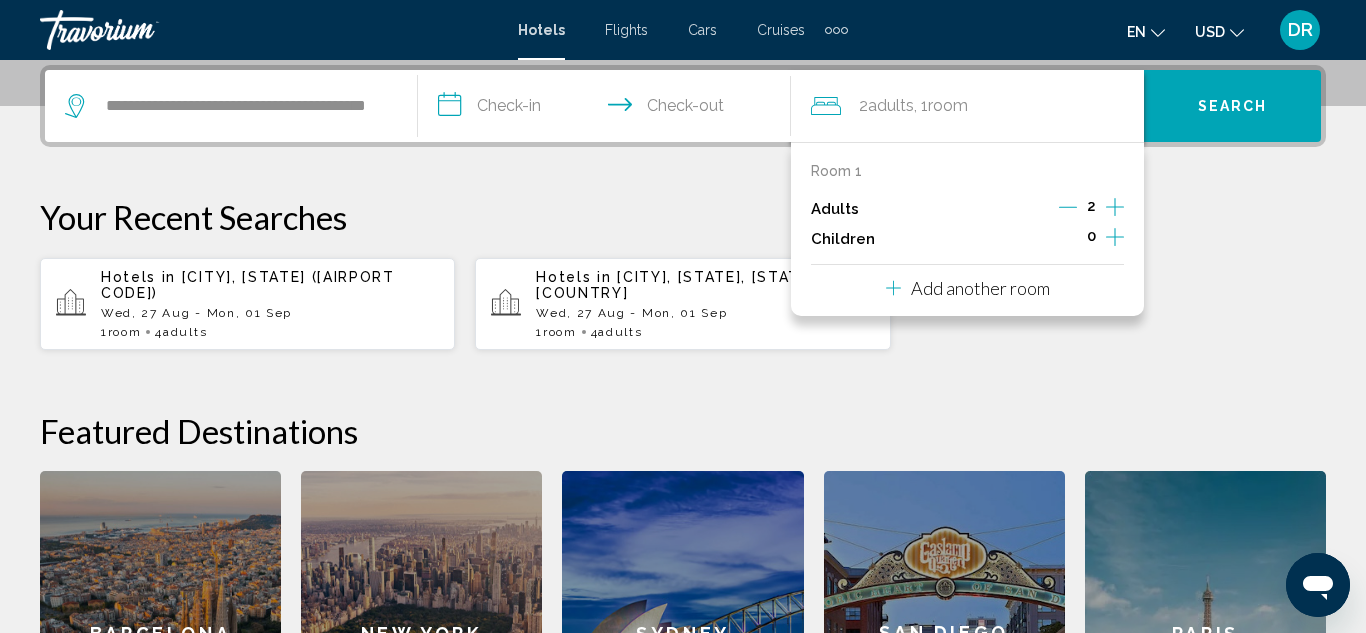 click at bounding box center [1115, 209] 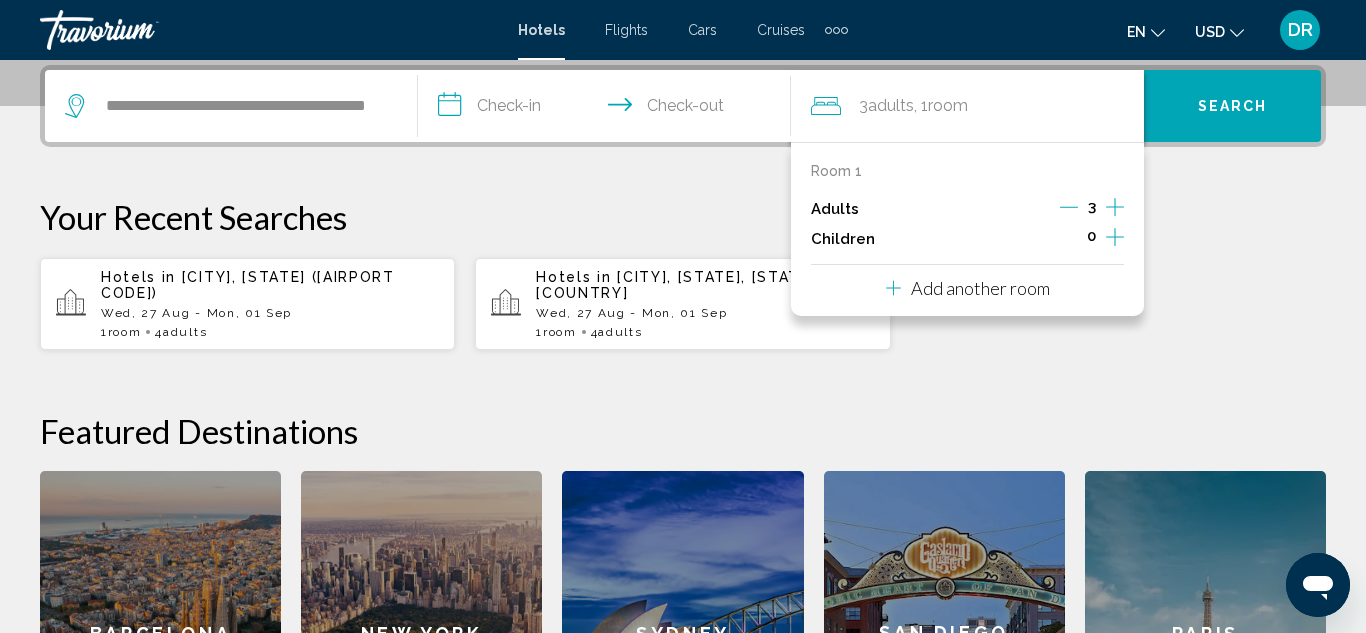 drag, startPoint x: 1259, startPoint y: 164, endPoint x: 1248, endPoint y: 175, distance: 15.556349 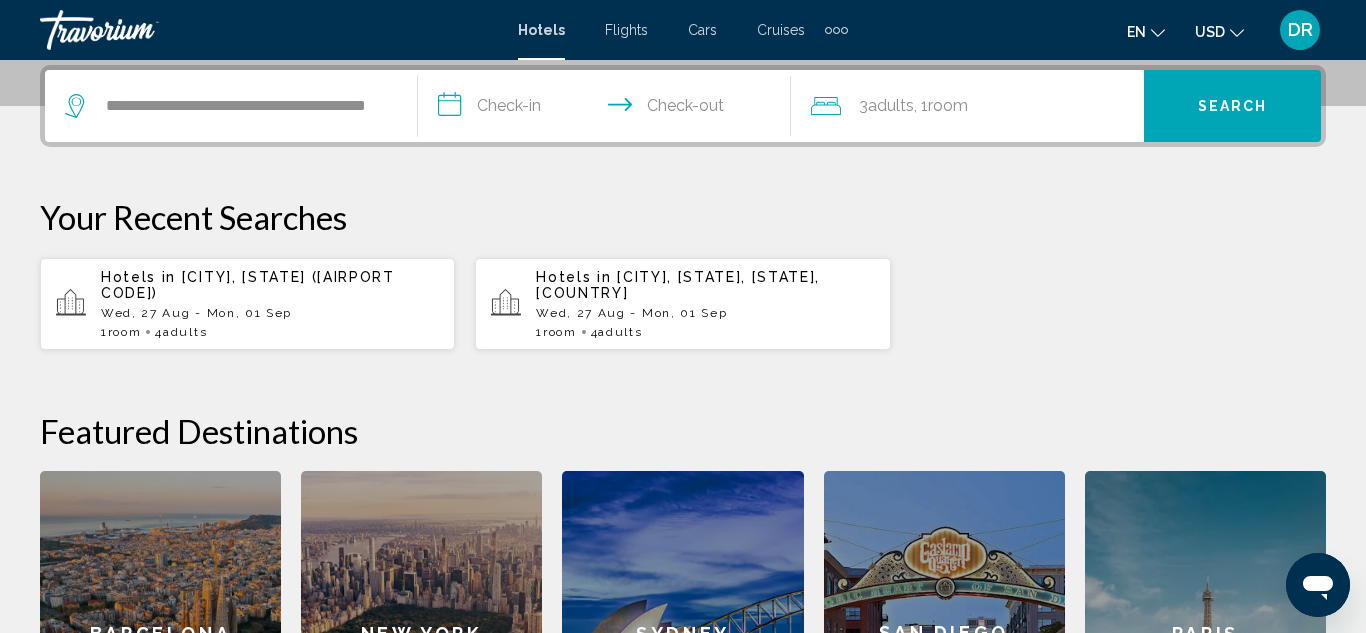 click on "**********" at bounding box center [608, 109] 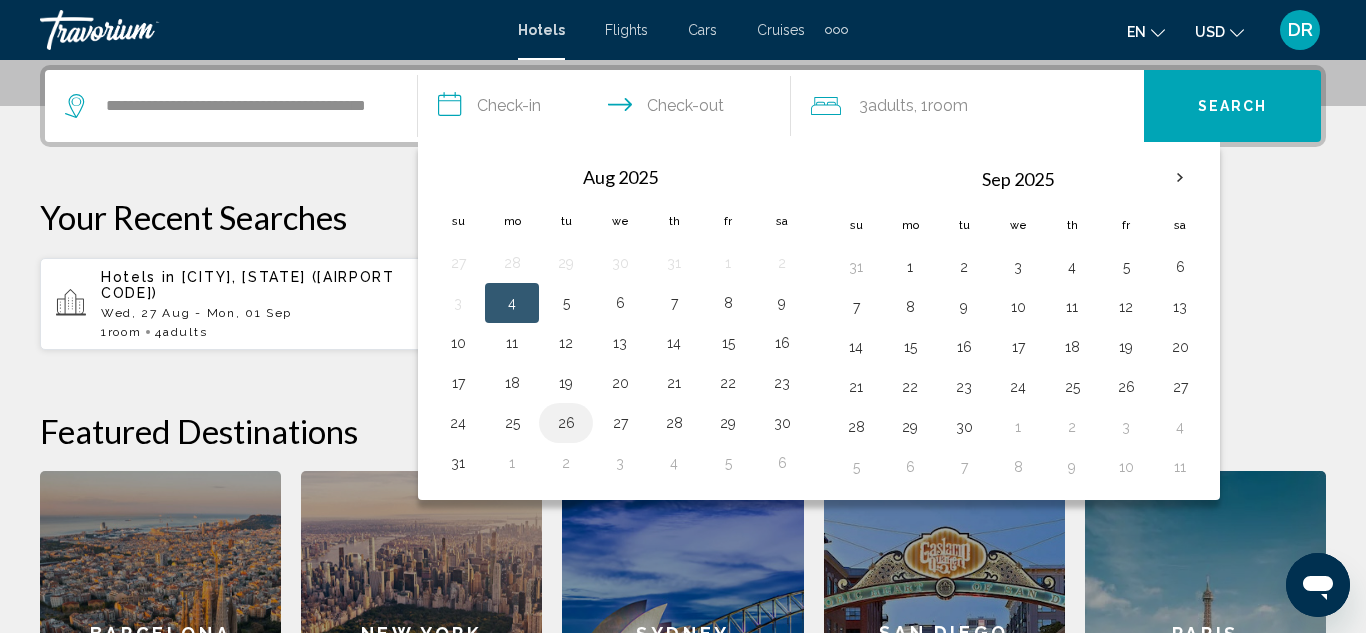 click on "26" at bounding box center [566, 423] 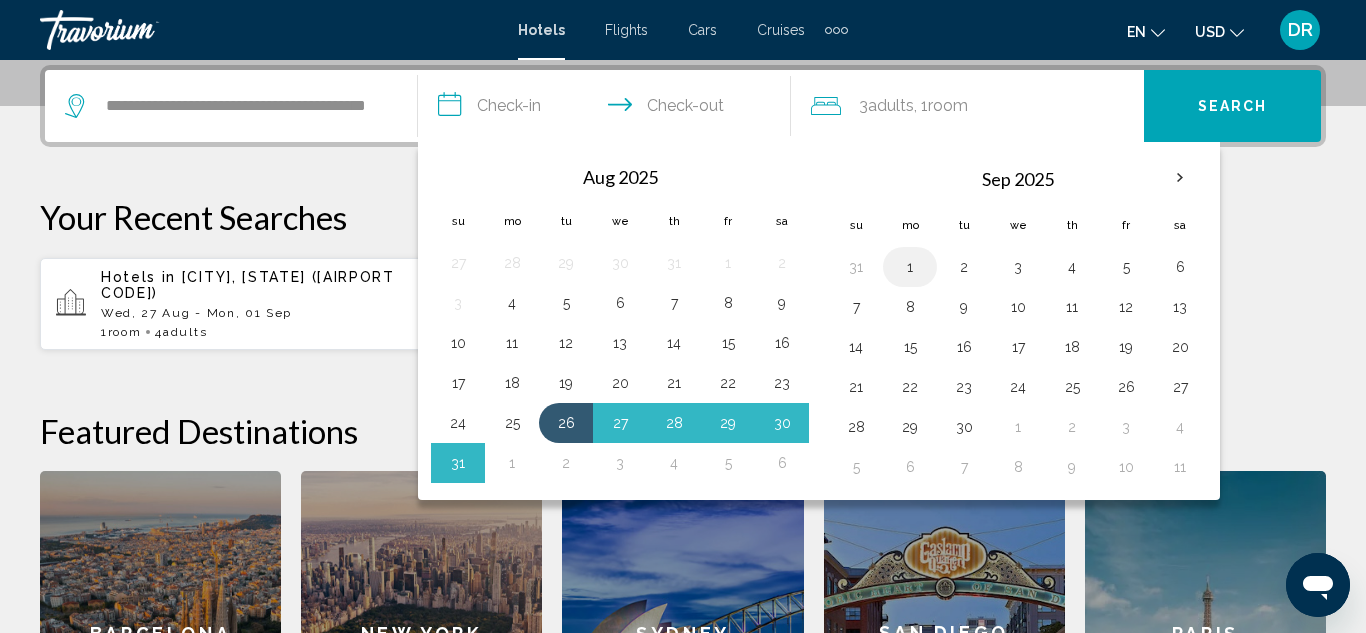 click on "1" at bounding box center [910, 267] 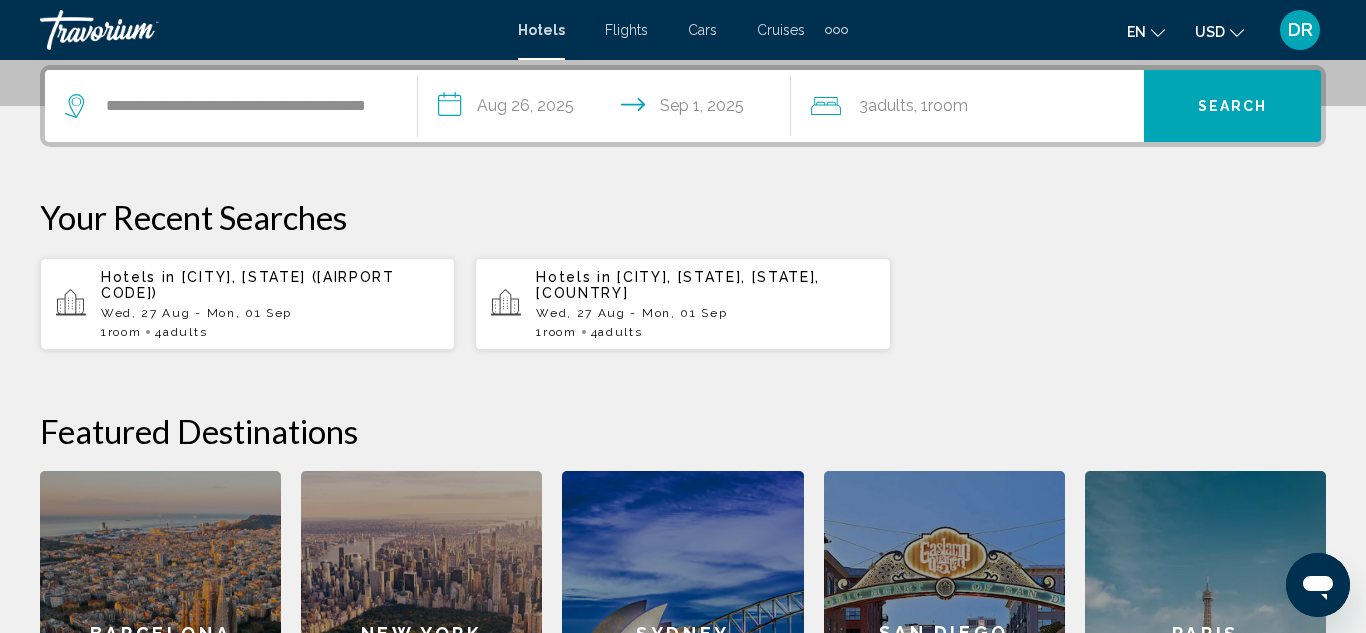 click on "Search" at bounding box center (1232, 106) 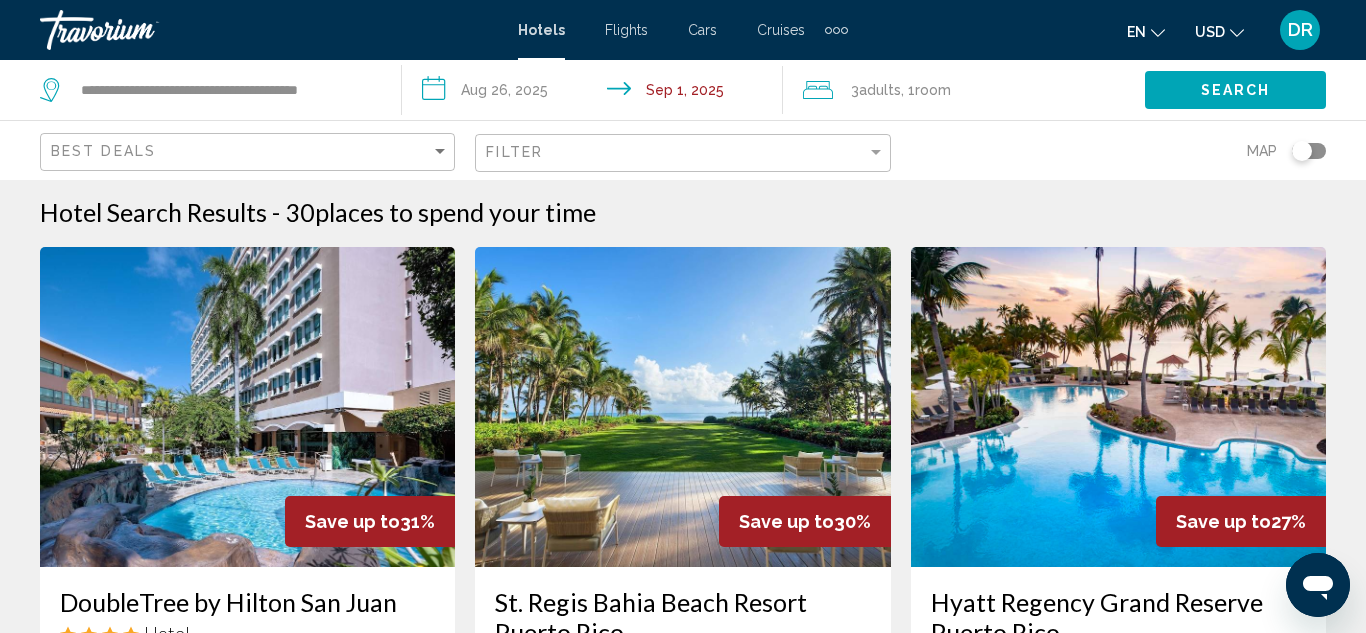 scroll, scrollTop: 0, scrollLeft: 0, axis: both 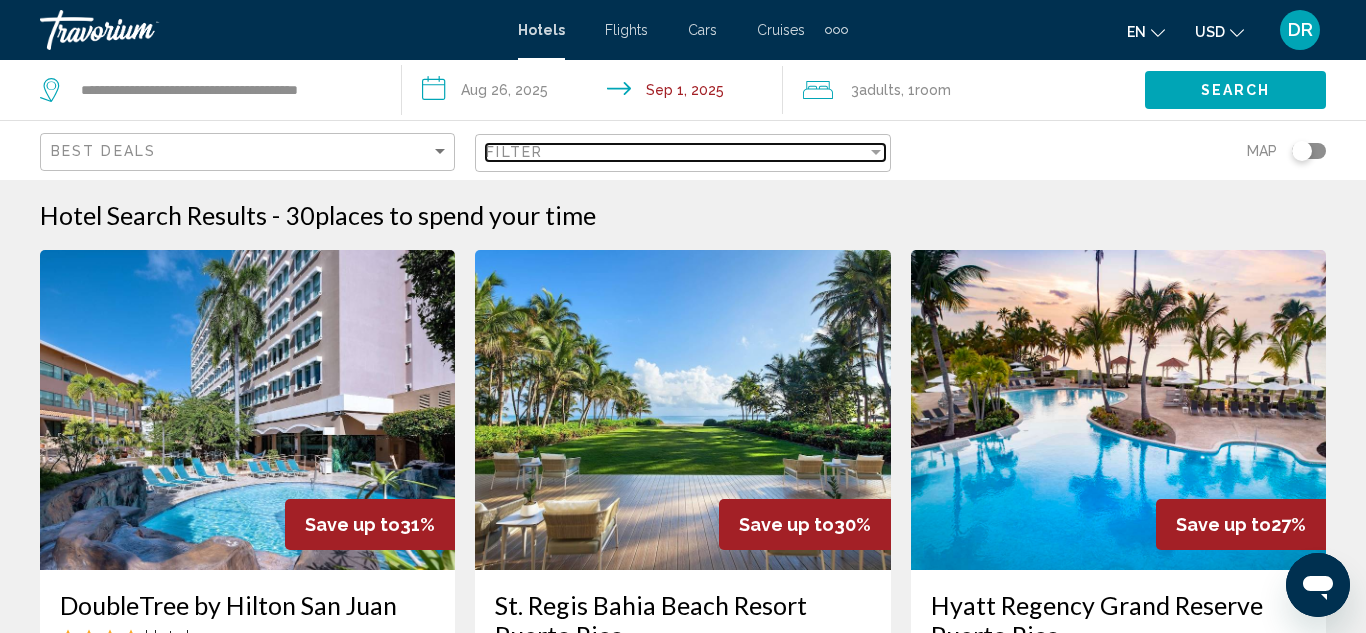 click on "Filter" at bounding box center (676, 152) 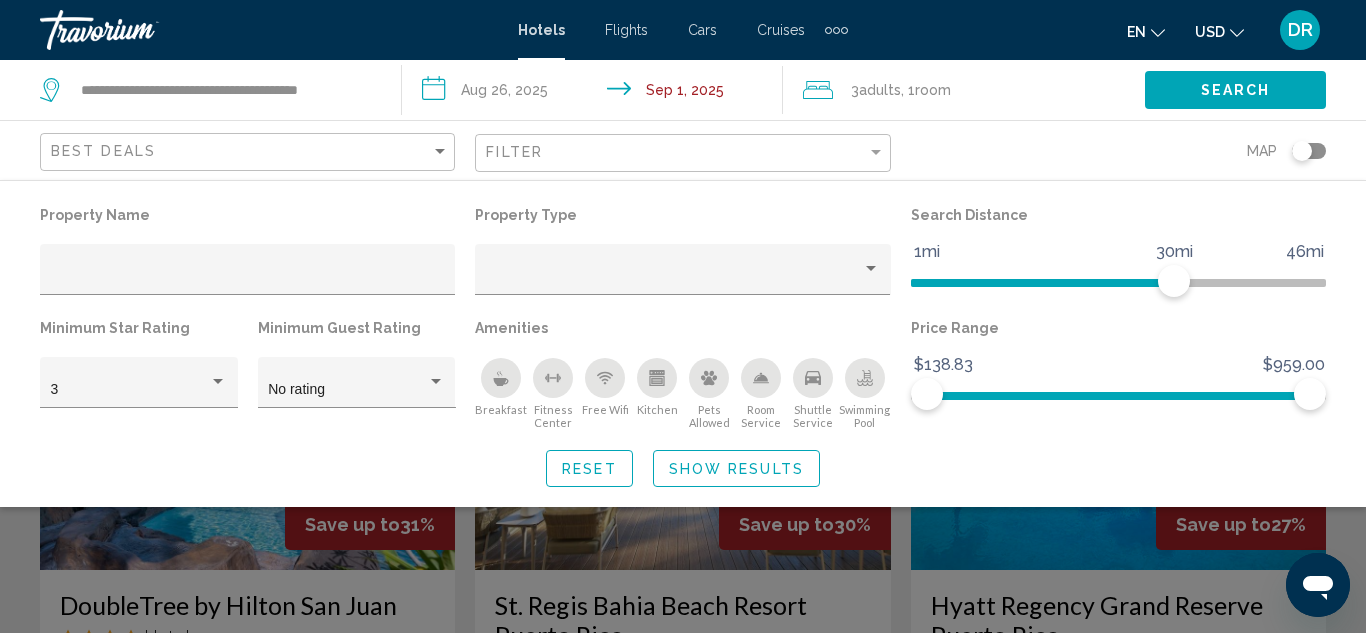 click on "Map" 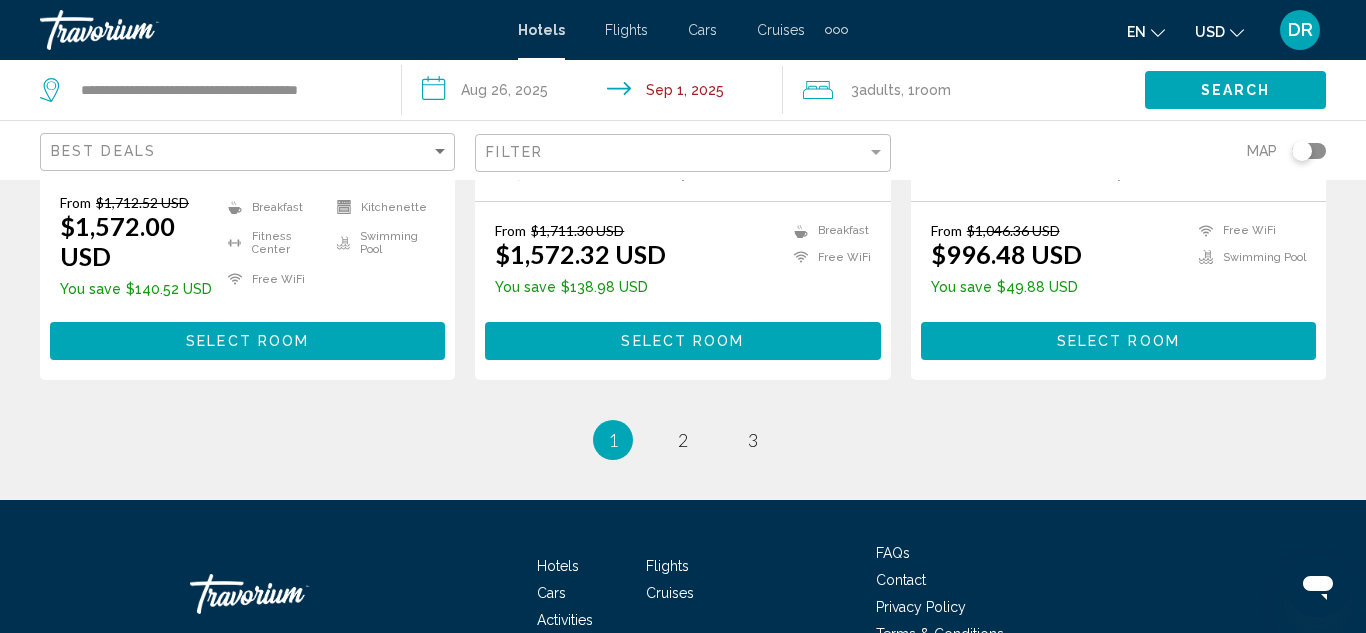 scroll, scrollTop: 2889, scrollLeft: 0, axis: vertical 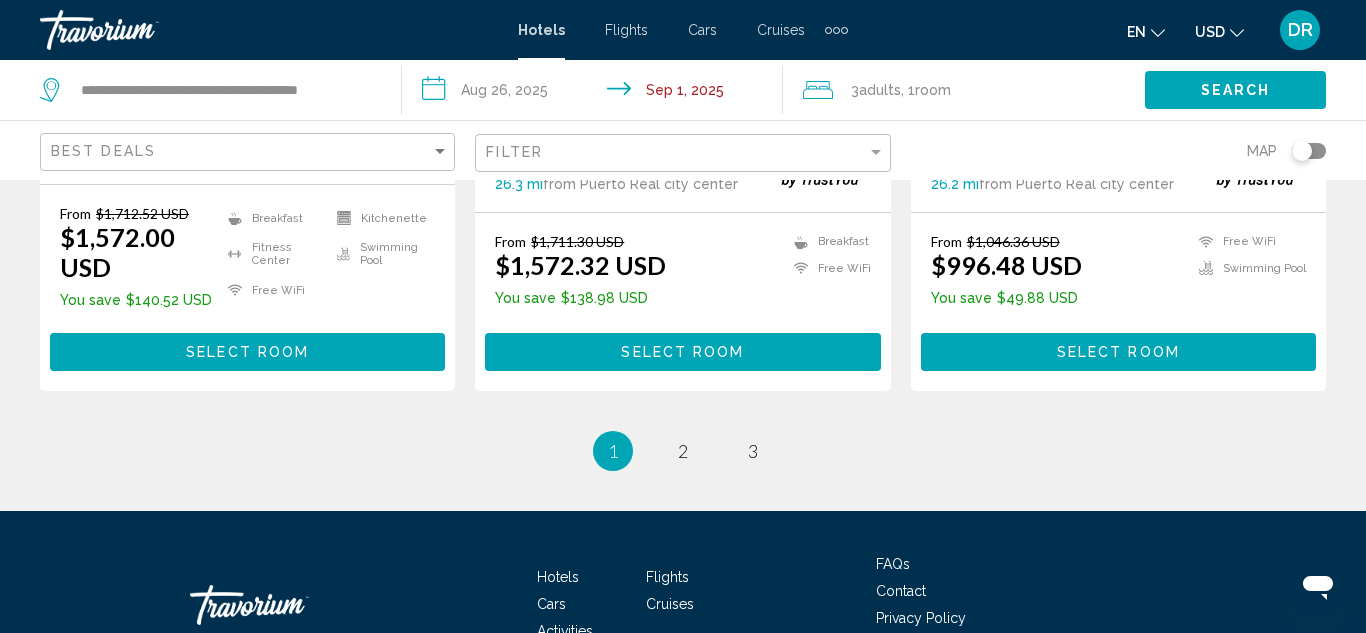 click on "Filter" 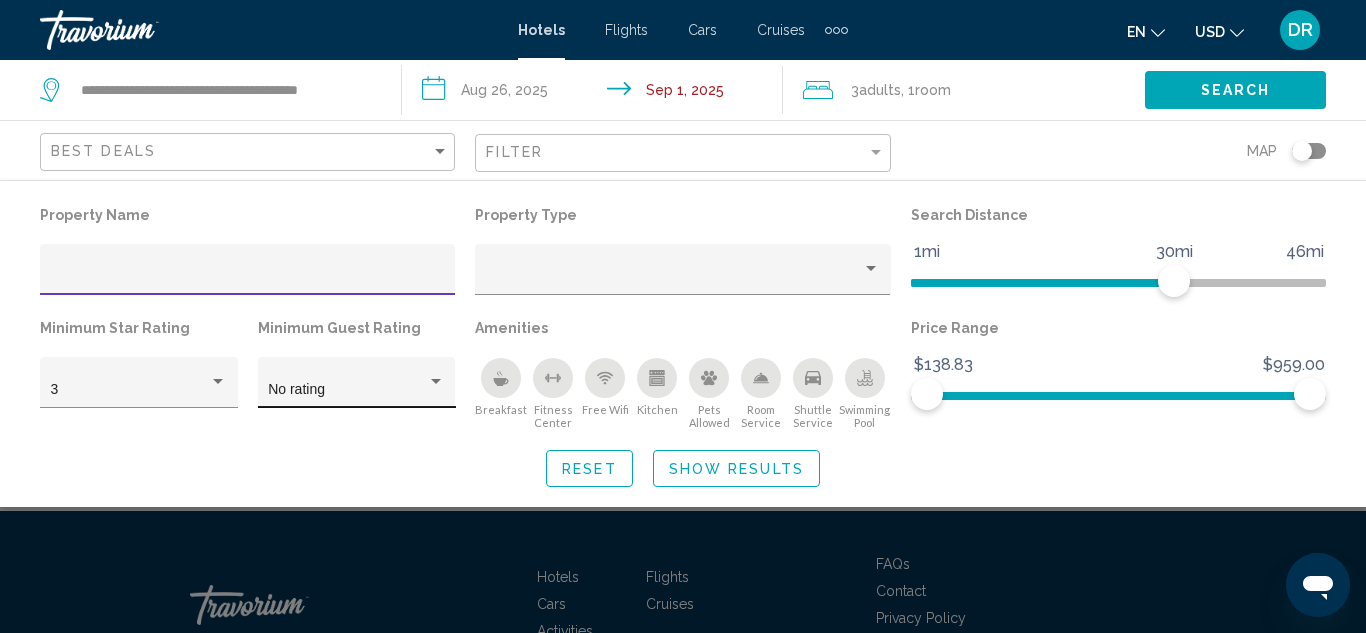 click on "No rating" 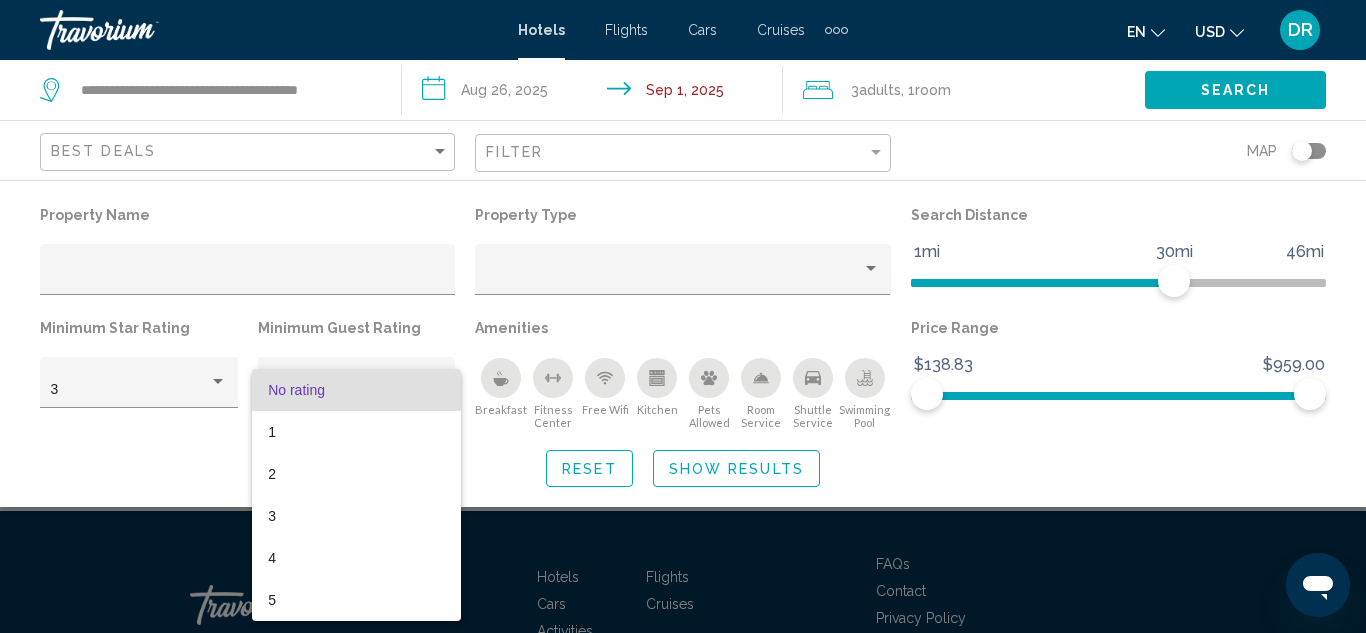 click at bounding box center [683, 316] 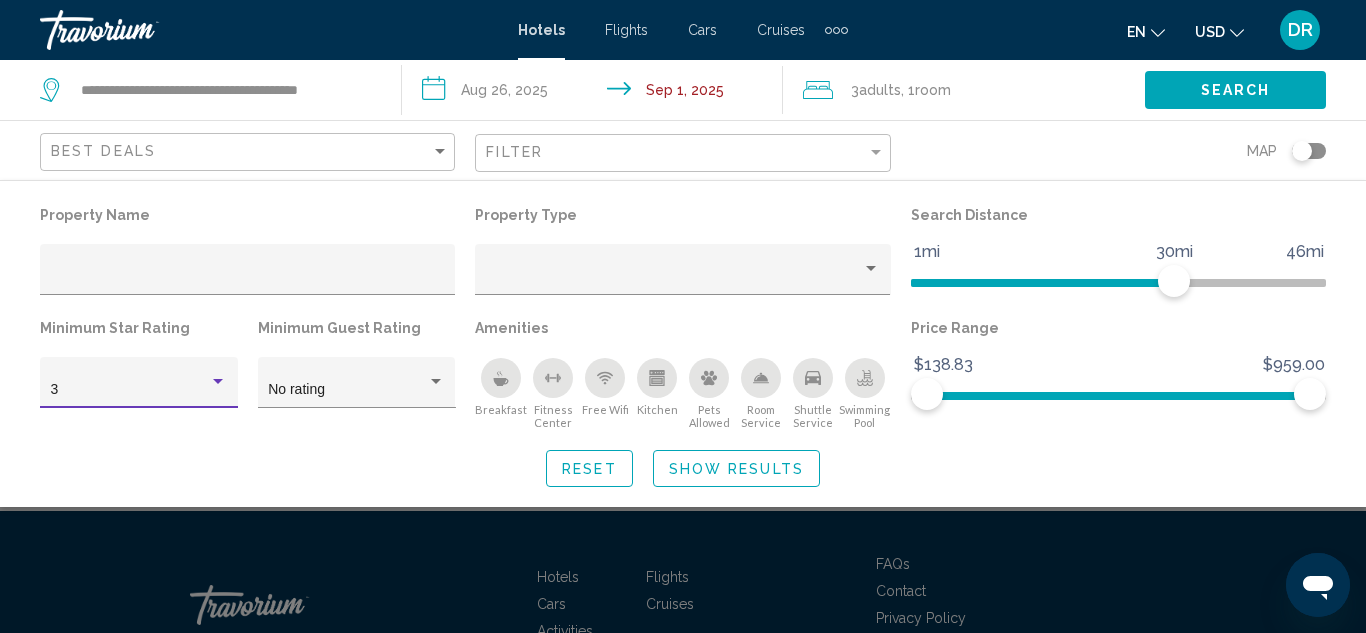 click at bounding box center (218, 382) 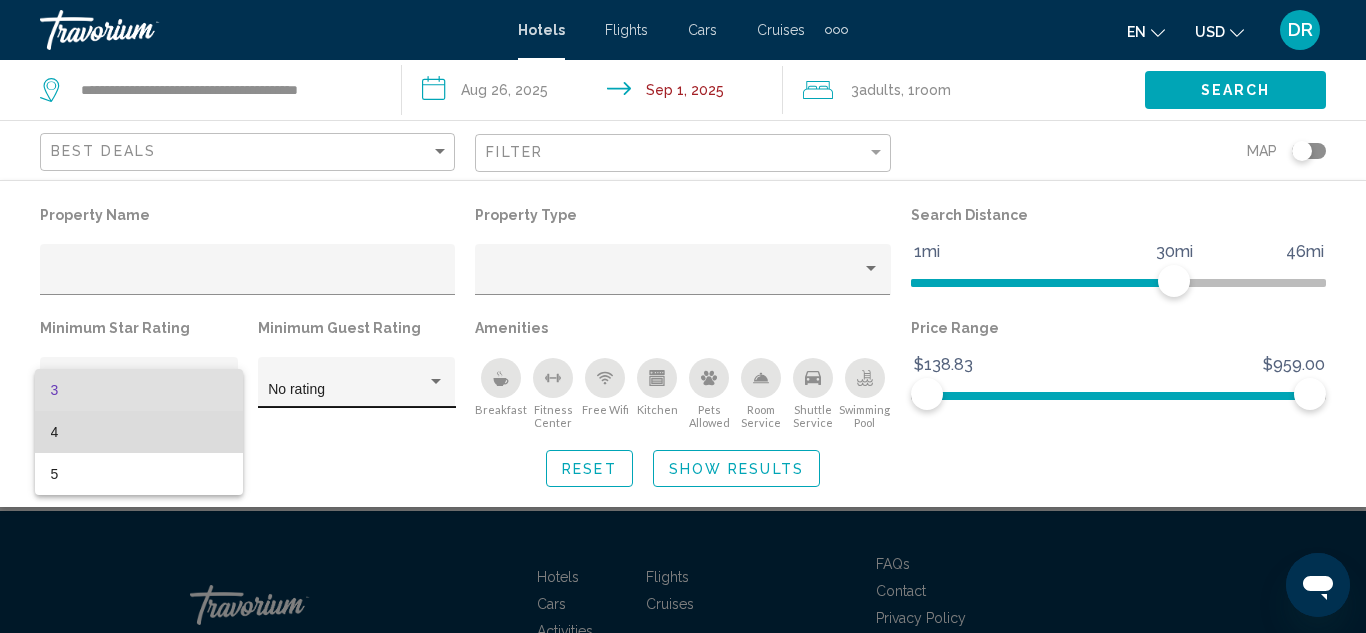 drag, startPoint x: 109, startPoint y: 437, endPoint x: 327, endPoint y: 370, distance: 228.06358 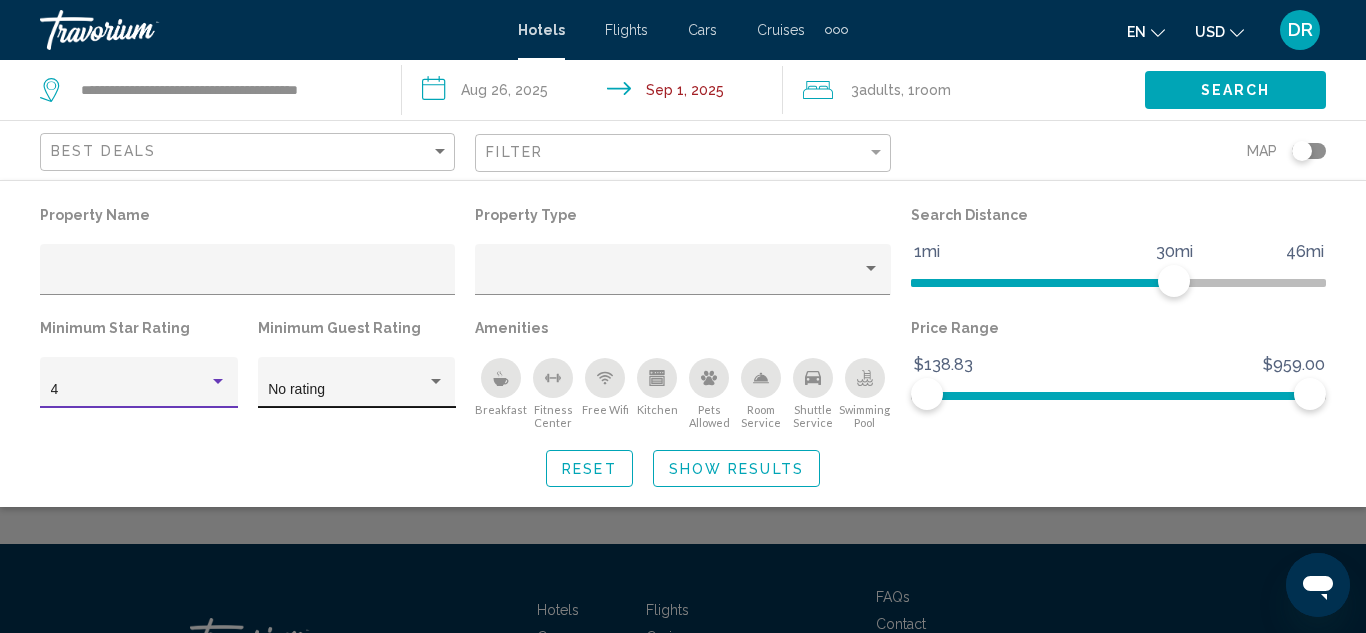 click on "No rating" 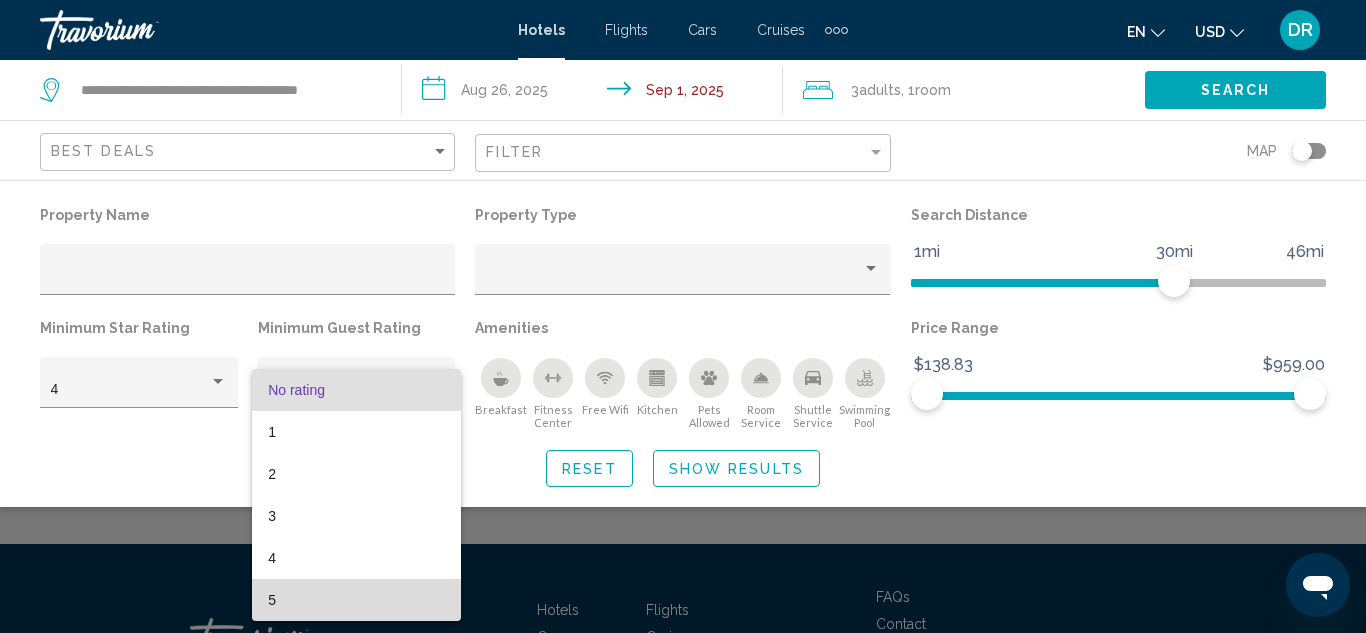 click on "5" at bounding box center (356, 600) 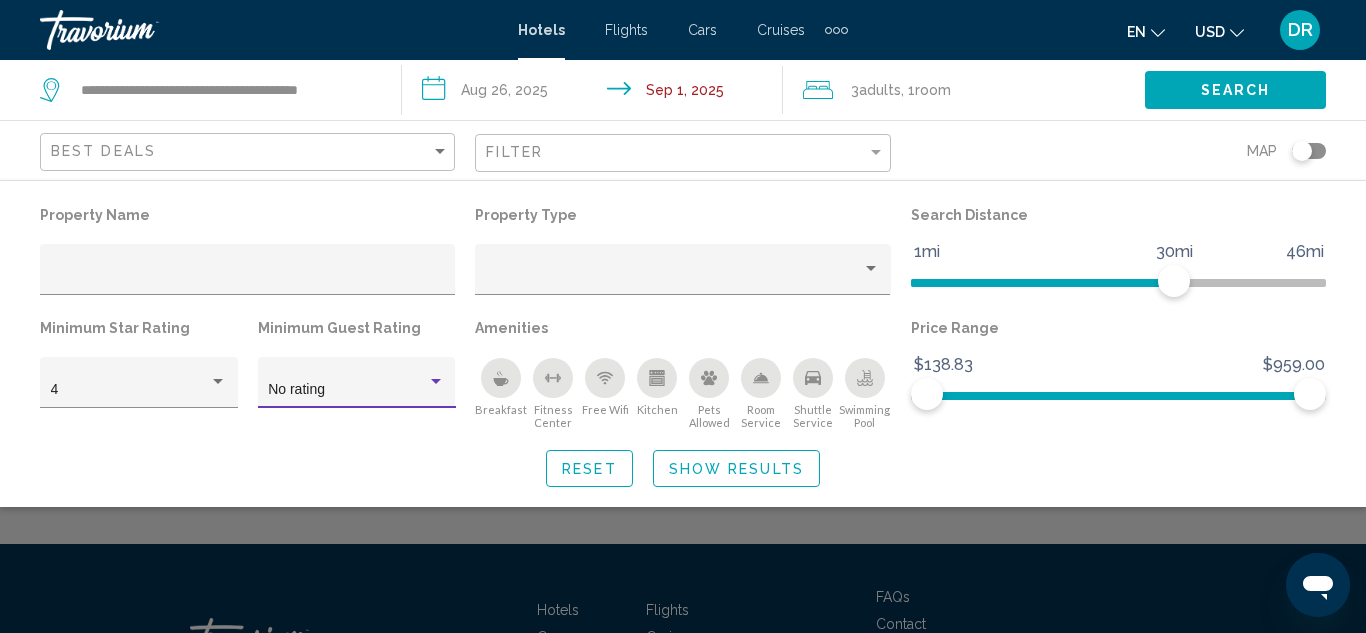 scroll, scrollTop: 0, scrollLeft: 0, axis: both 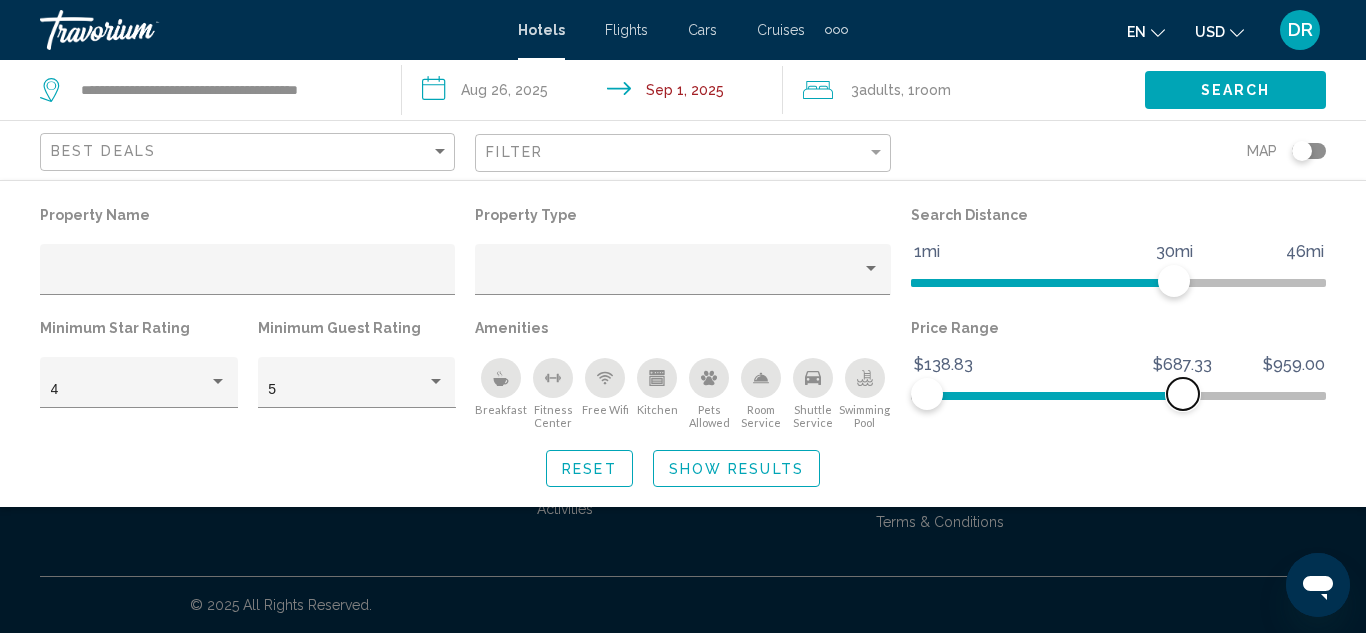 drag, startPoint x: 1306, startPoint y: 400, endPoint x: 1183, endPoint y: 406, distance: 123.146255 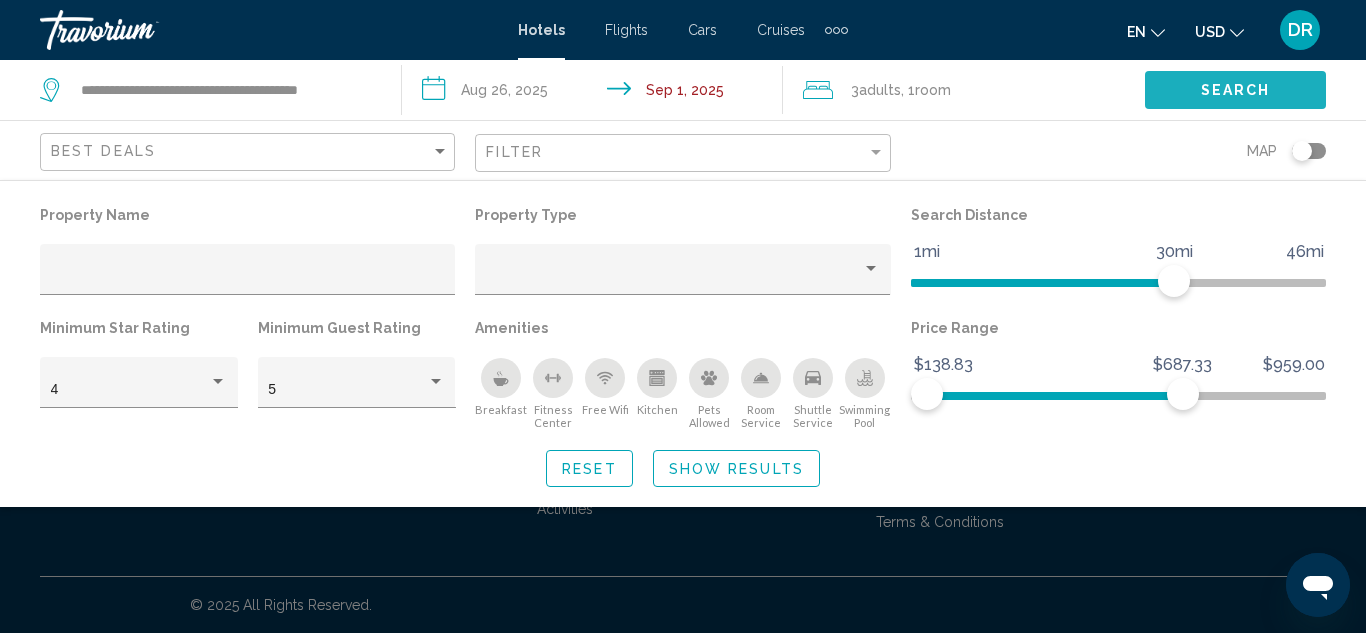 click on "Search" 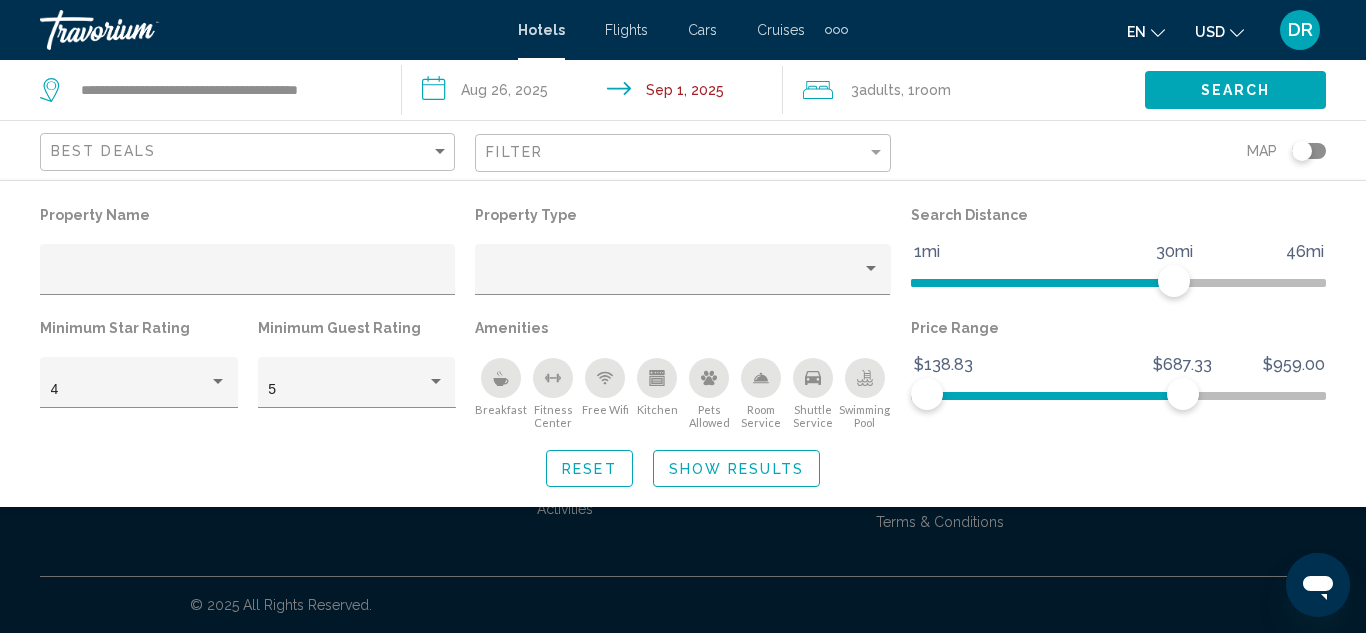 click on "Property Name Property Type Search Distance 1mi 46mi 30mi Minimum Star Rating 4 Minimum Guest Rating 5 Amenities
Breakfast
Fitness Center
Free Wifi
Kitchen
Pets Allowed
Room Service
Shuttle Service
Swimming Pool Price Range $138.83 $959.00 $138.83 $687.33 Reset Show Results" 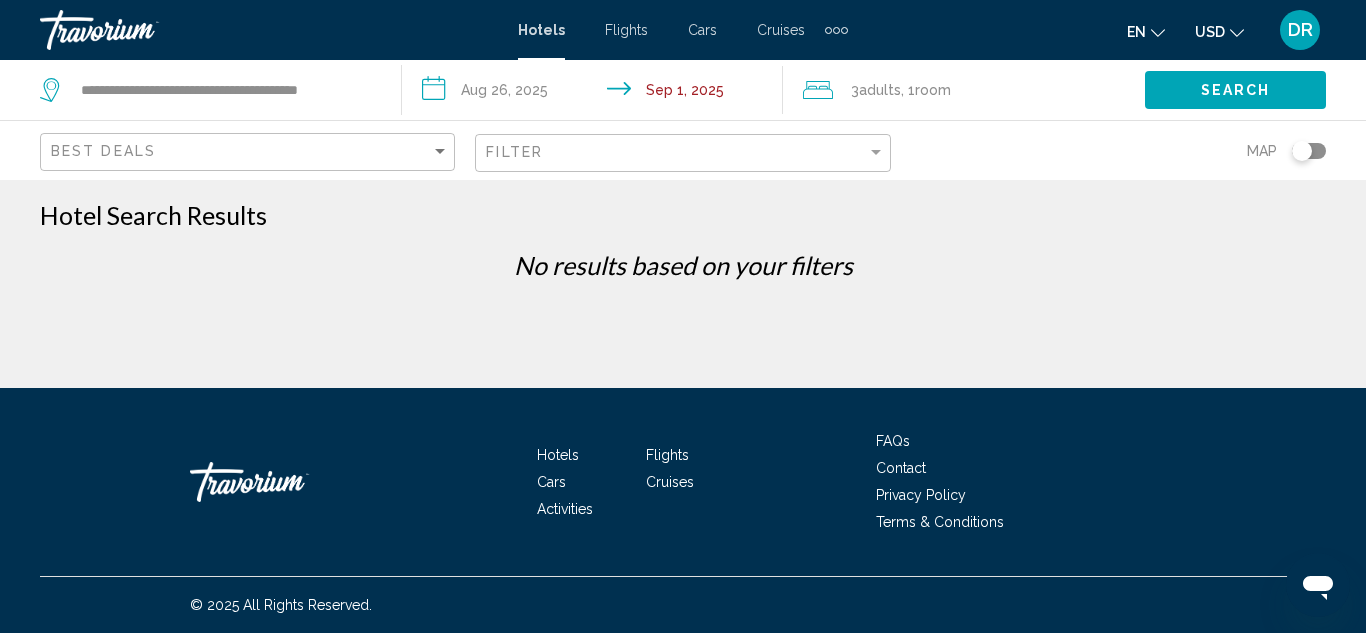 click on "Filter" 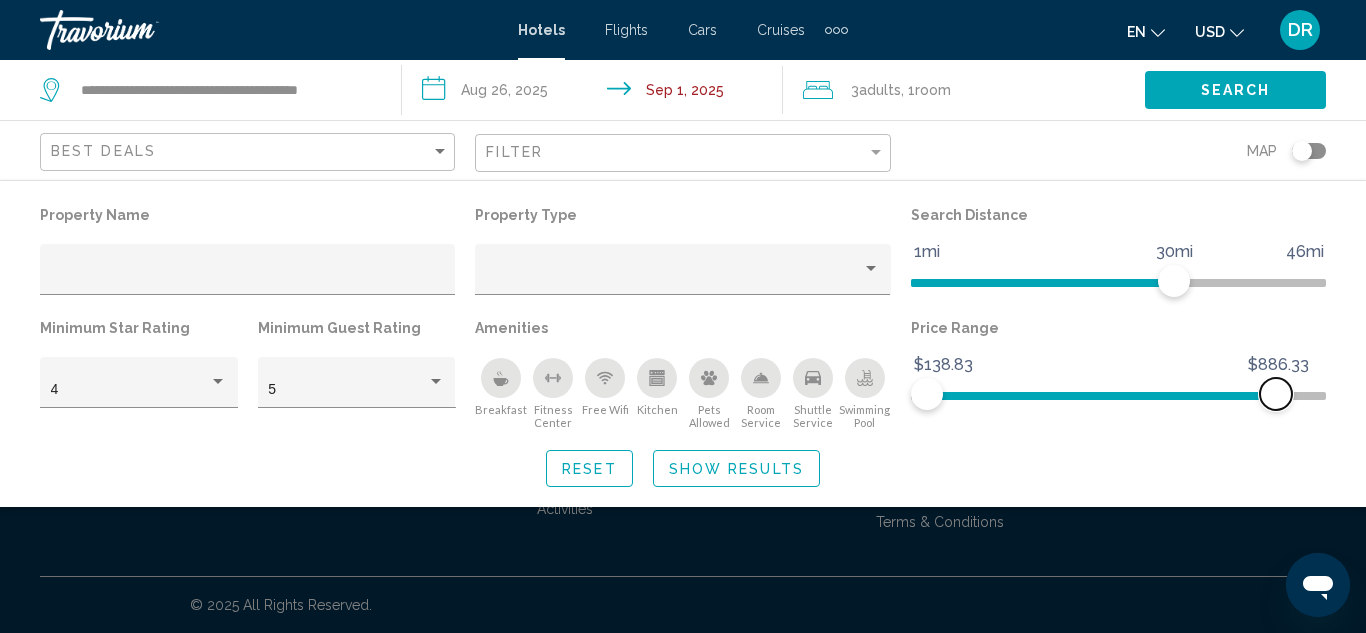 drag, startPoint x: 1176, startPoint y: 387, endPoint x: 1276, endPoint y: 390, distance: 100.04499 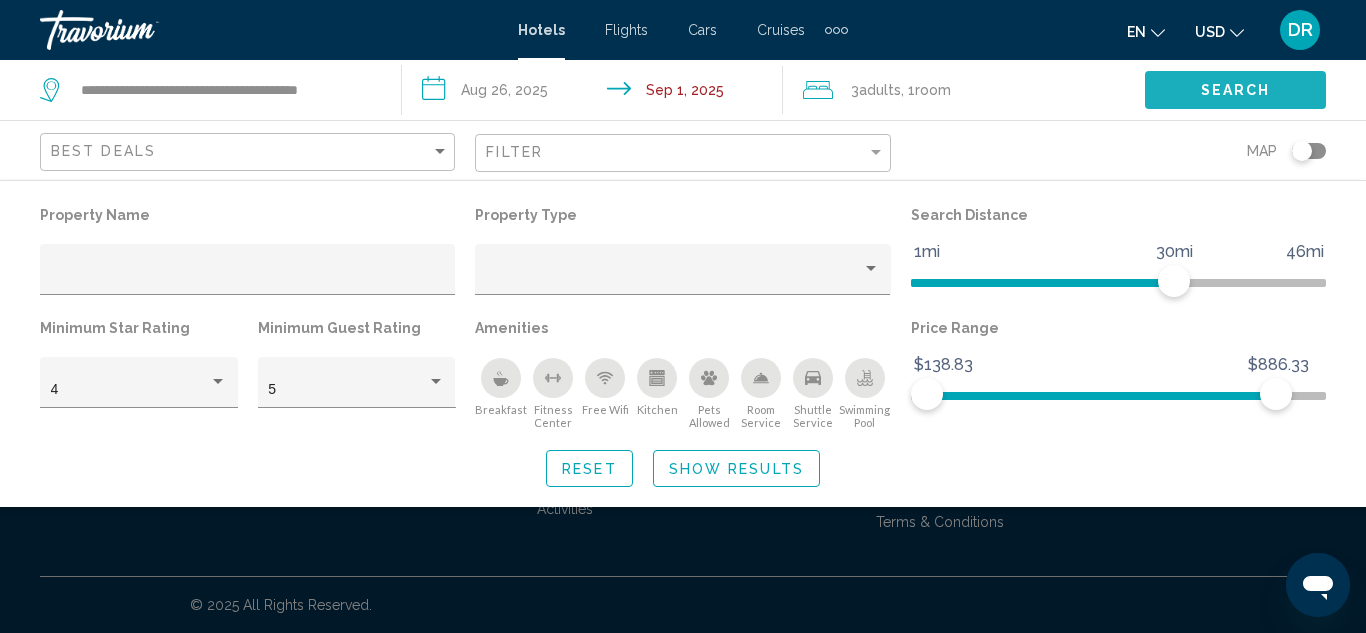click on "Search" 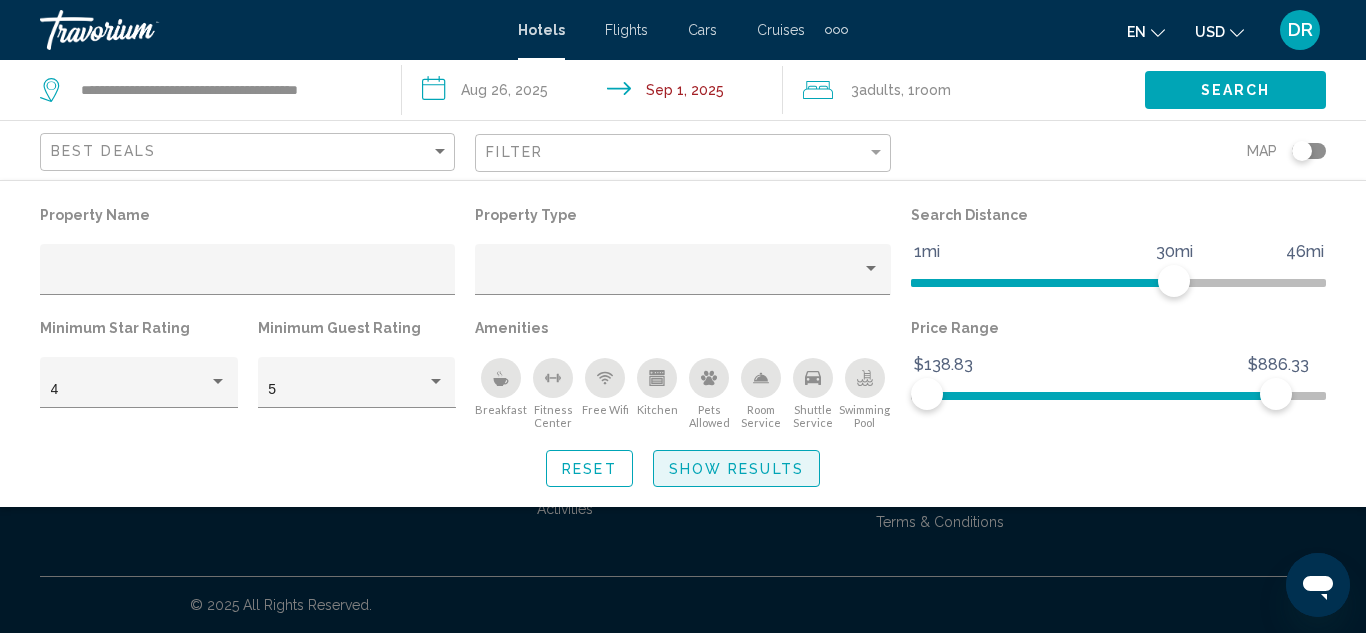 click on "Show Results" 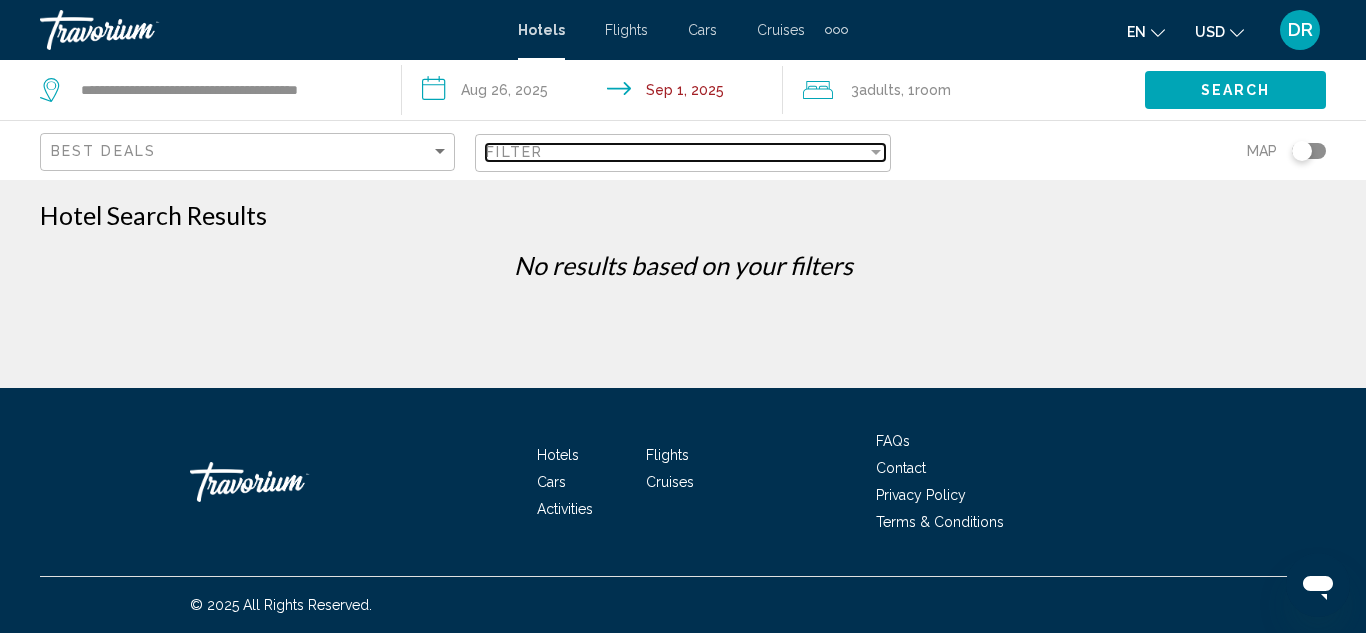 click on "Filter" at bounding box center [676, 152] 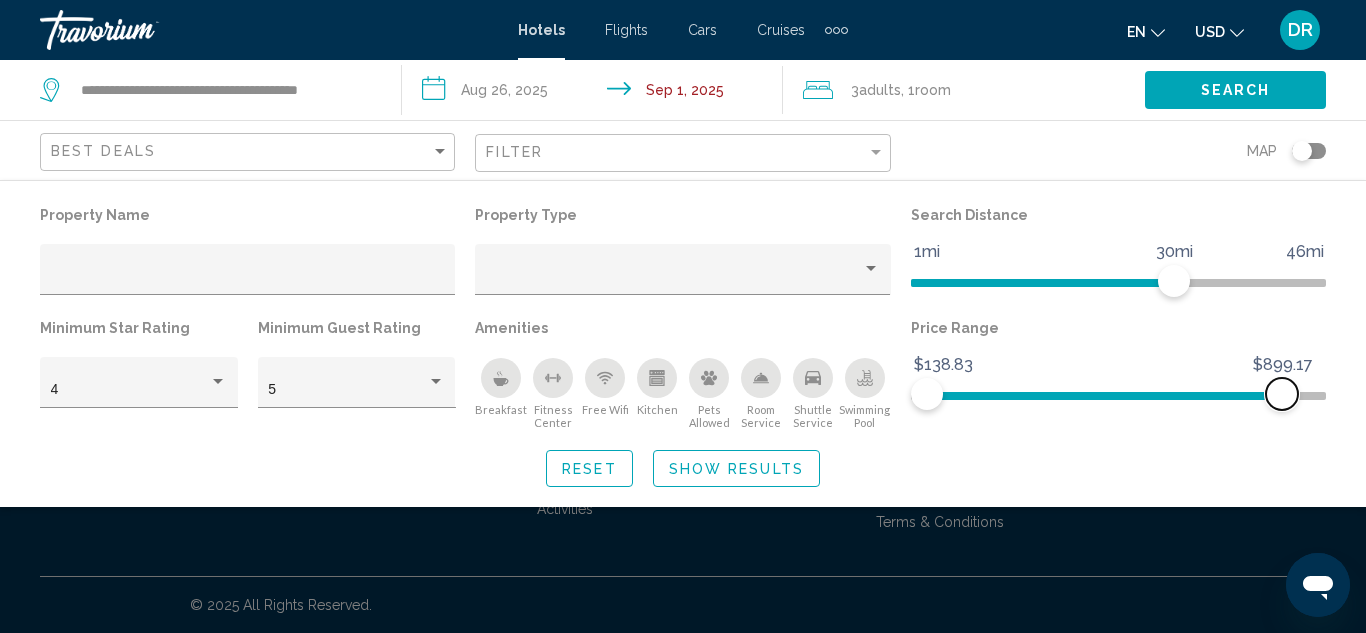 drag, startPoint x: 1279, startPoint y: 391, endPoint x: 1363, endPoint y: 393, distance: 84.0238 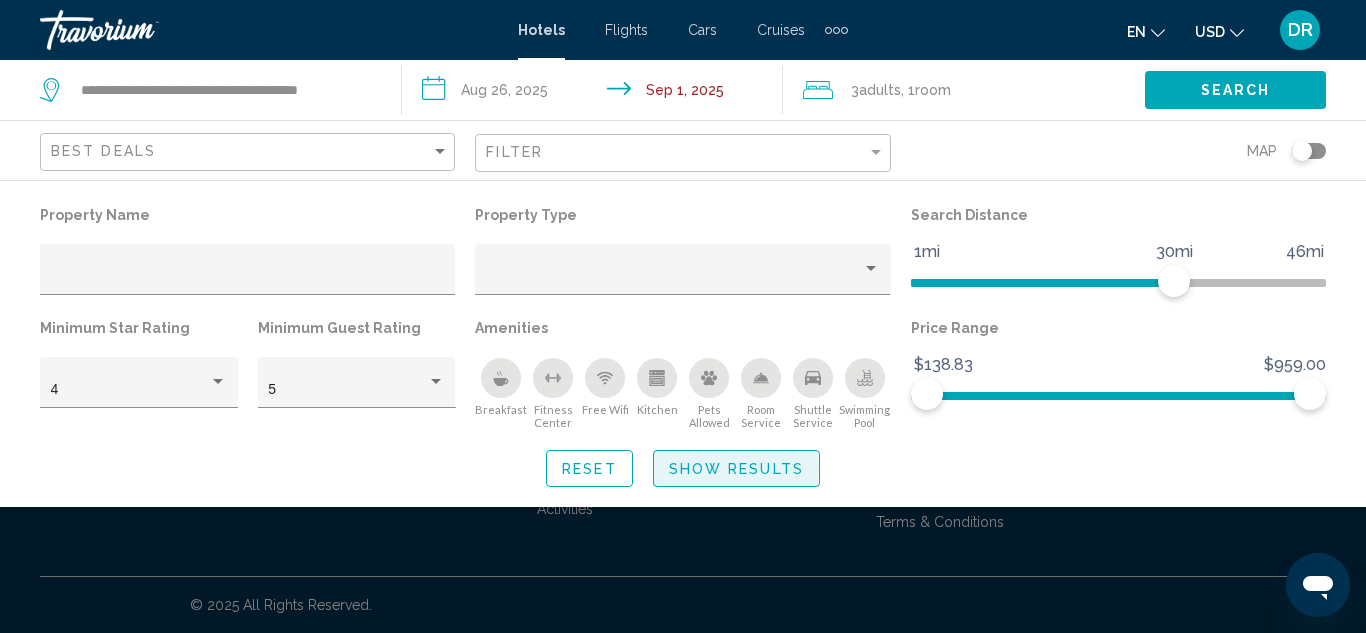 click on "Show Results" 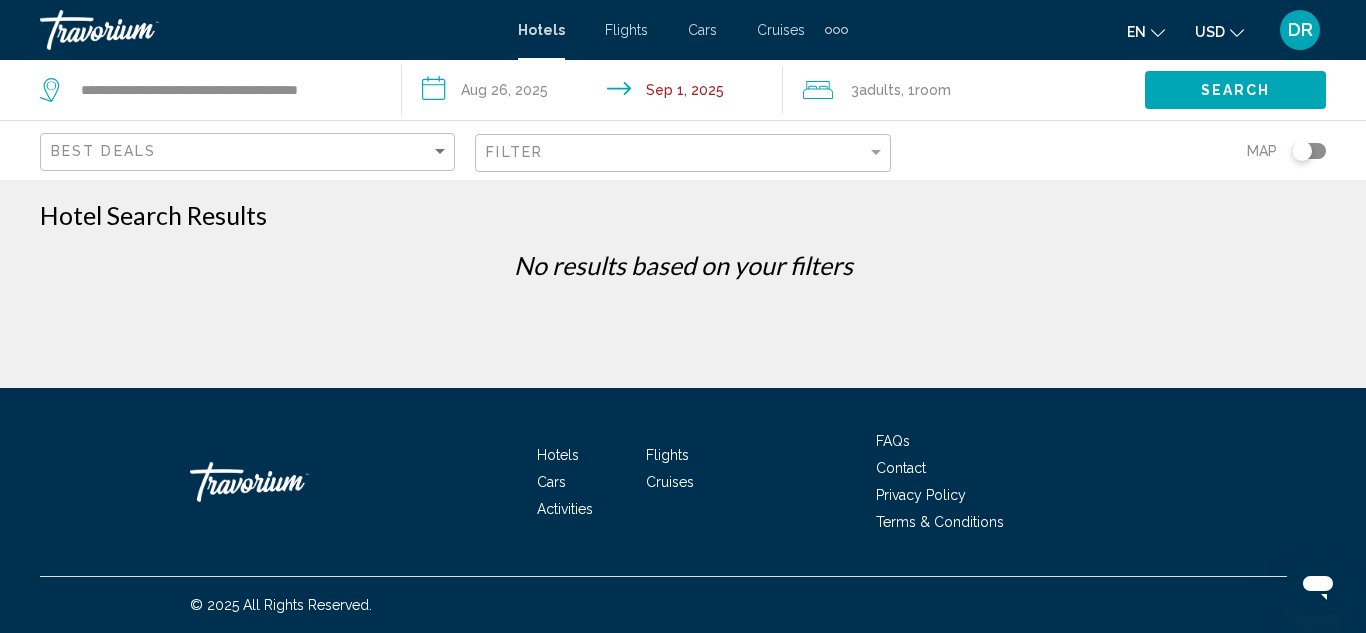 click on "Best Deals" 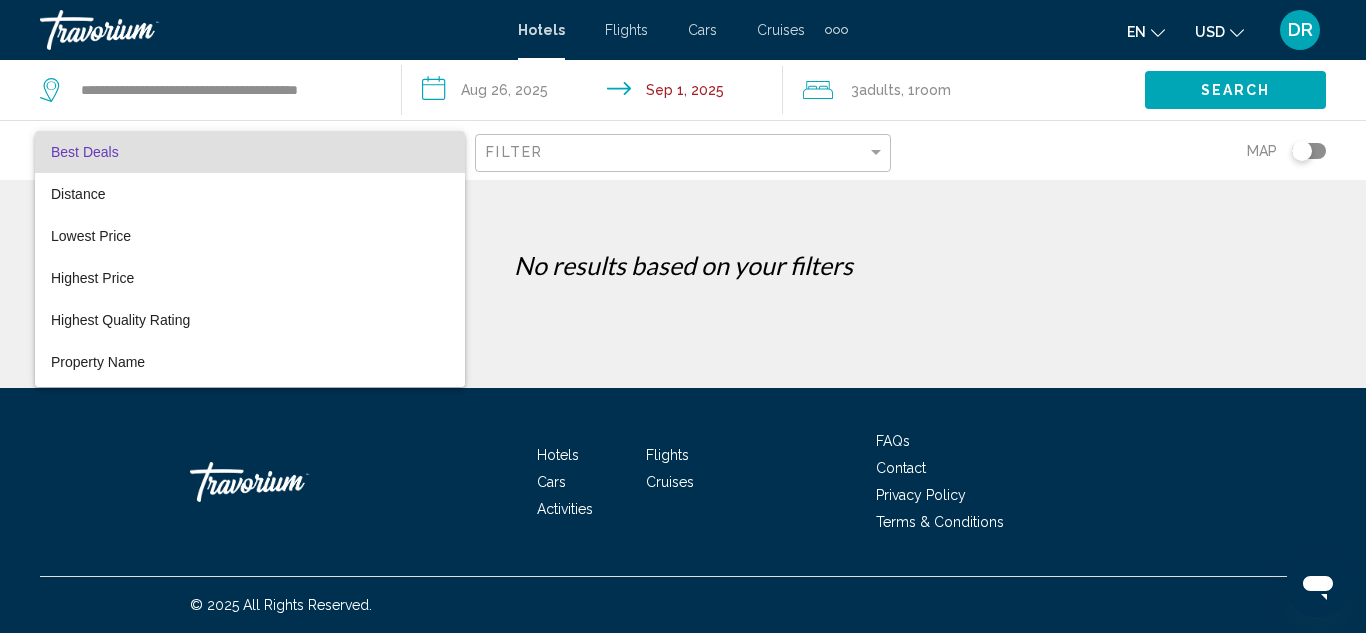 click at bounding box center (683, 316) 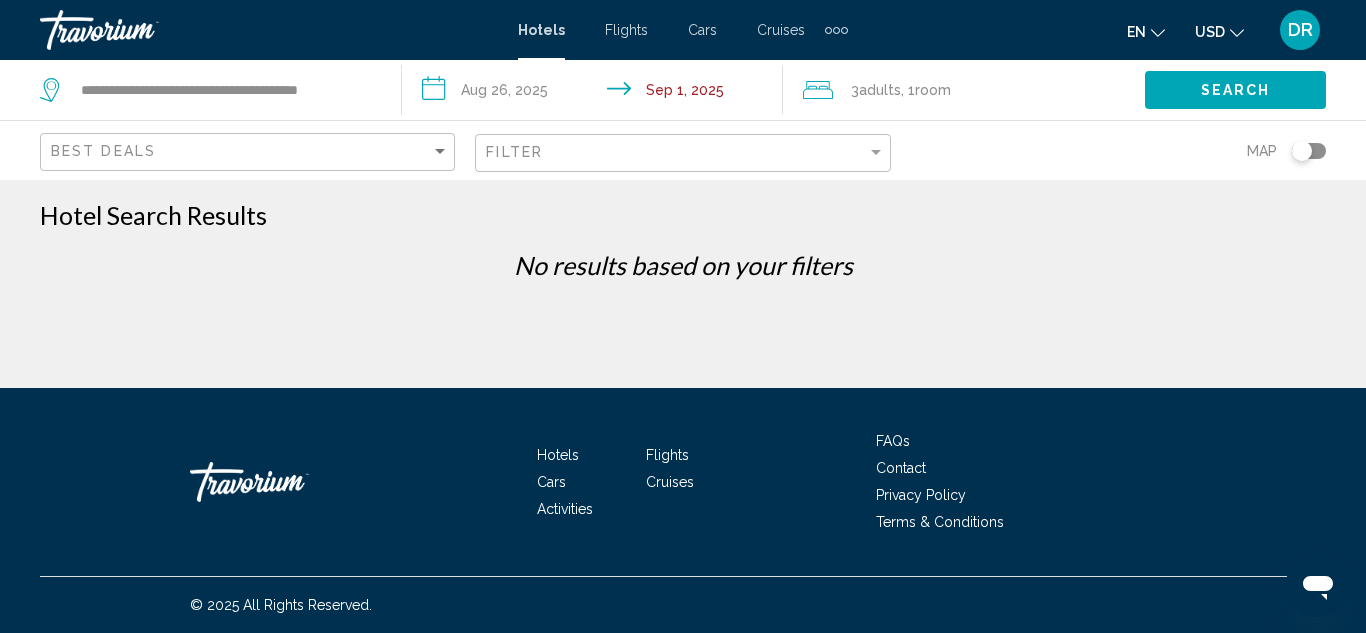 click on "**********" at bounding box center (597, 93) 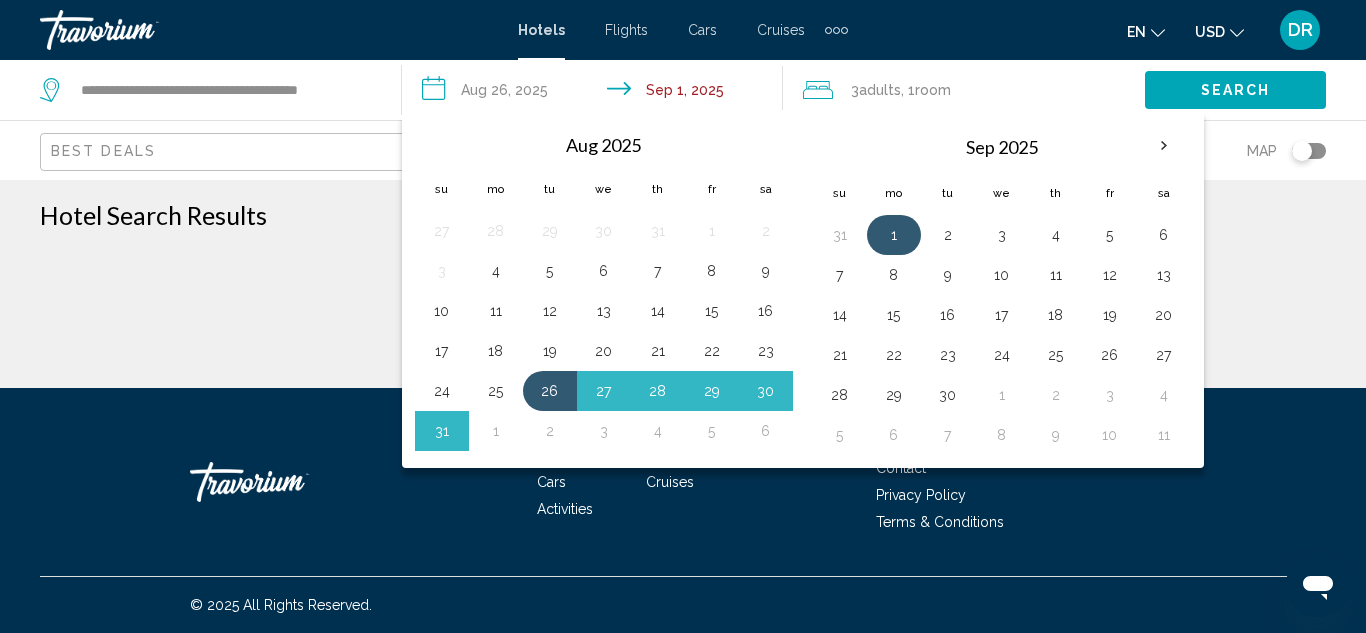 click on "1" at bounding box center [894, 235] 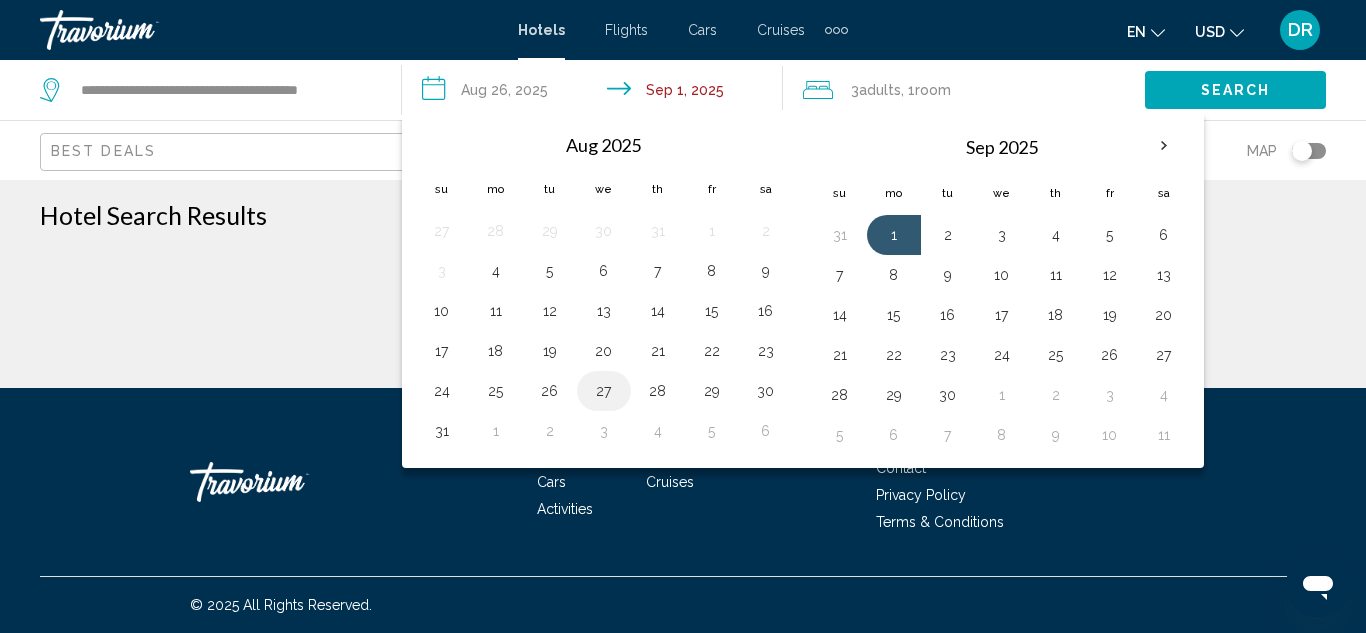 click on "27" at bounding box center [604, 391] 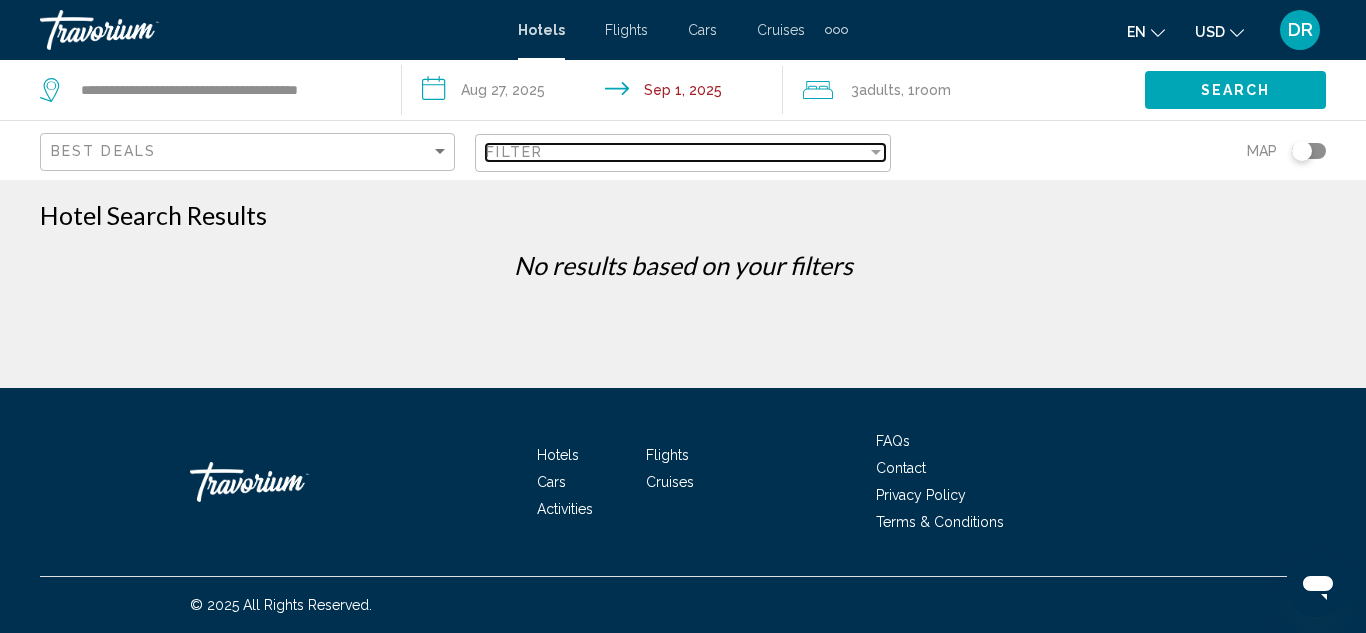 click on "Filter" at bounding box center (676, 152) 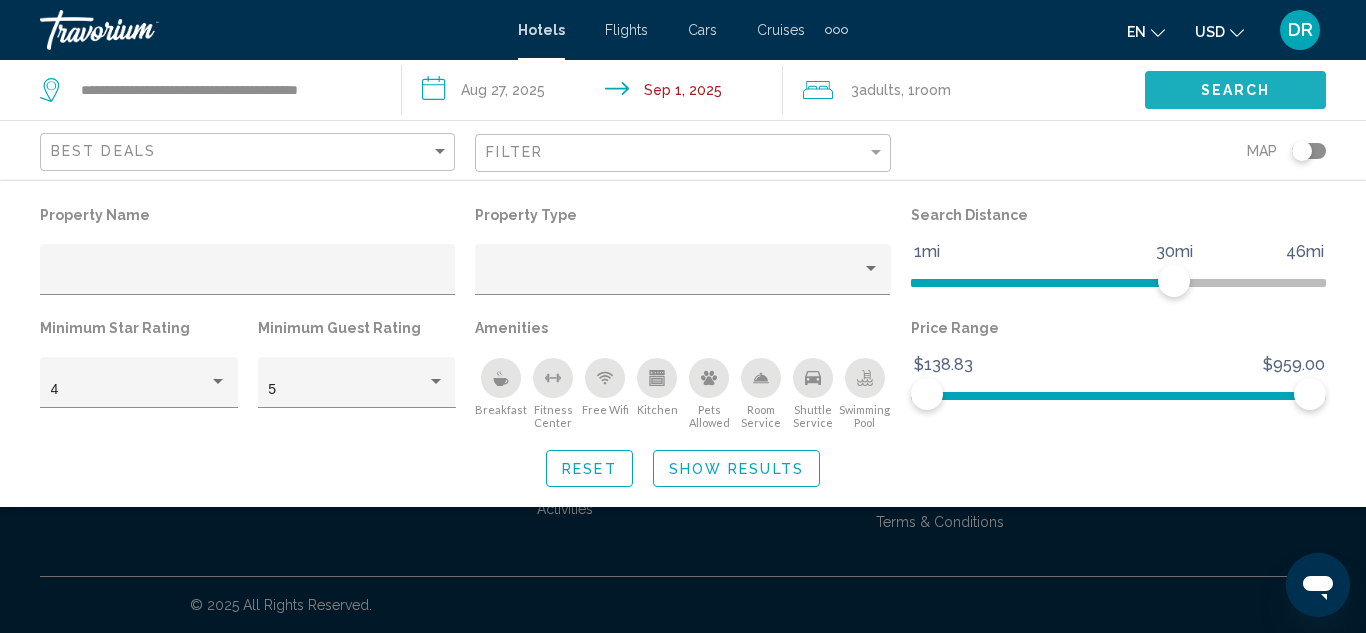 click on "Search" 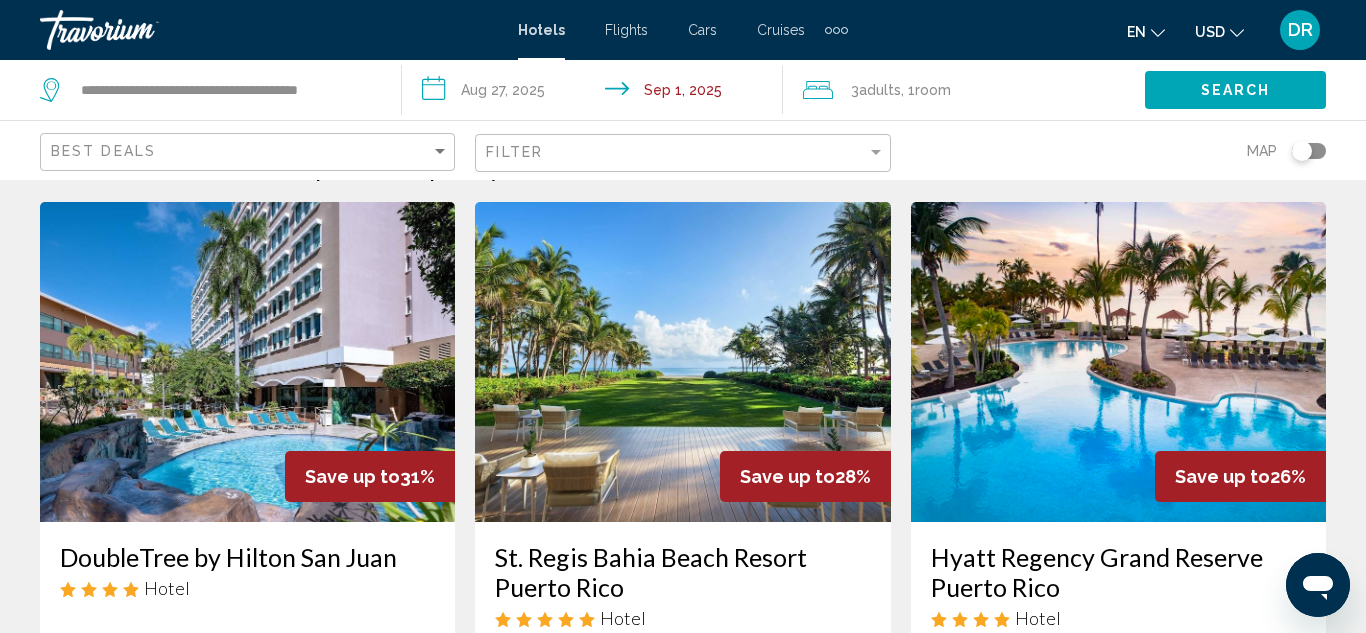scroll, scrollTop: 54, scrollLeft: 0, axis: vertical 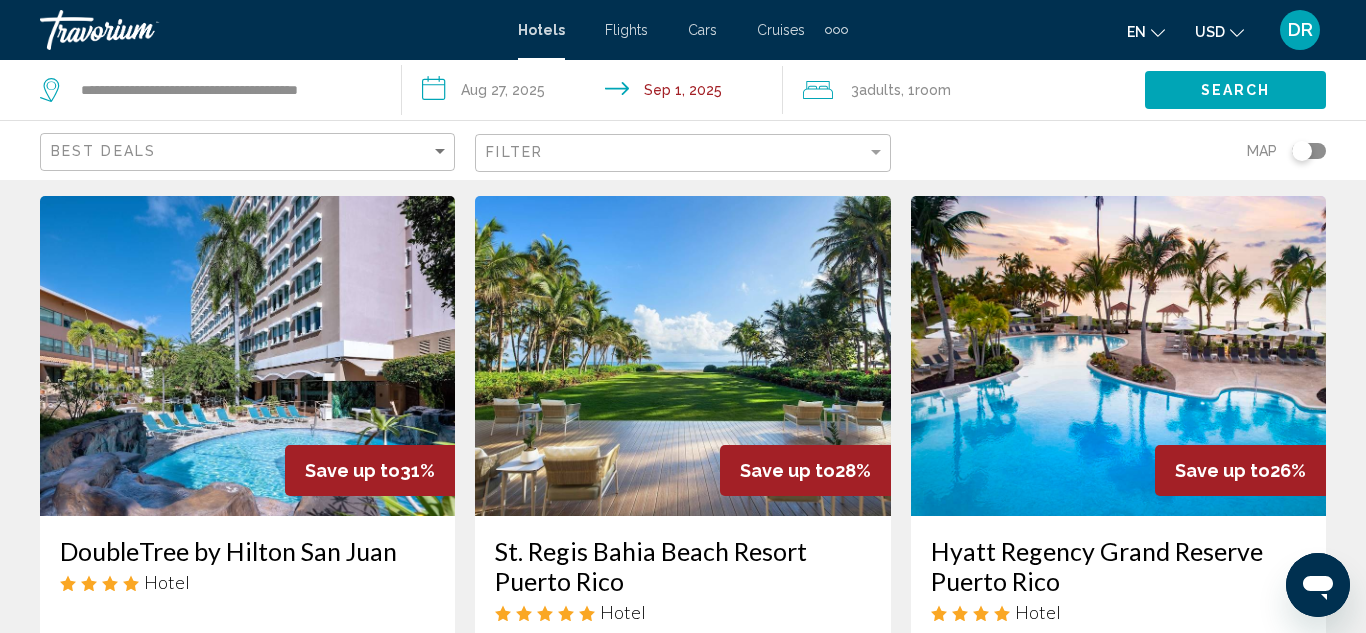 click on "Hotel Search Results  -   30  places to spend your time Save up to  31%   DoubleTree by Hilton San Juan
Hotel
[NUMBER] [STREET], [CITY] 29.4 mi  from [CITY] city center from hotel 4.5 From $[PRICE] USD $[PRICE] USD  You save  $[PRICE] USD
Breakfast
Fitness Center
Room Service
Swimming Pool  4.5 Select Room Save up to  28%   St. Regis Bahia Beach Resort Puerto Rico
Hotel
[STREET] [NUMBER], [CITY] 13.7 mi  from [CITY] city center from hotel 4.5 From $[PRICE] USD $[PRICE] USD  You save
3" at bounding box center [683, 1726] 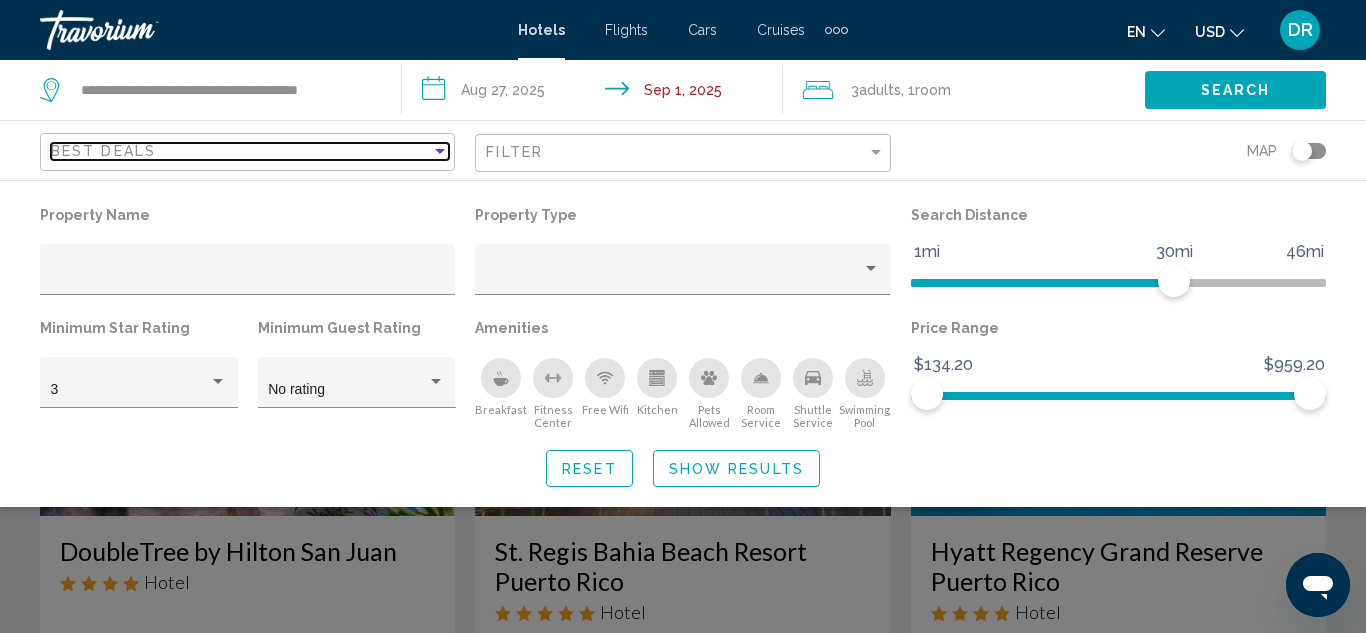 click on "Best Deals" at bounding box center [241, 151] 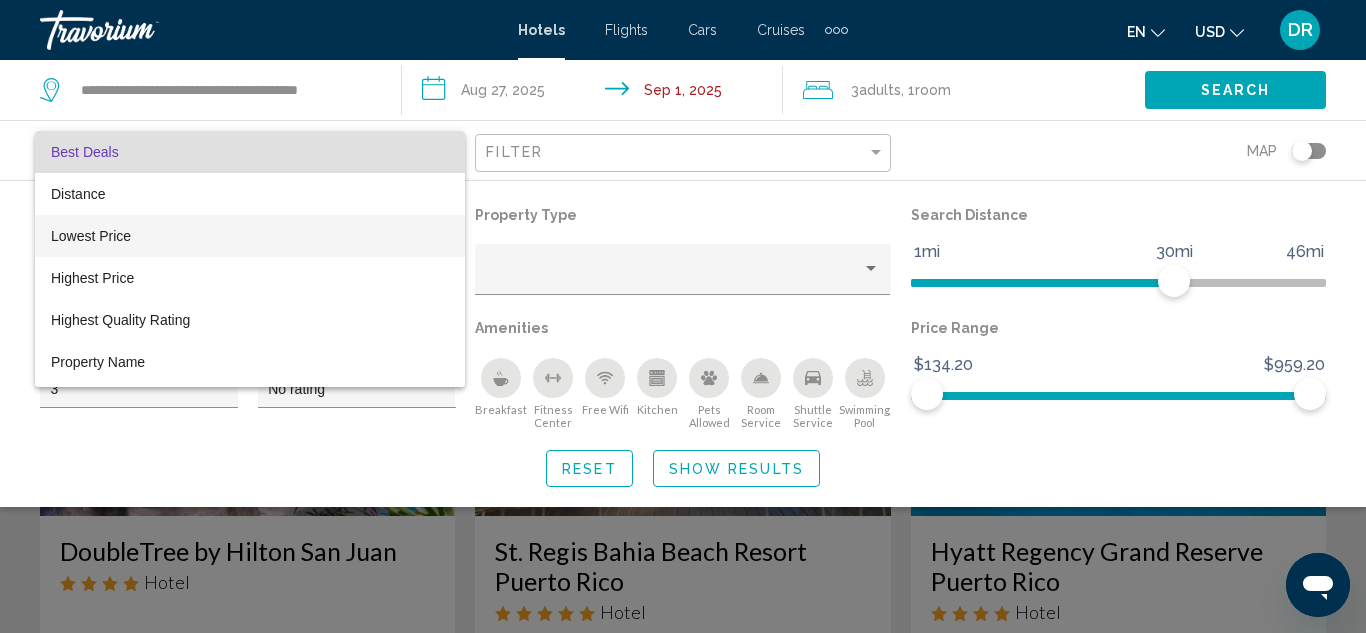 click on "Lowest Price" at bounding box center (250, 236) 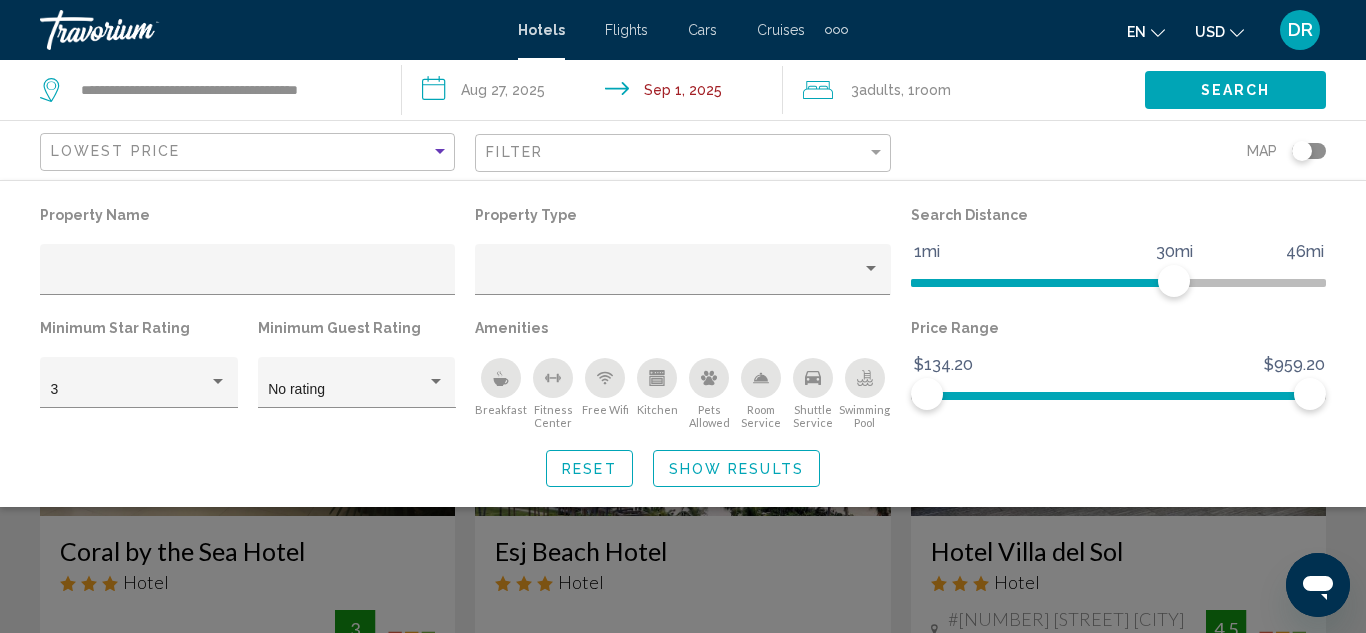 click on "Search" 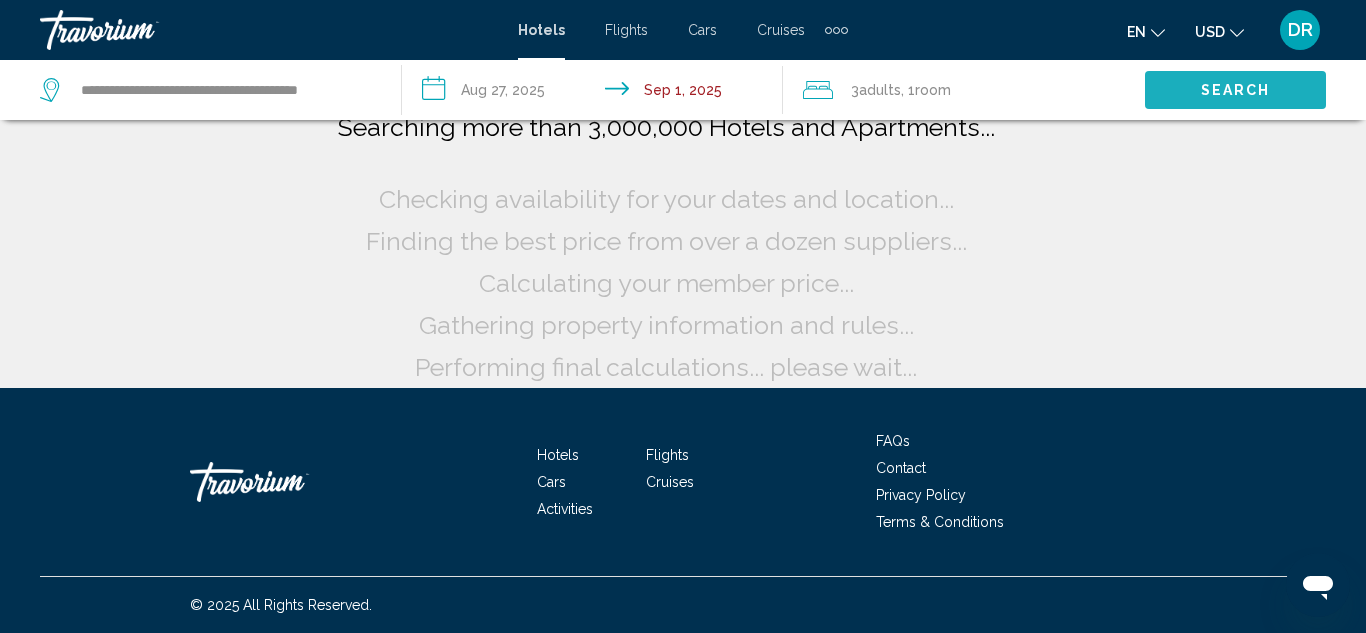 scroll, scrollTop: 0, scrollLeft: 0, axis: both 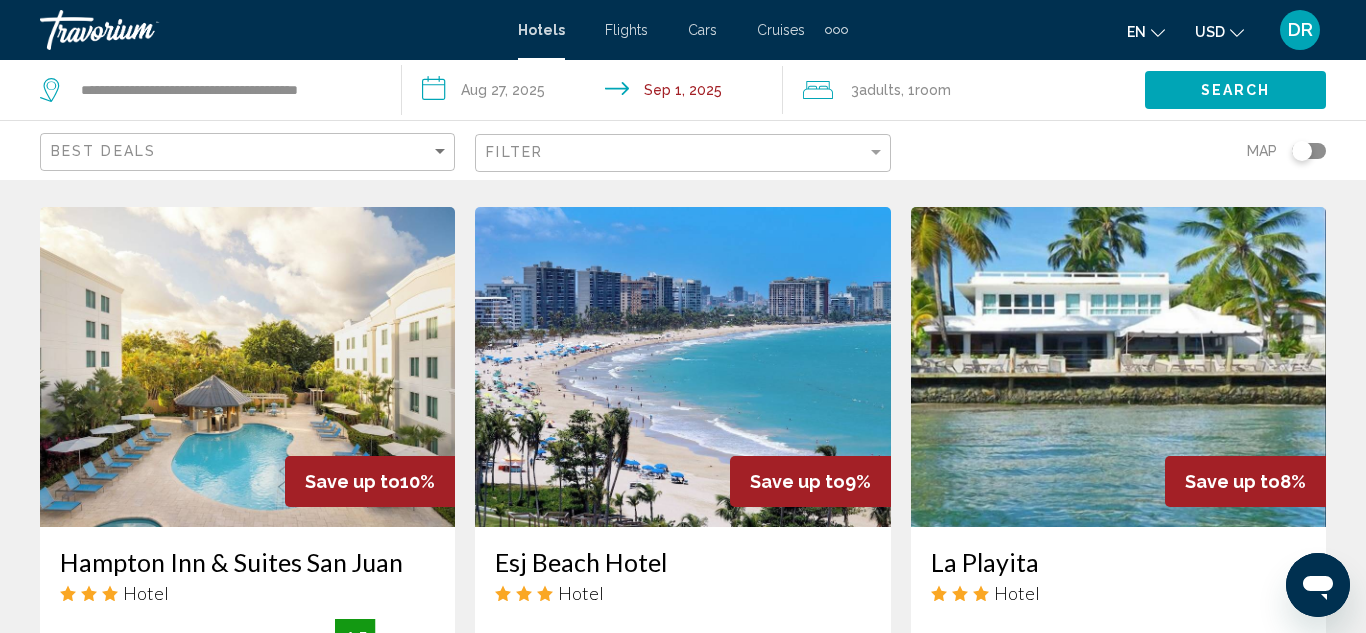 click at bounding box center (682, 367) 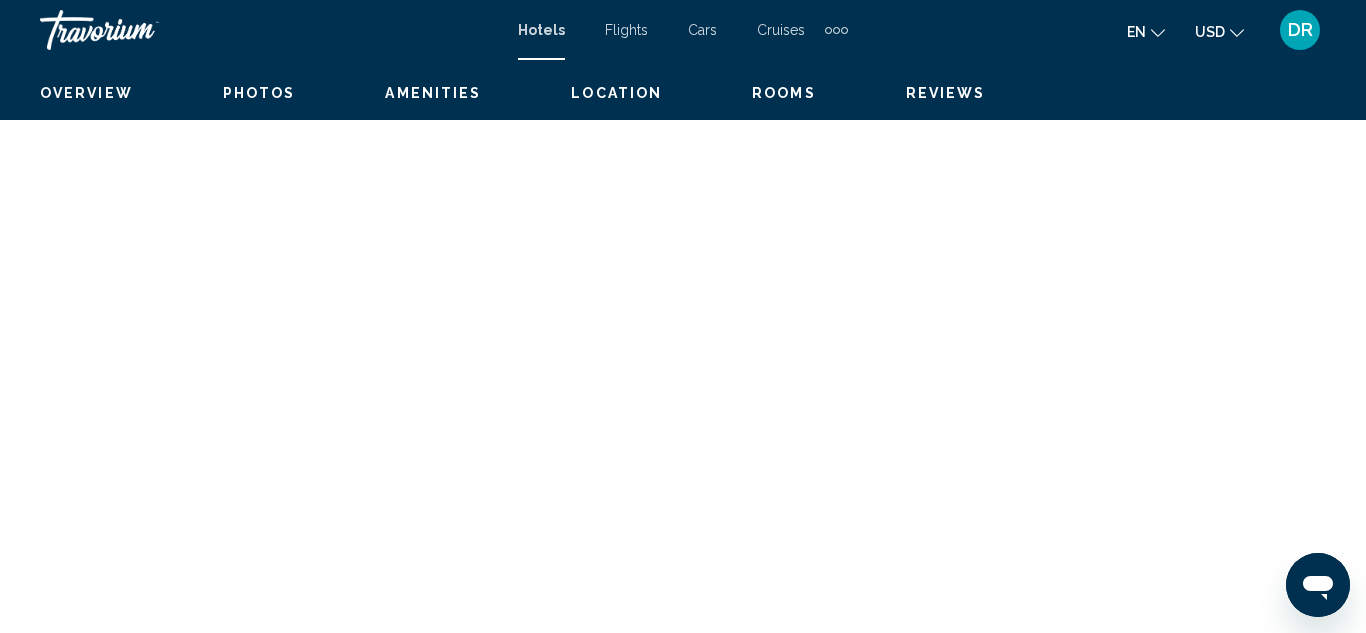 scroll, scrollTop: 218, scrollLeft: 0, axis: vertical 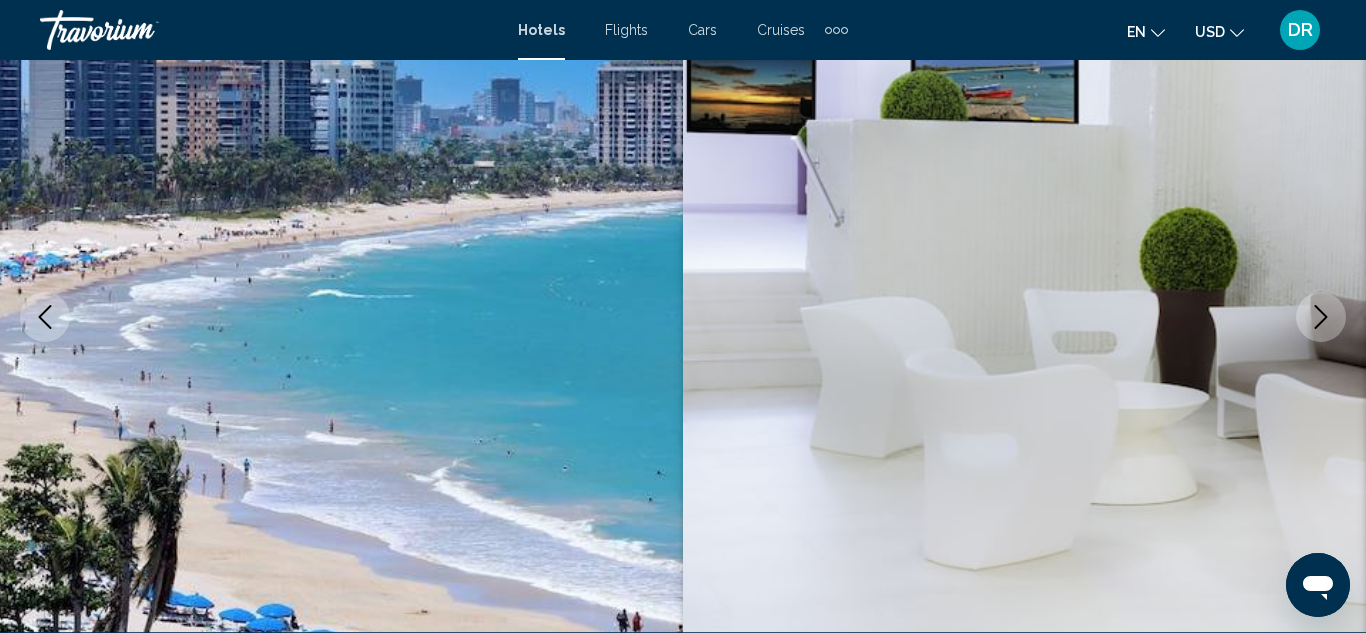 click at bounding box center (1024, 317) 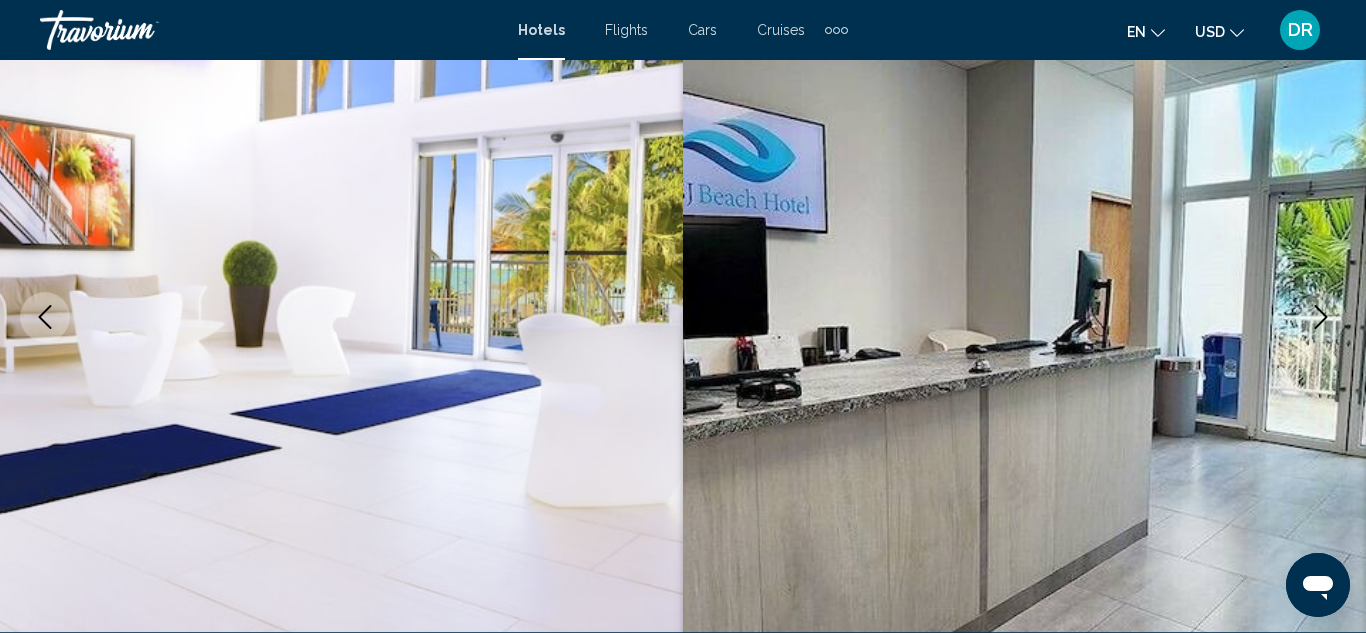 click 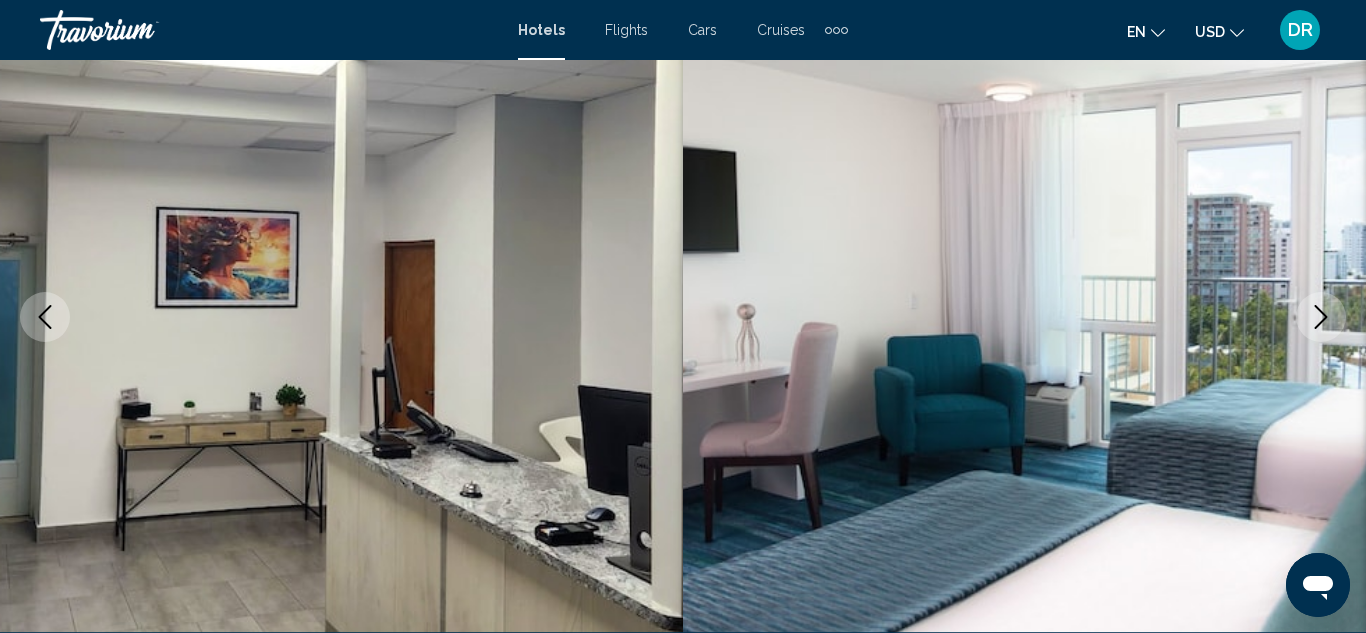 click 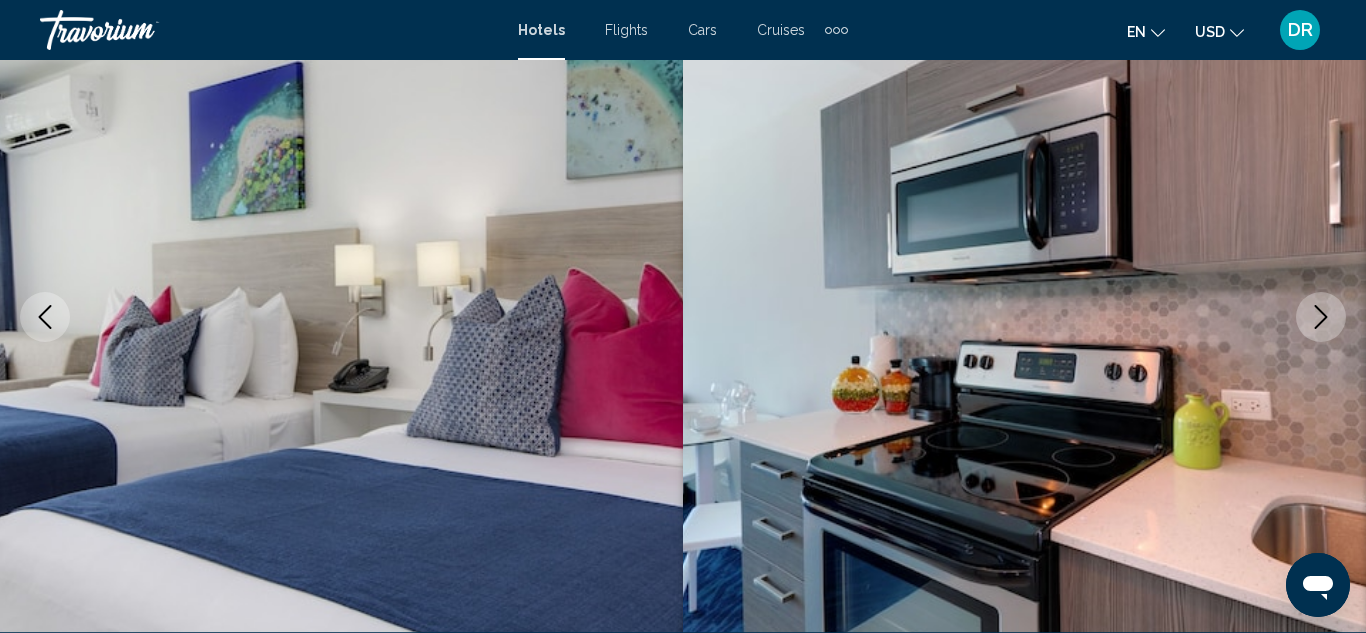 click 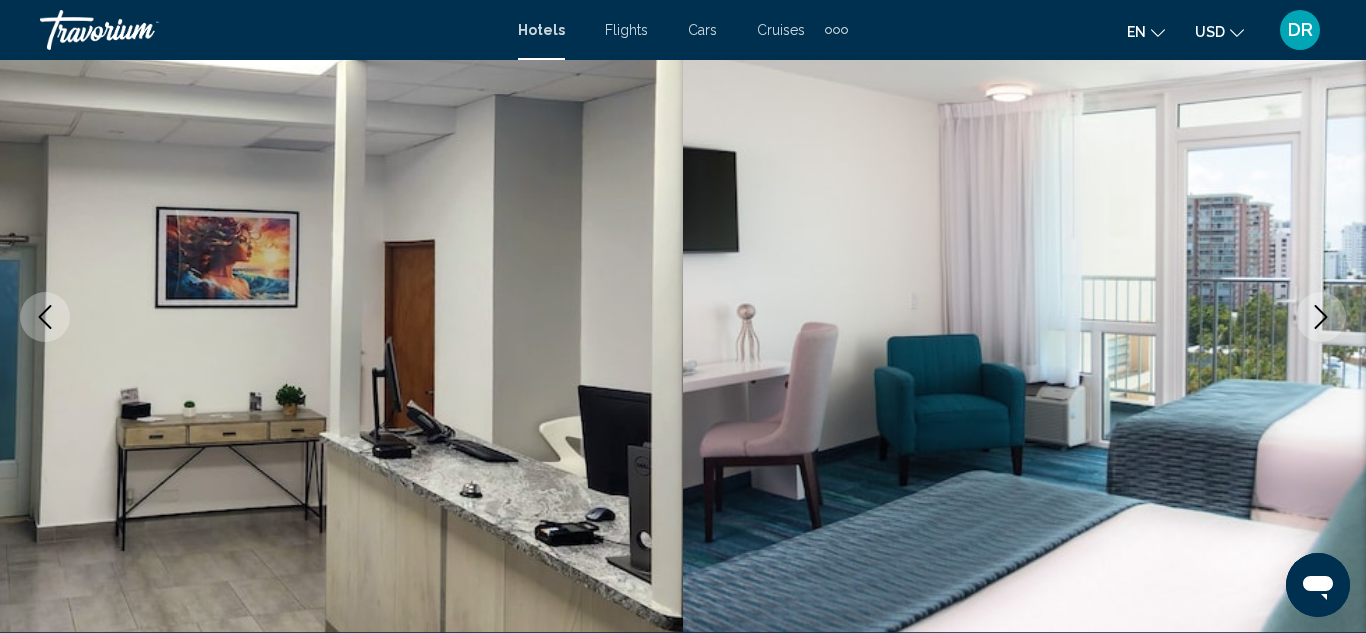 click 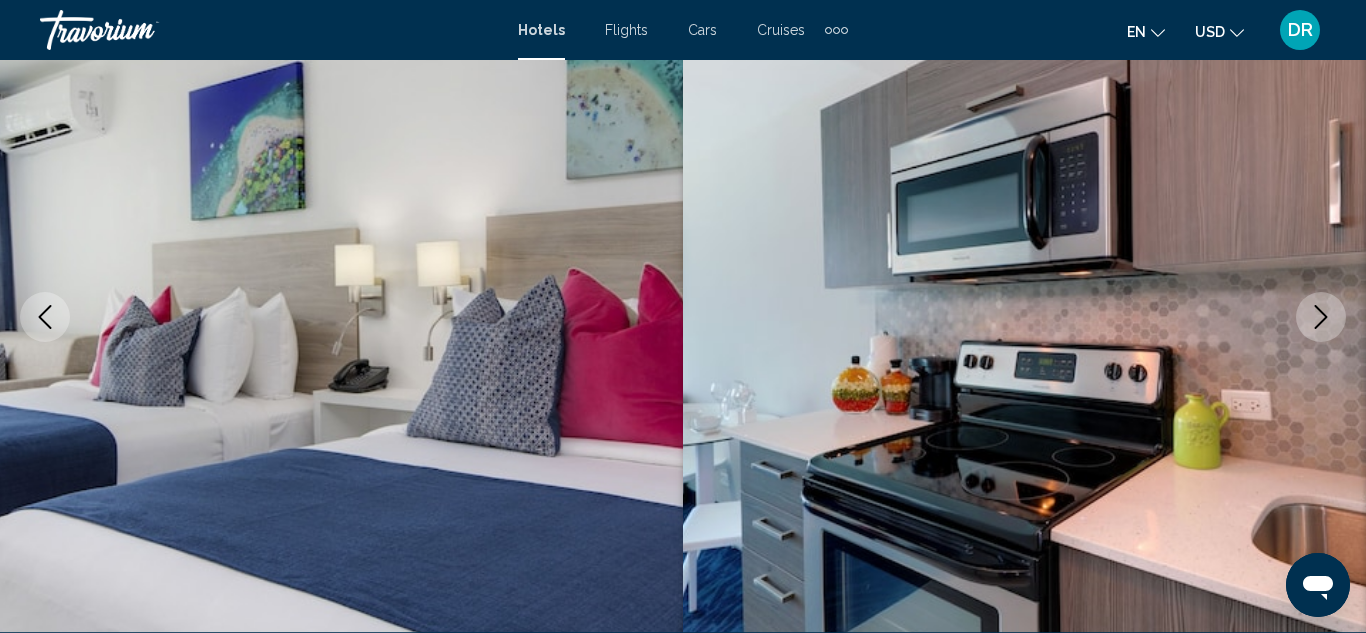 click 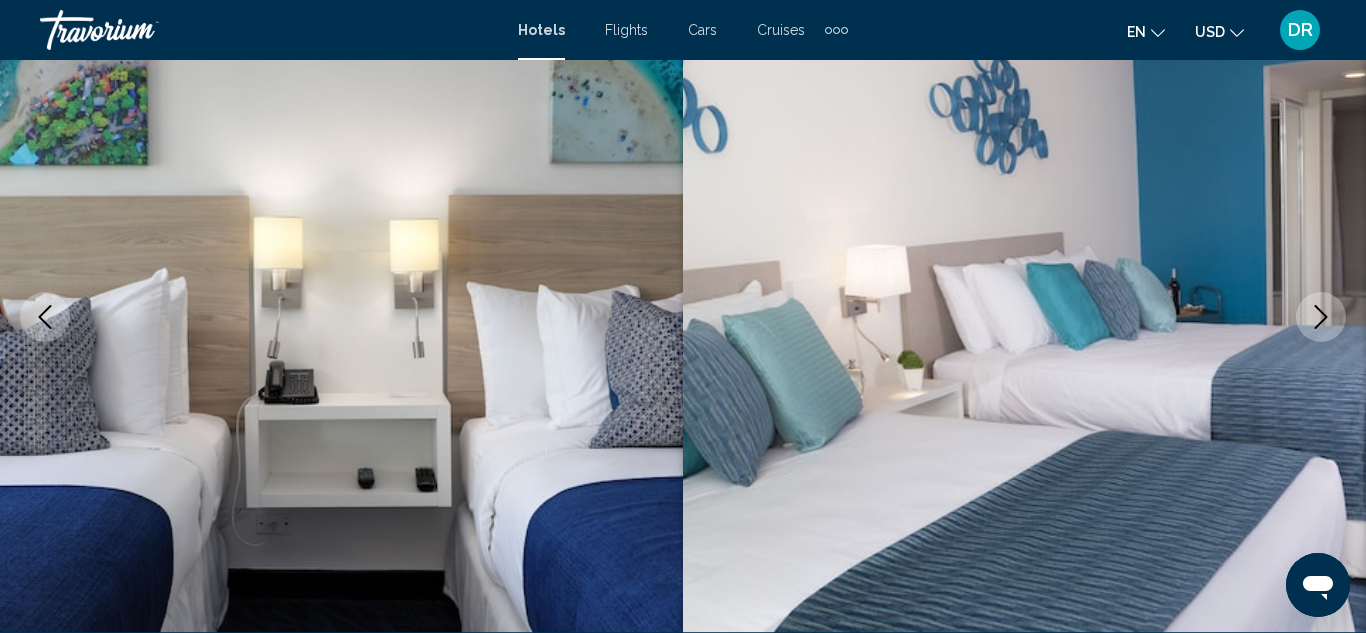 click 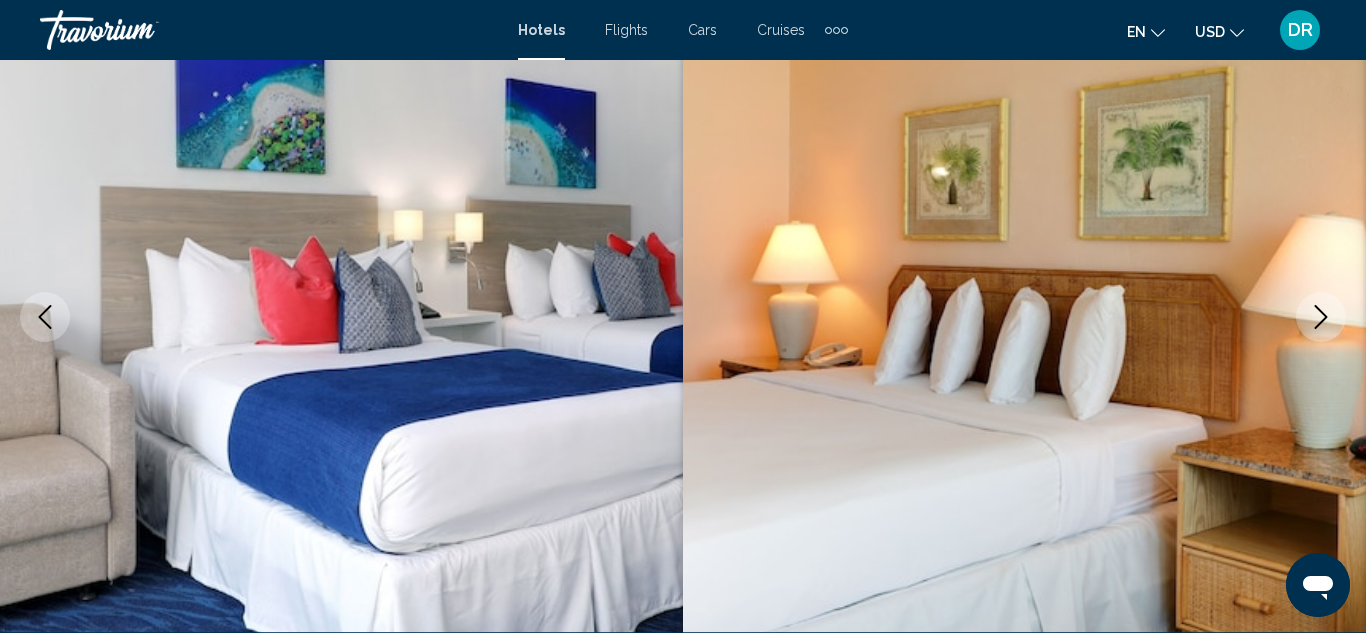 click 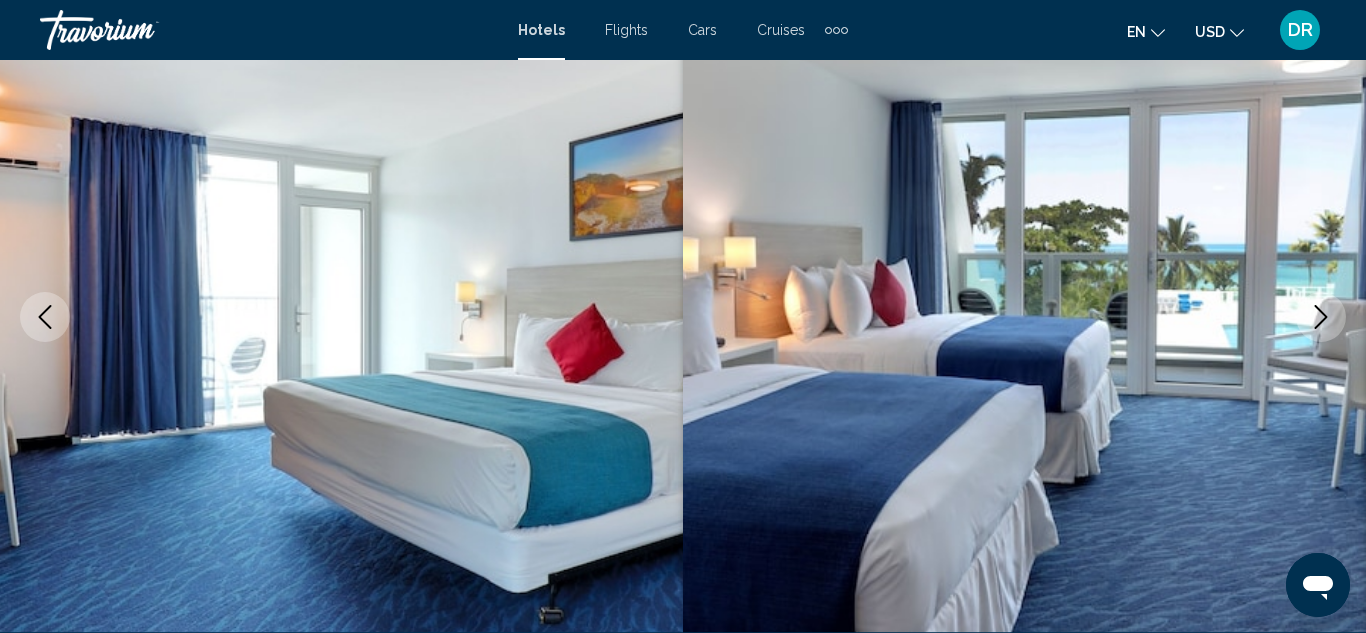 click 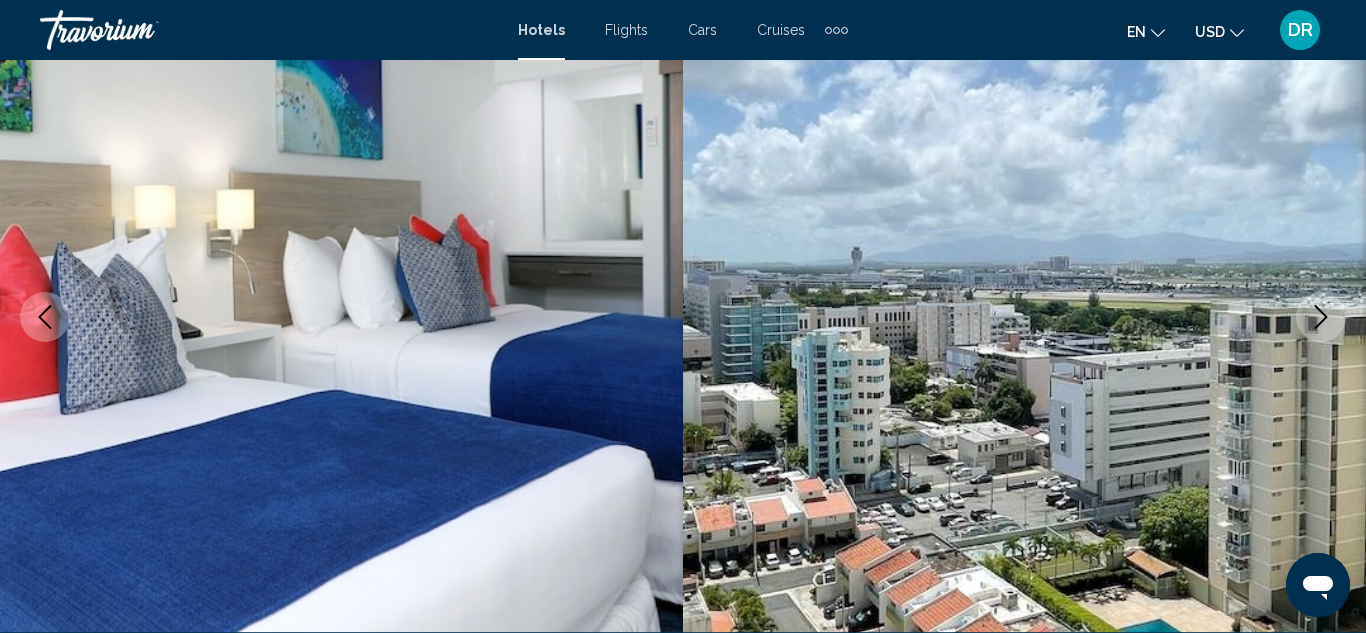 click 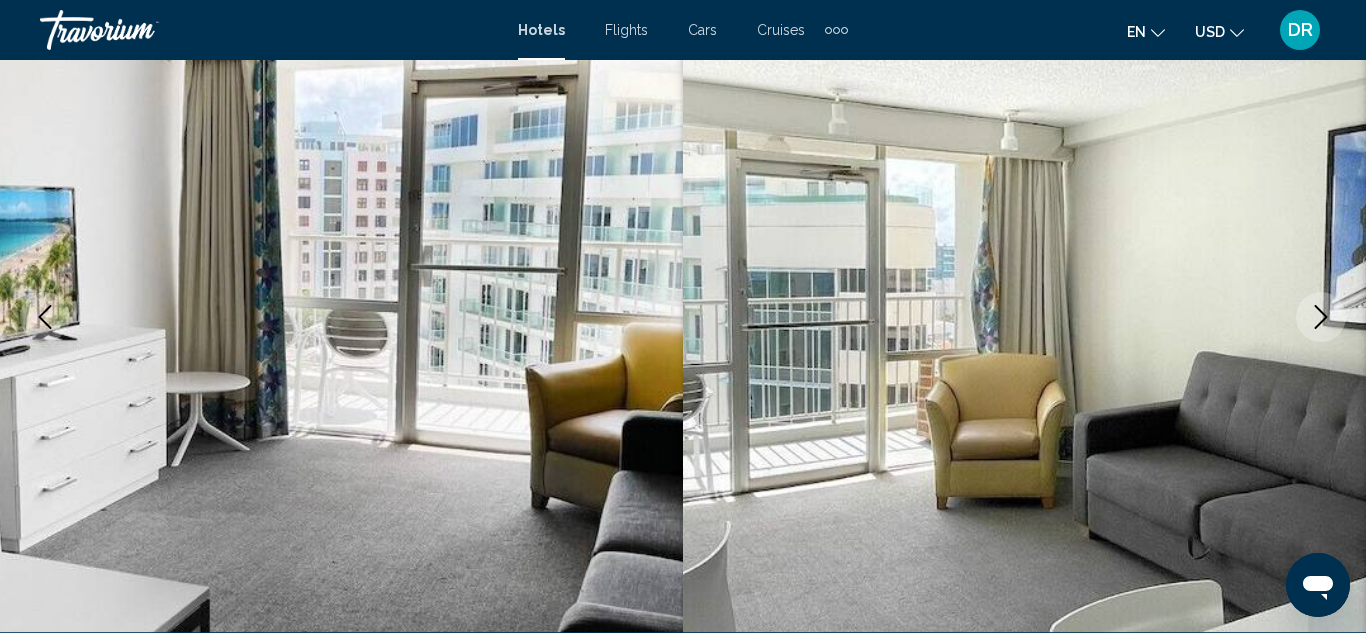 click 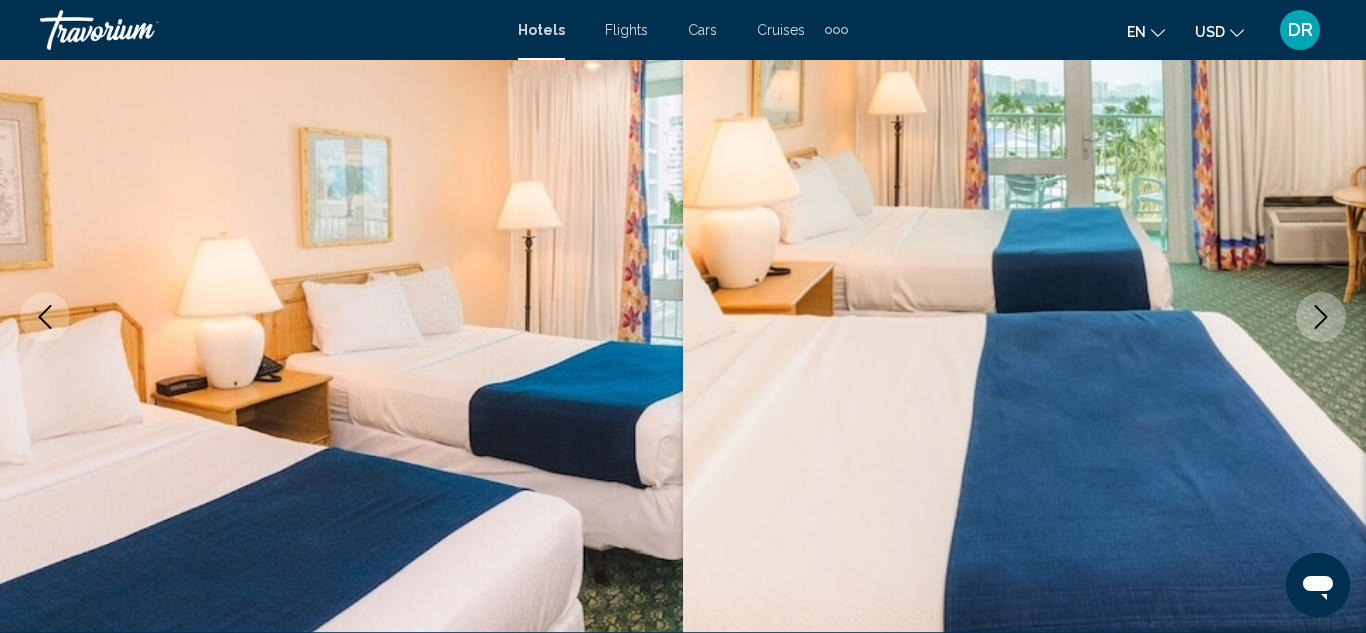 click 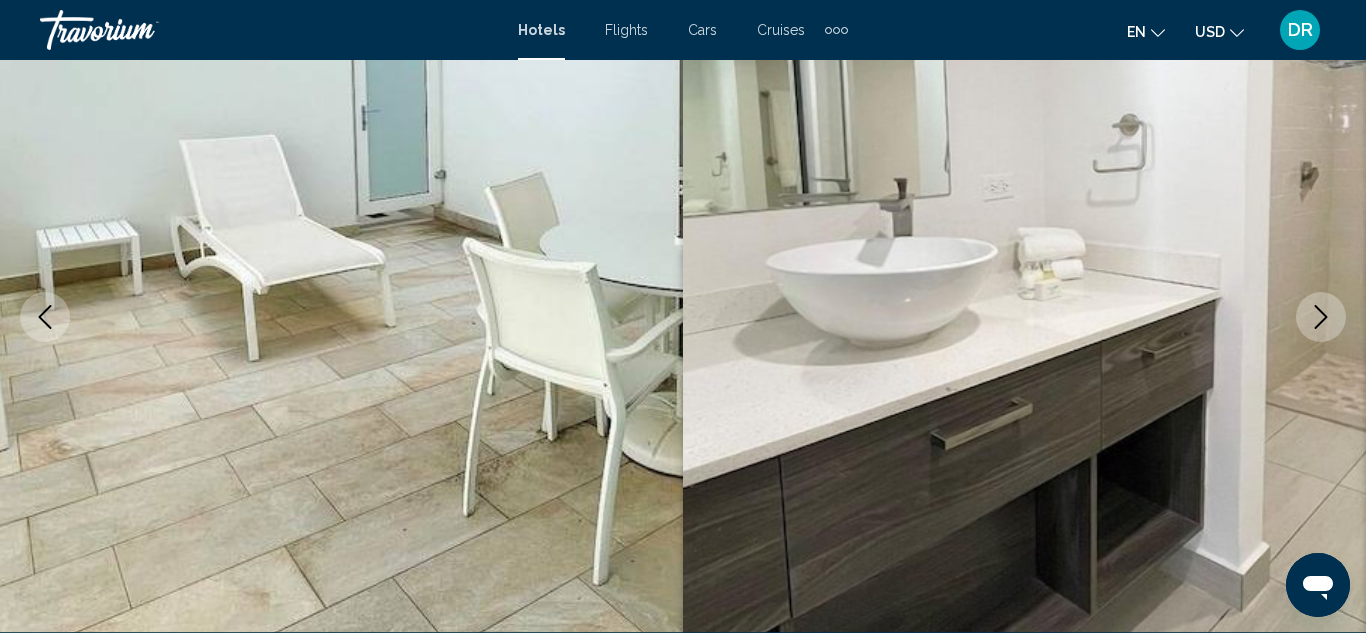 click 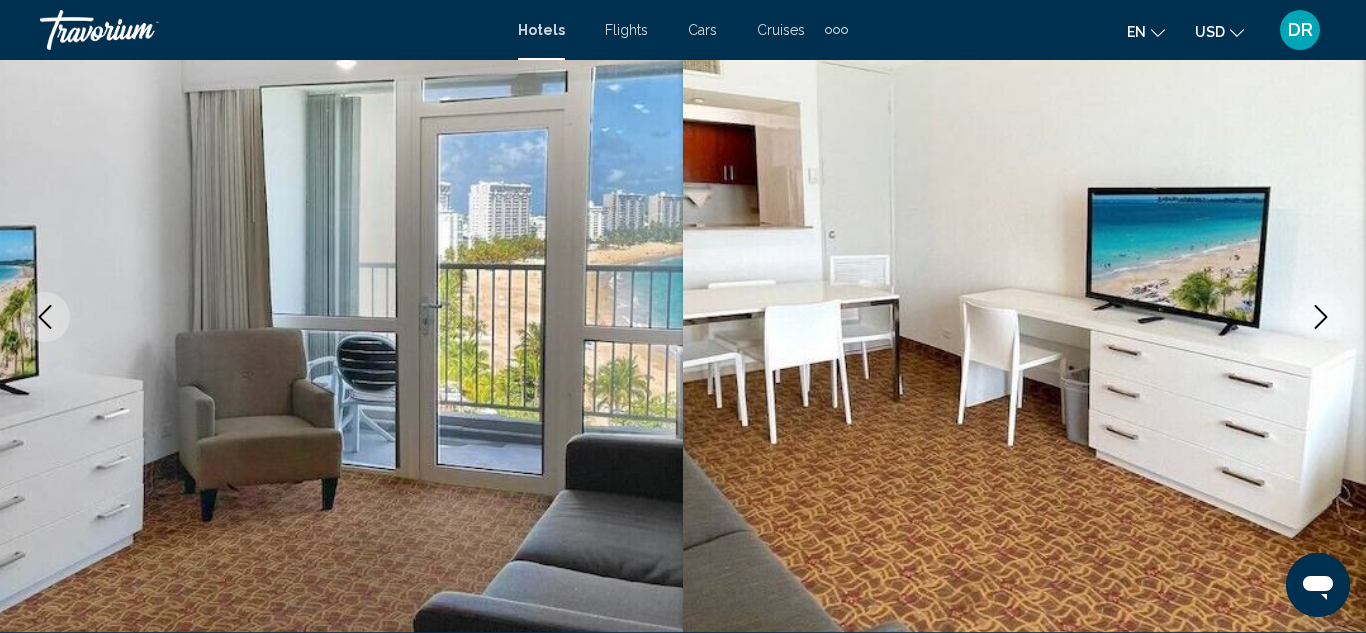 click 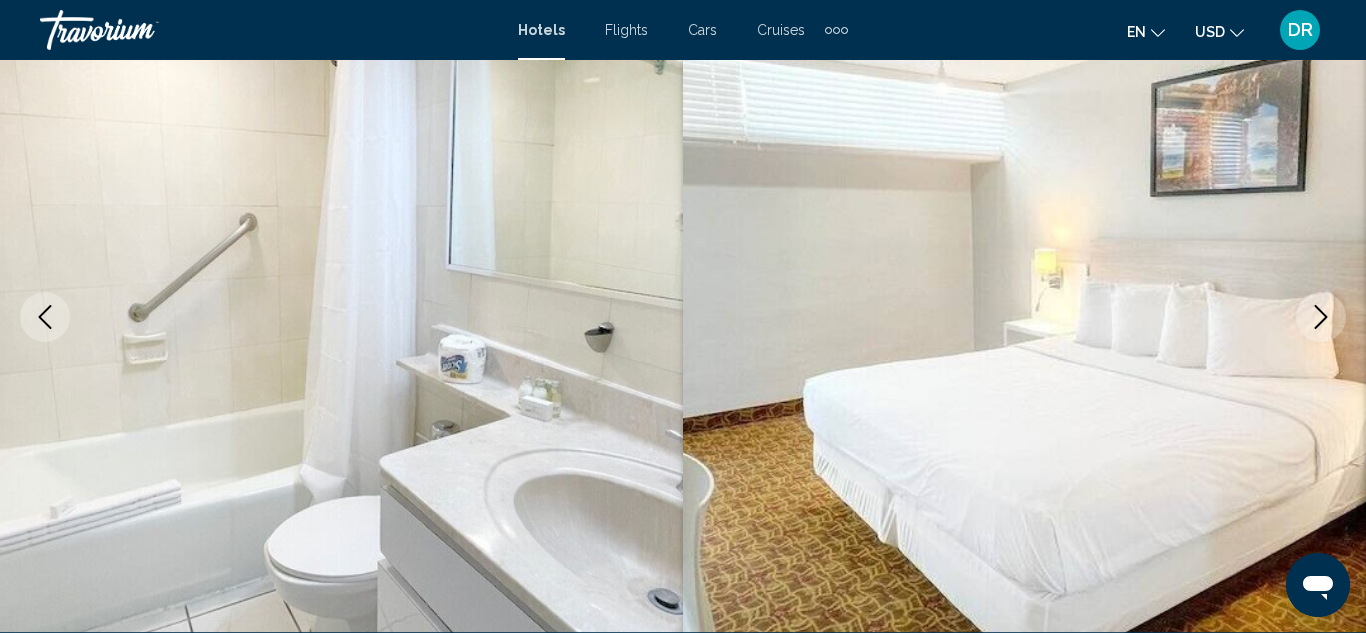 click 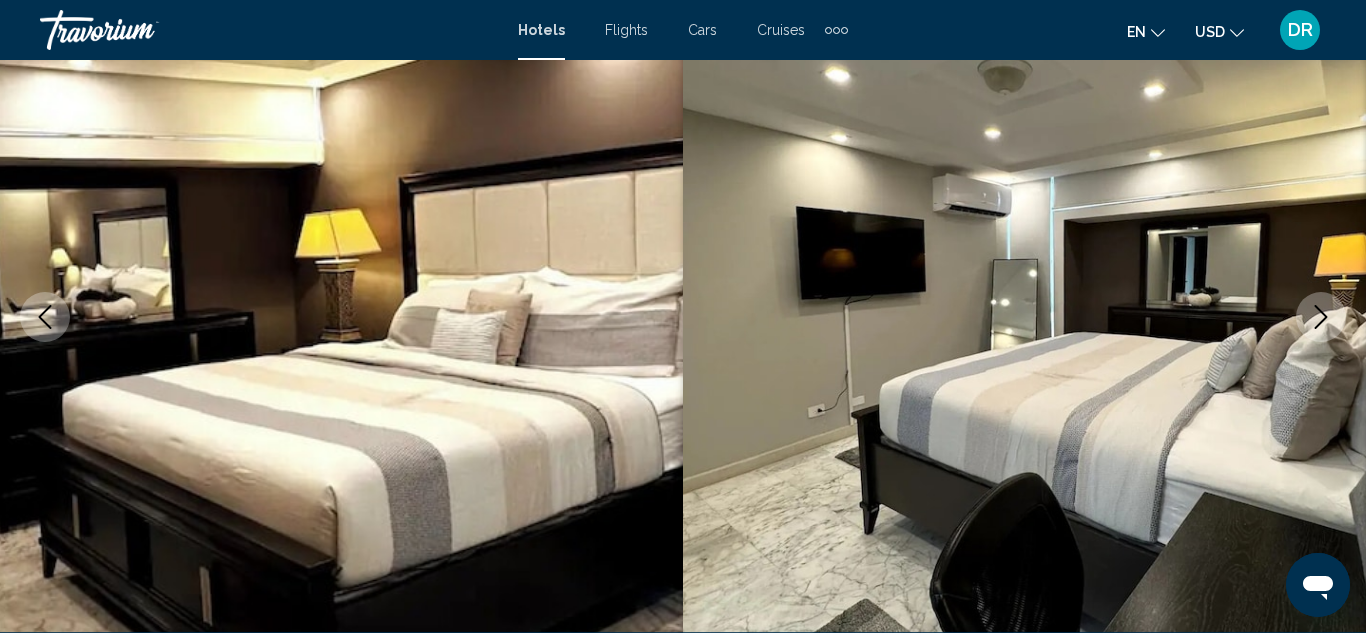 click 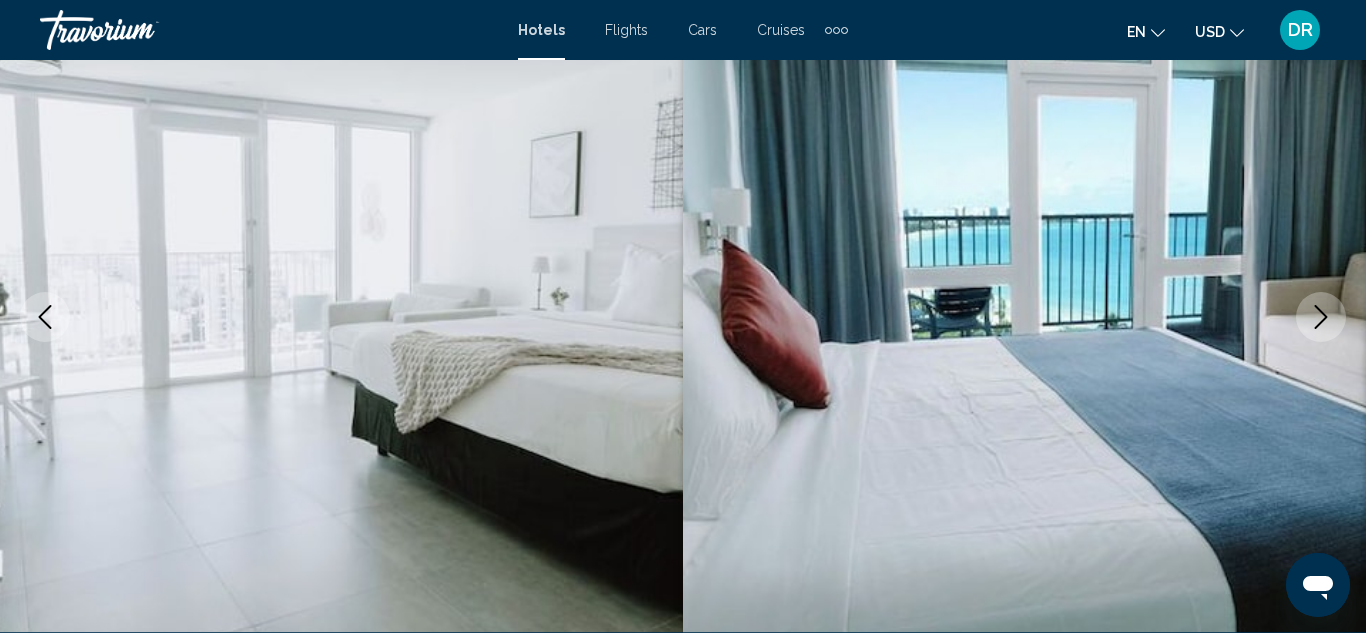 click 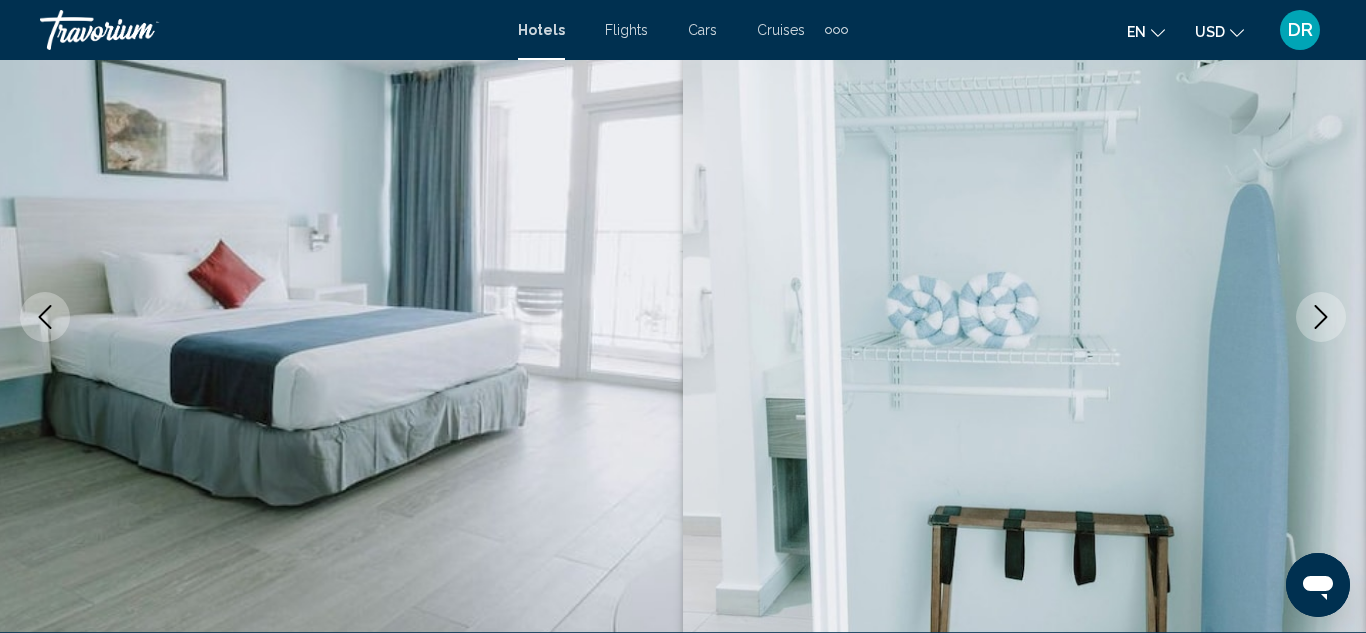 click 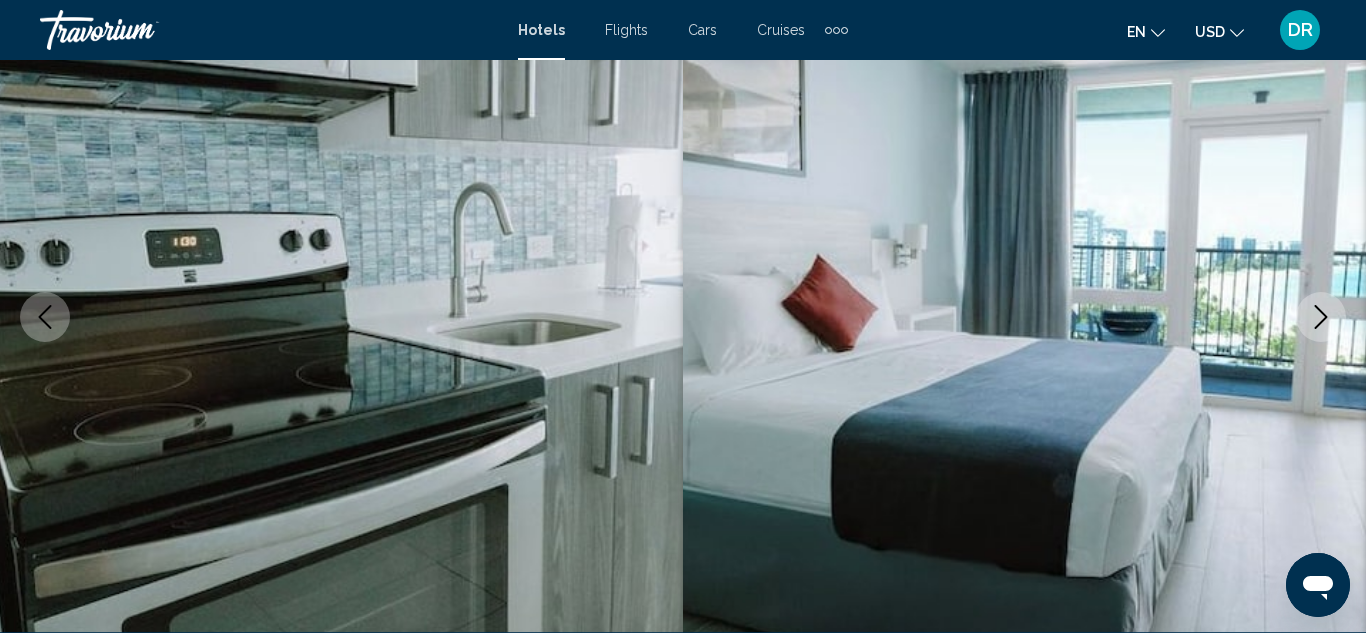 click 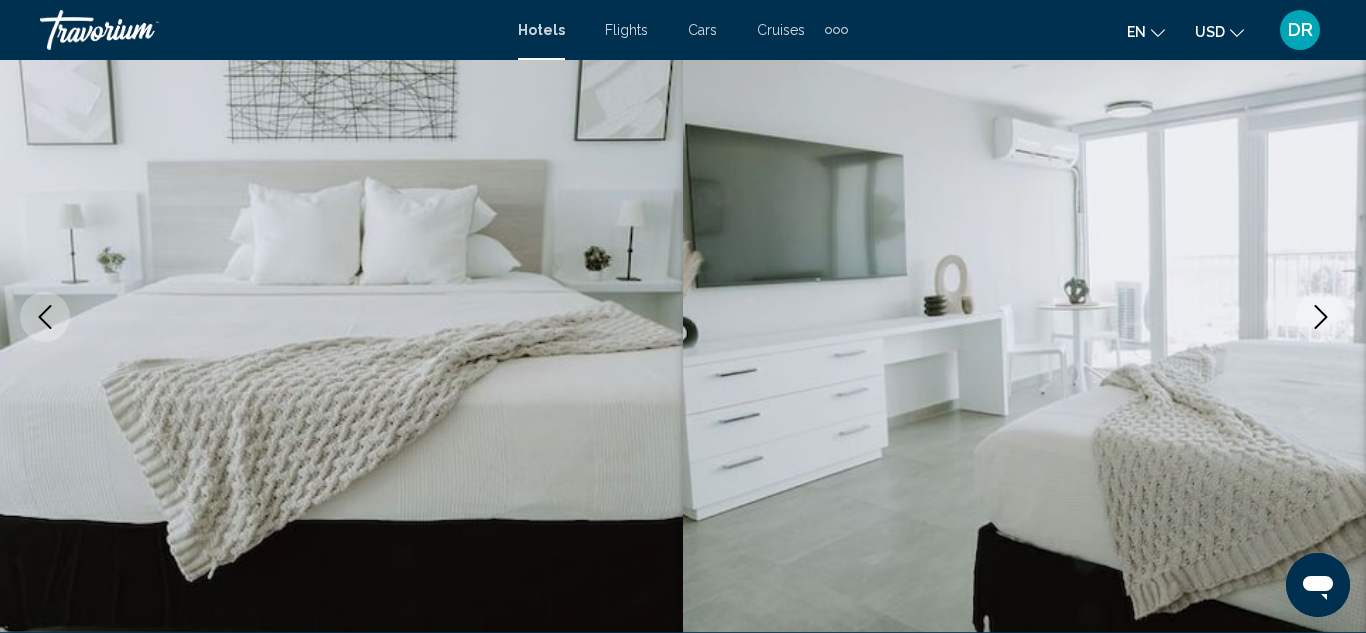 click 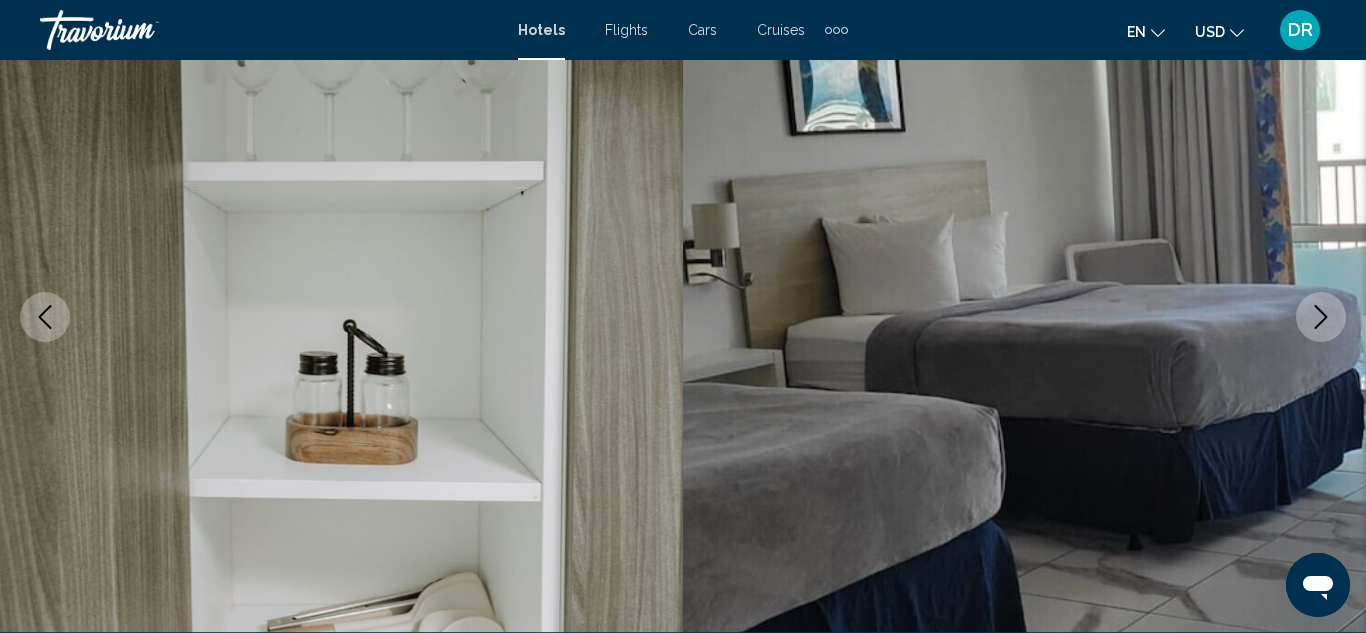click 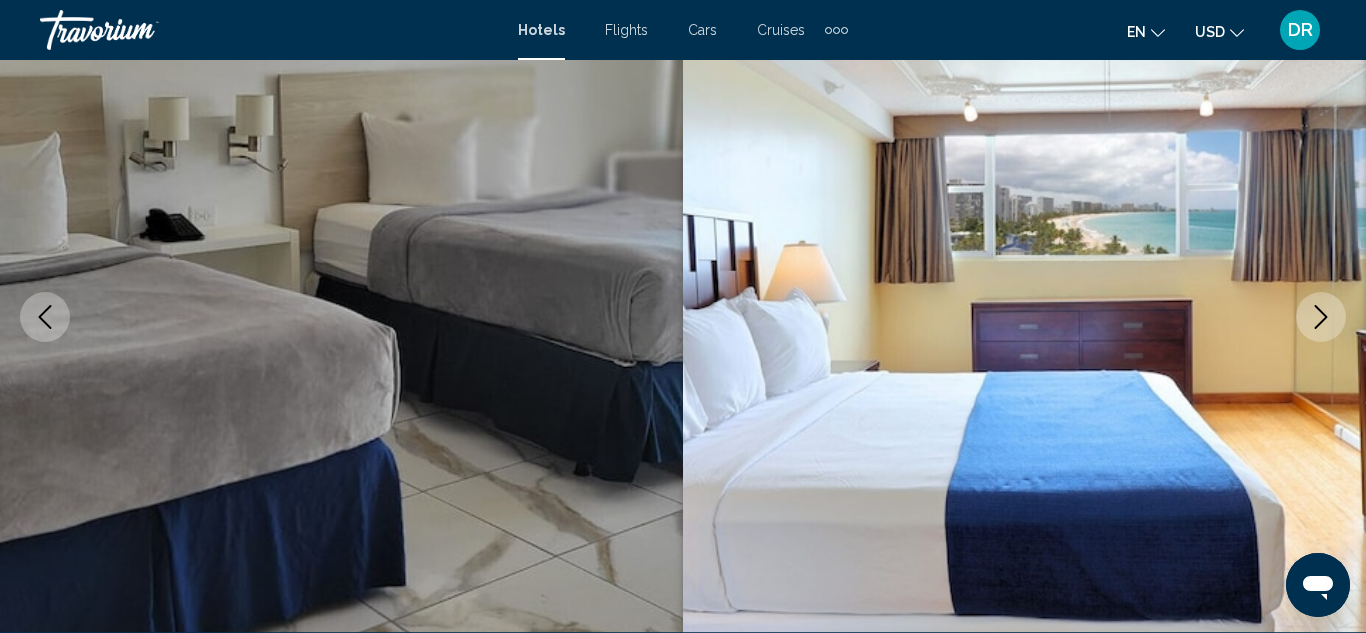 click 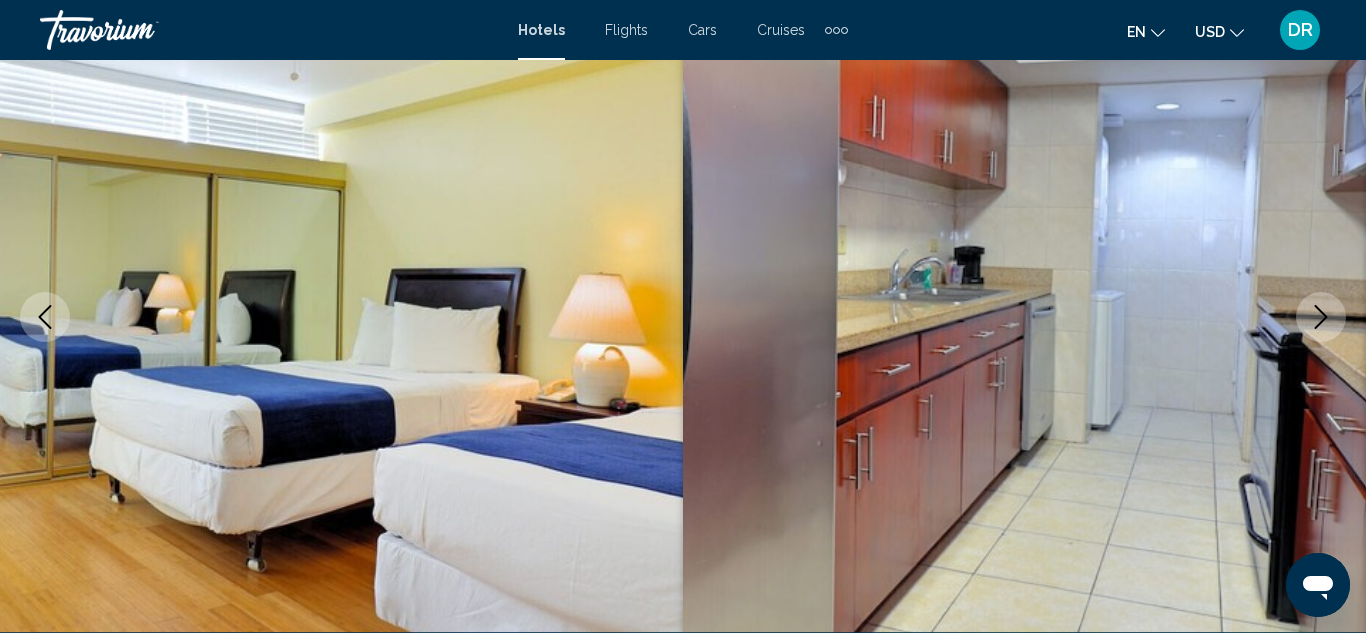 click 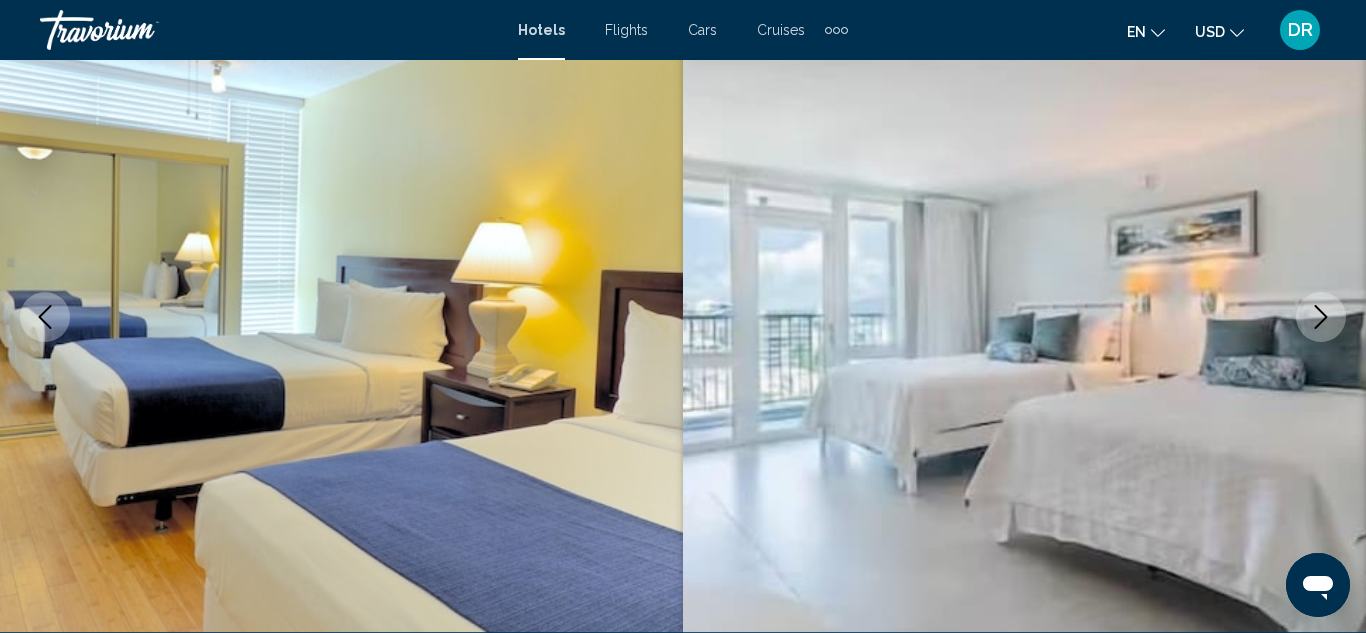 click 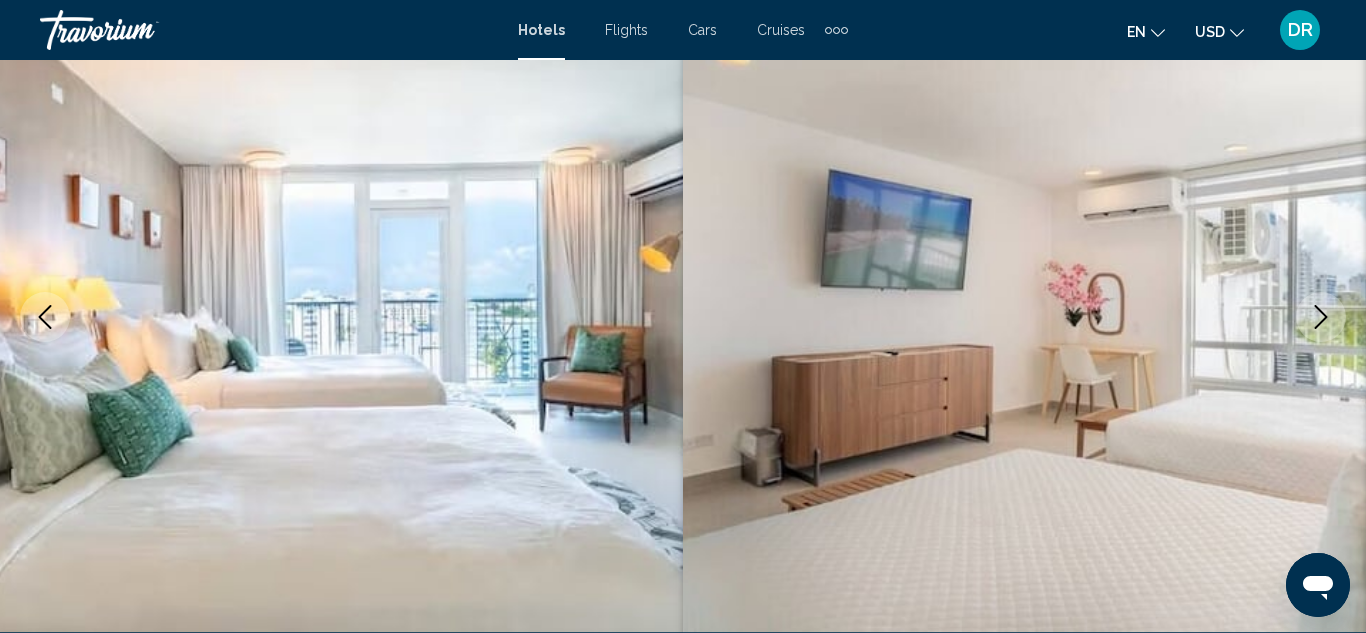 click 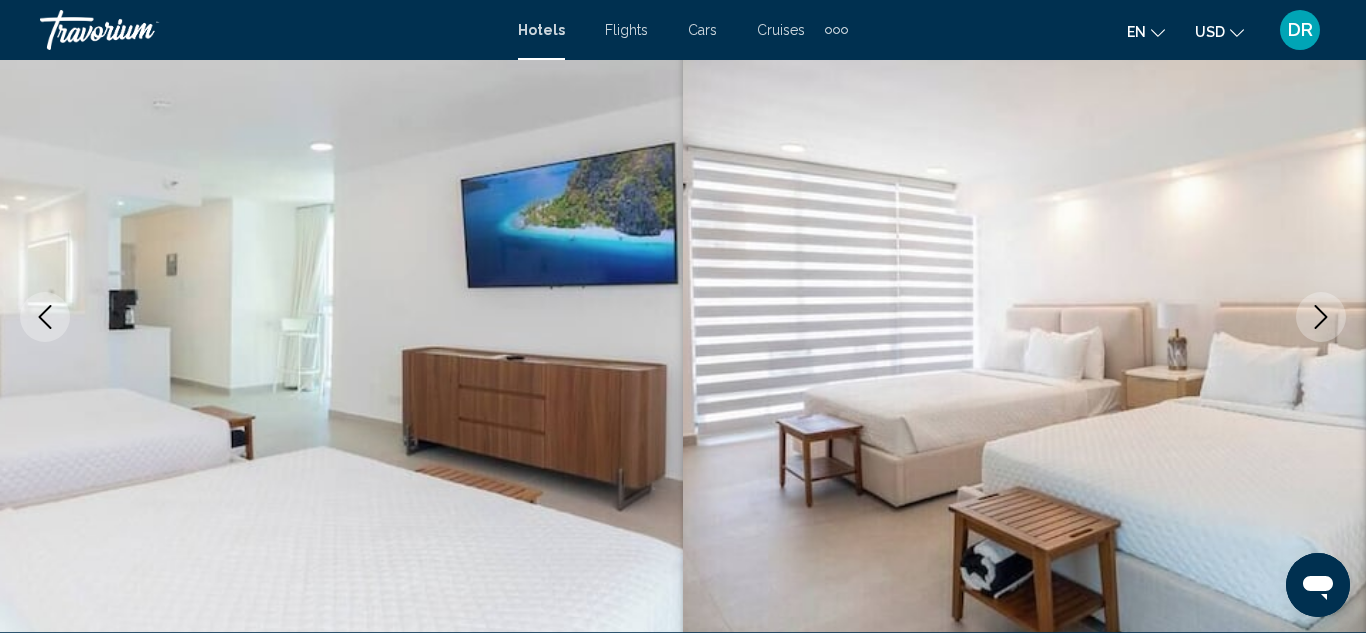 click 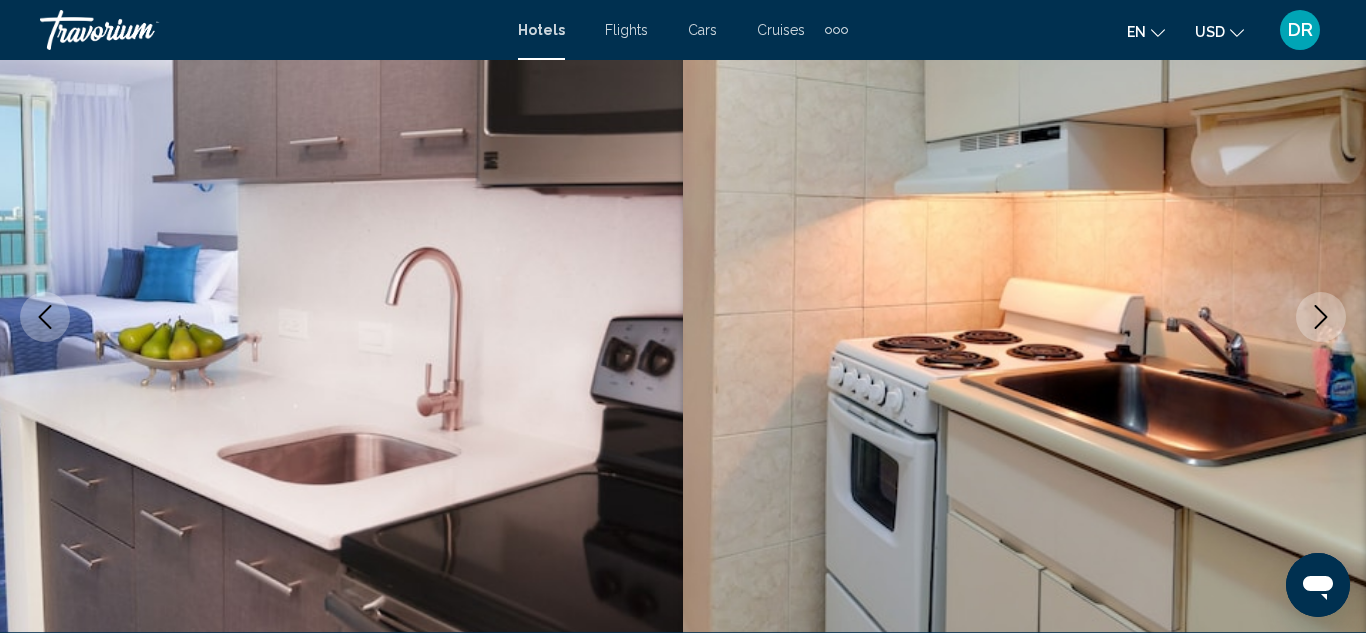 click 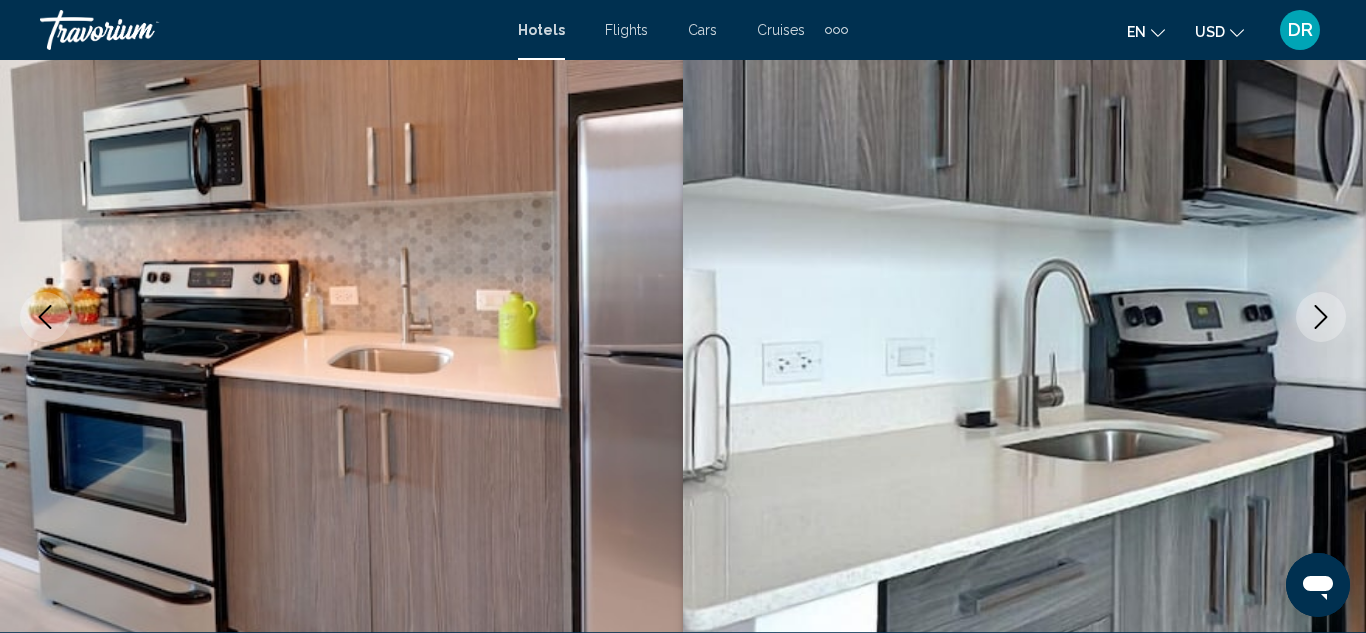click at bounding box center [1321, 317] 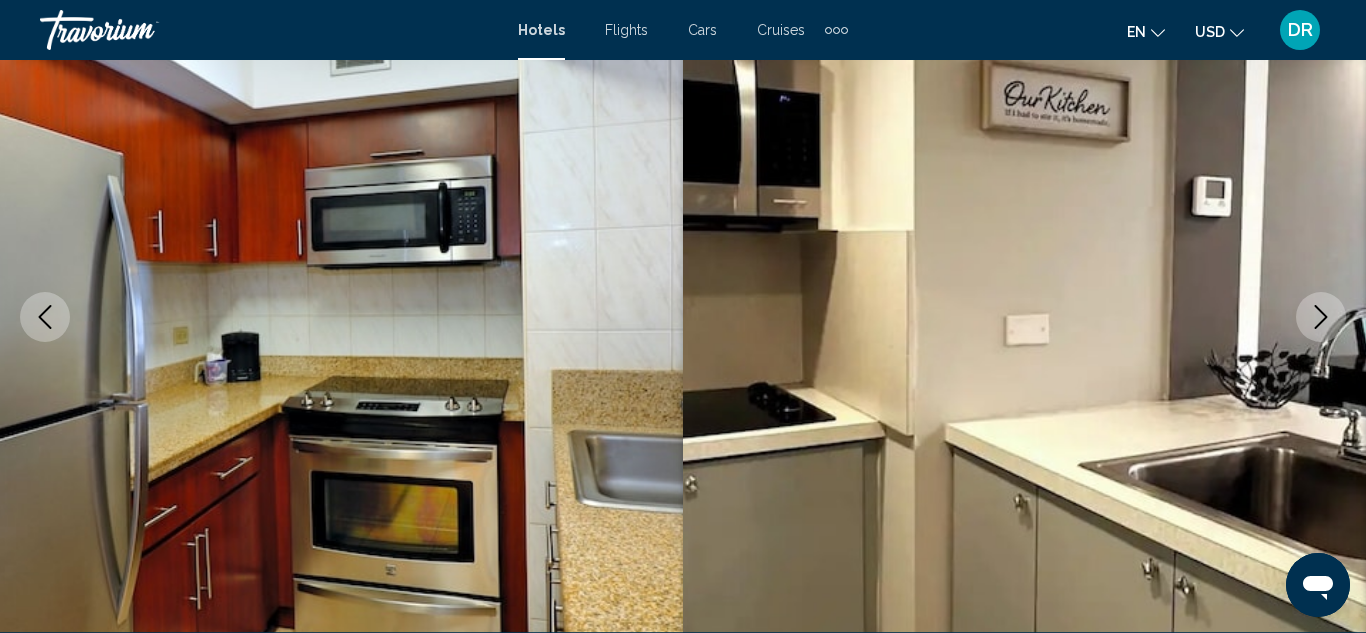 click at bounding box center [1321, 317] 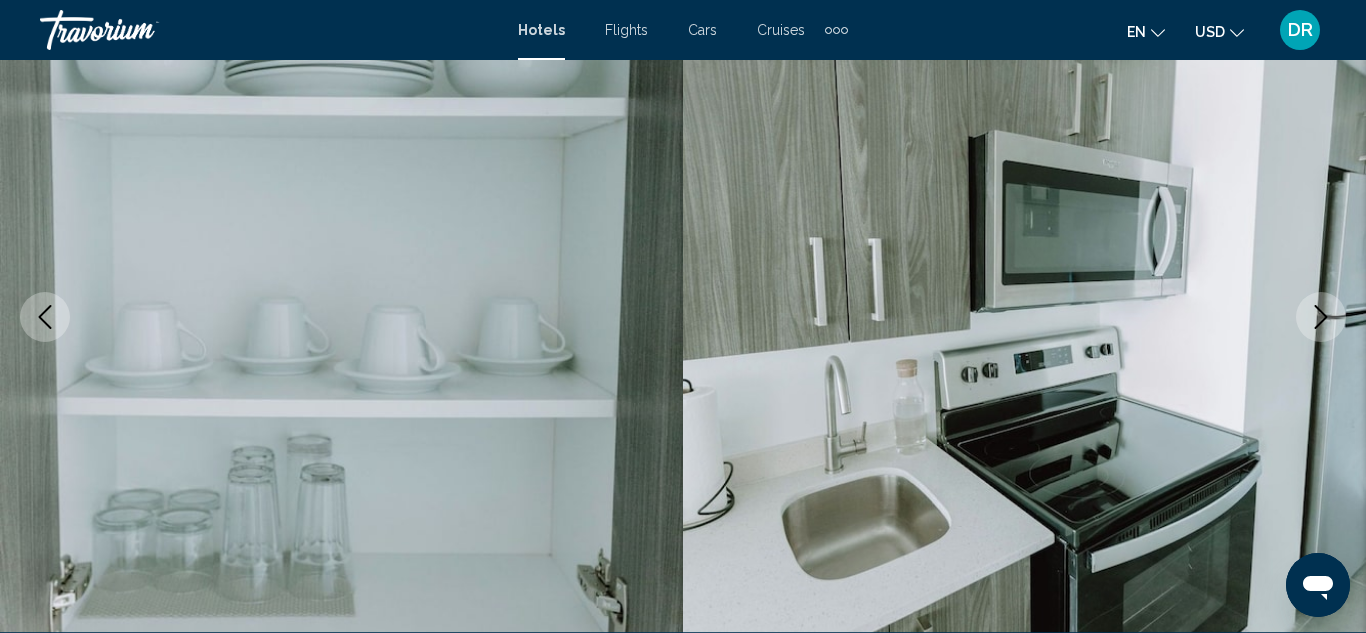 click at bounding box center [1321, 317] 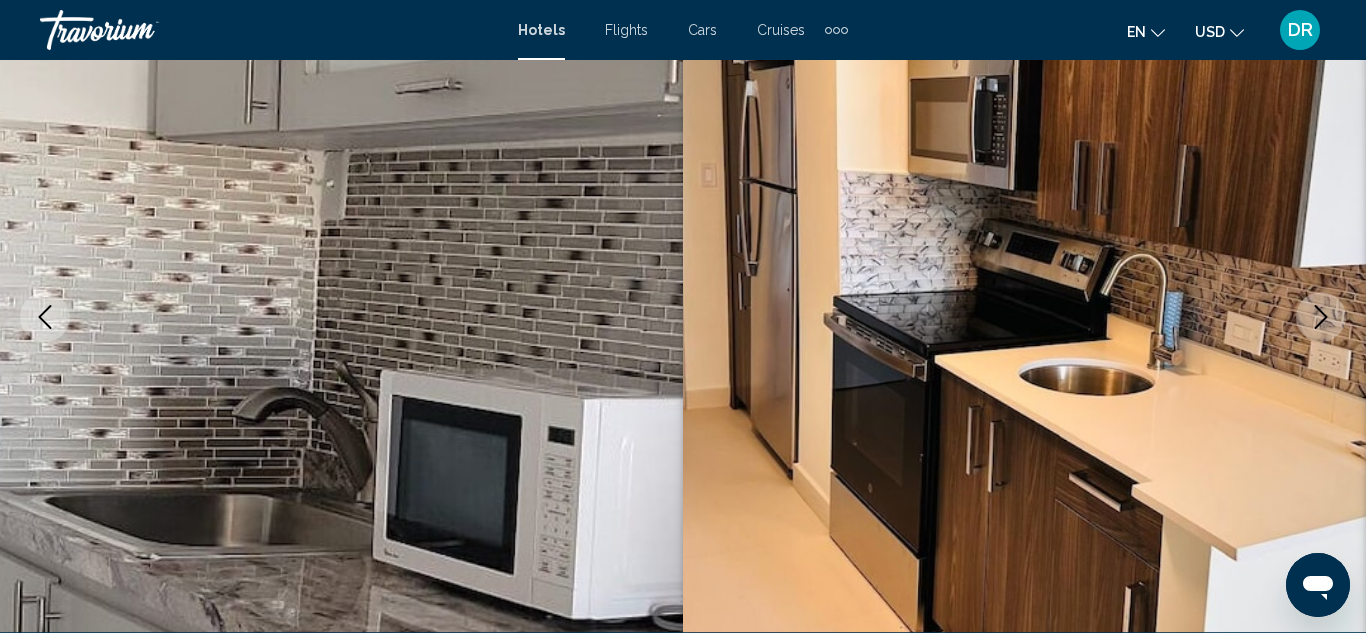 click at bounding box center [1321, 317] 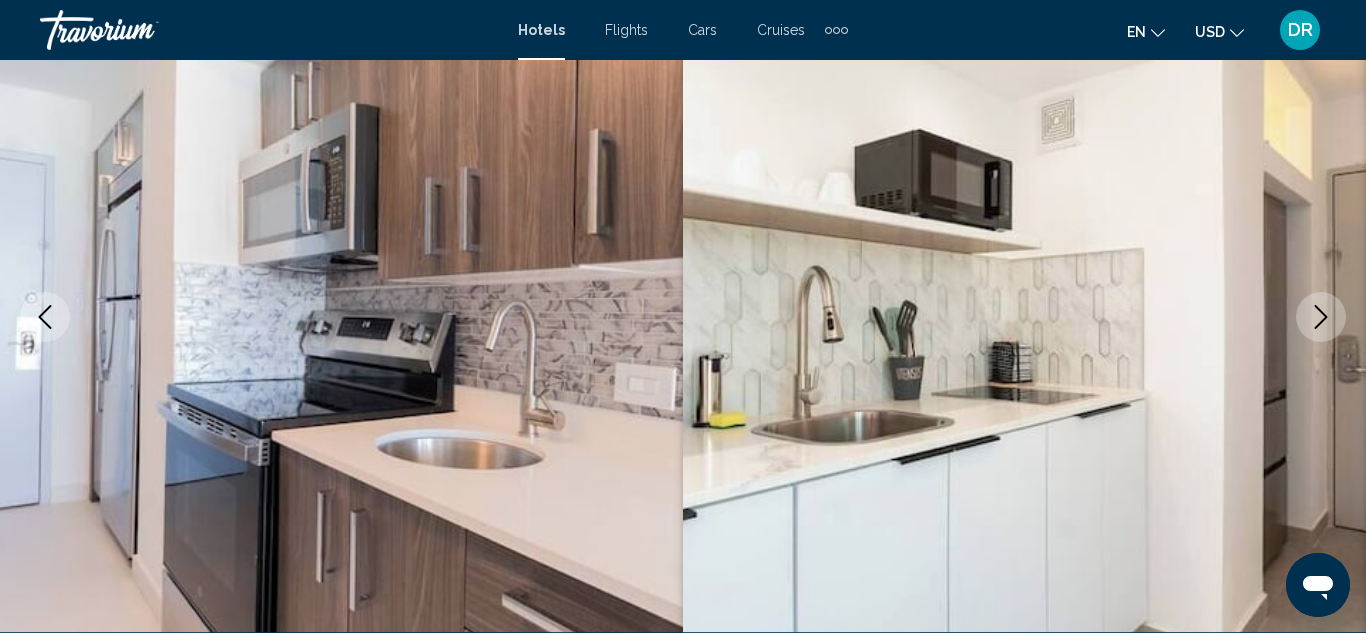 click at bounding box center (1321, 317) 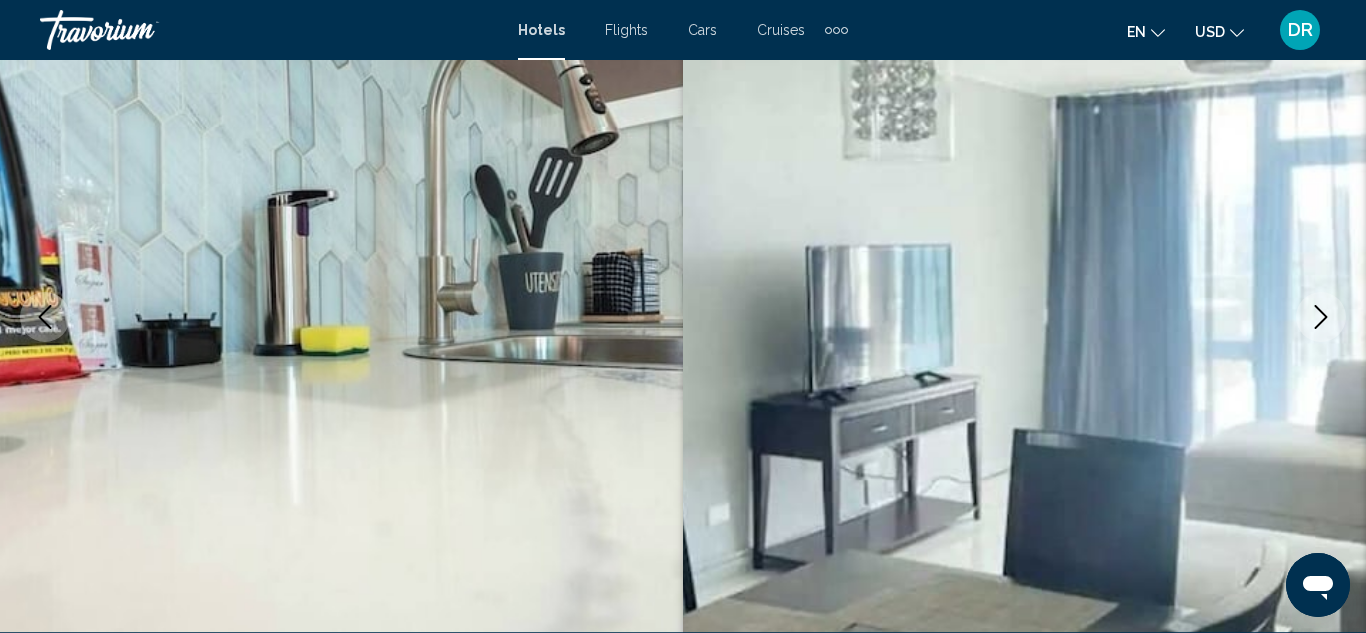 click at bounding box center [1321, 317] 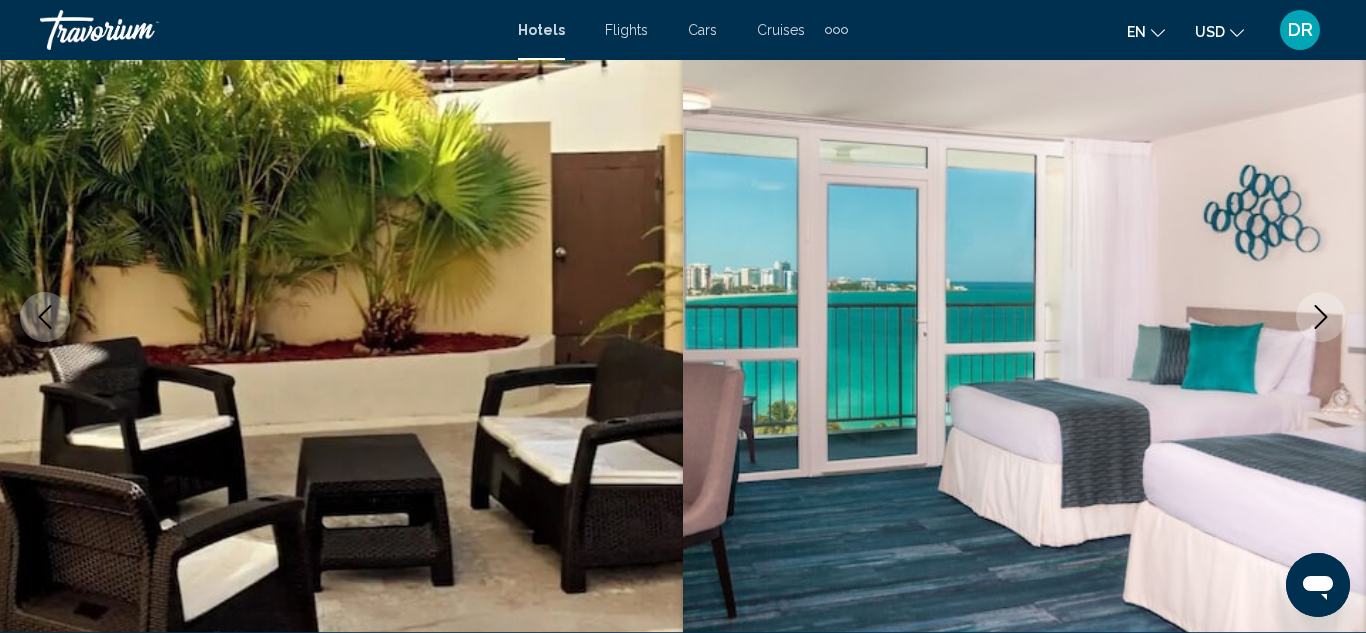 click 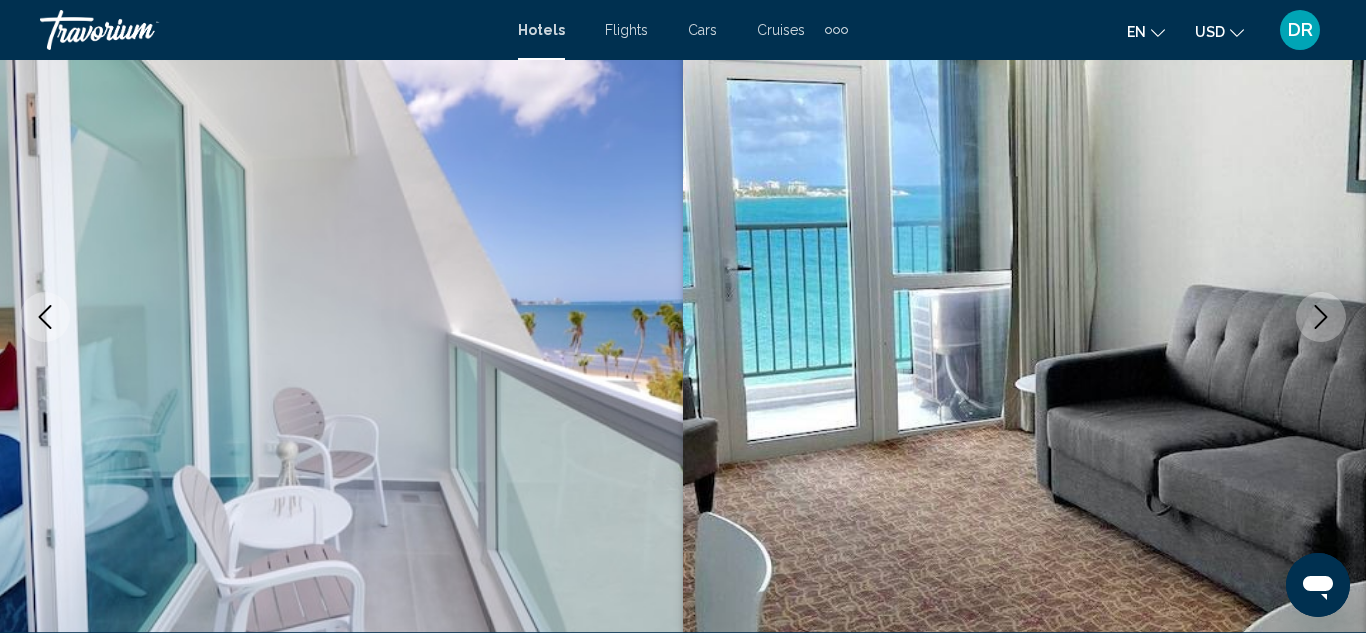 click 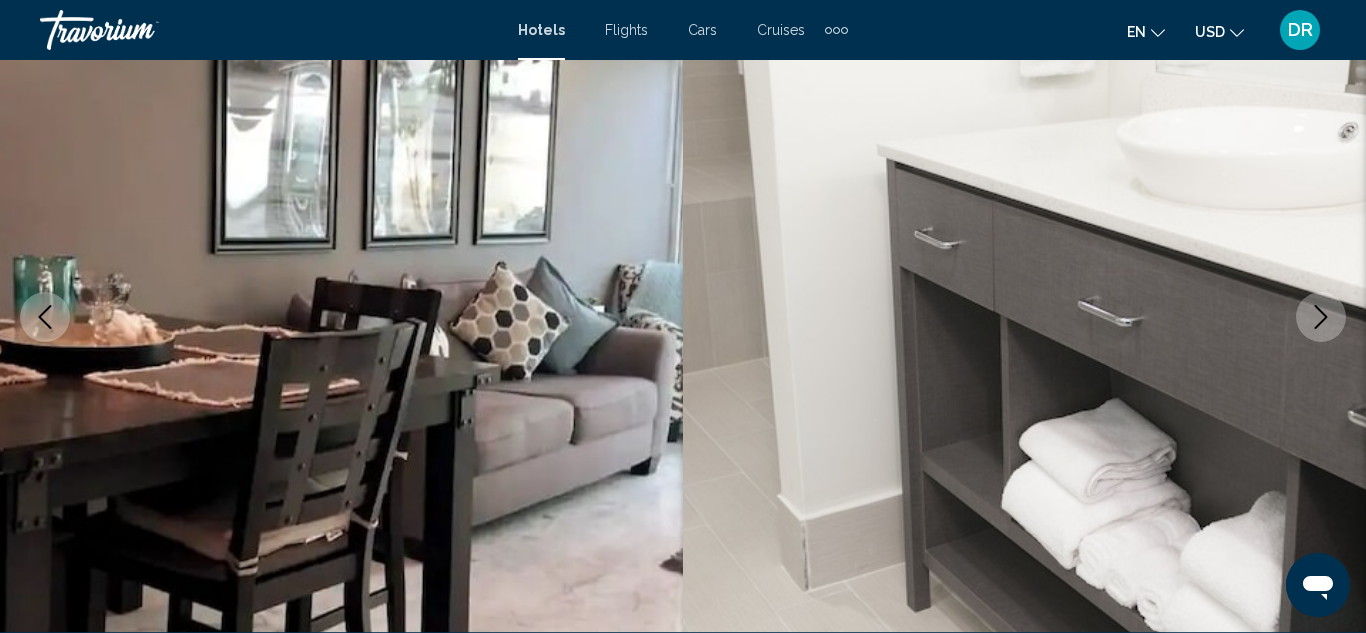 click 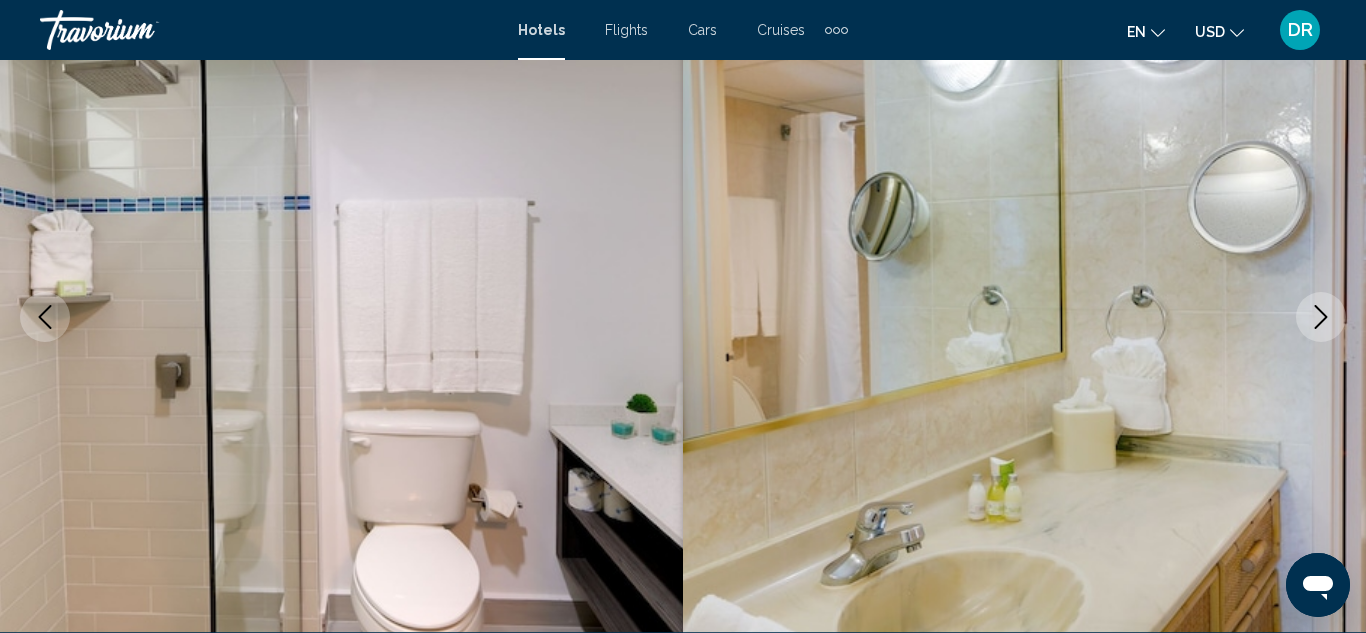 click 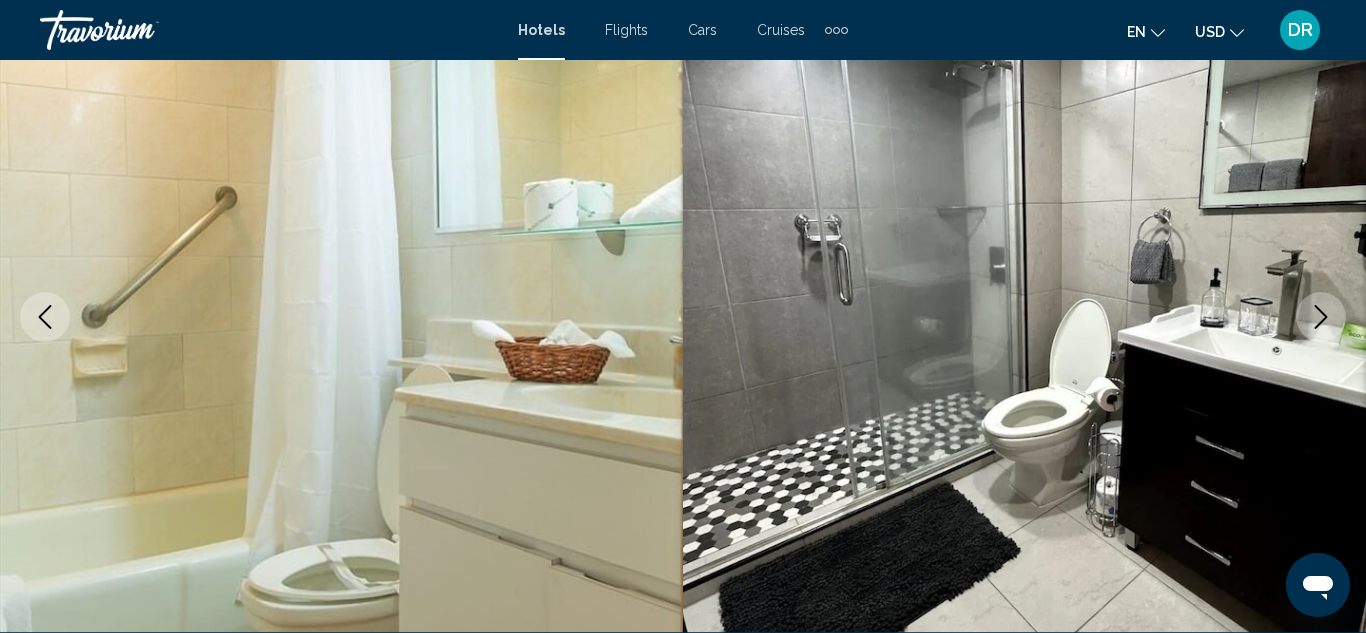 click 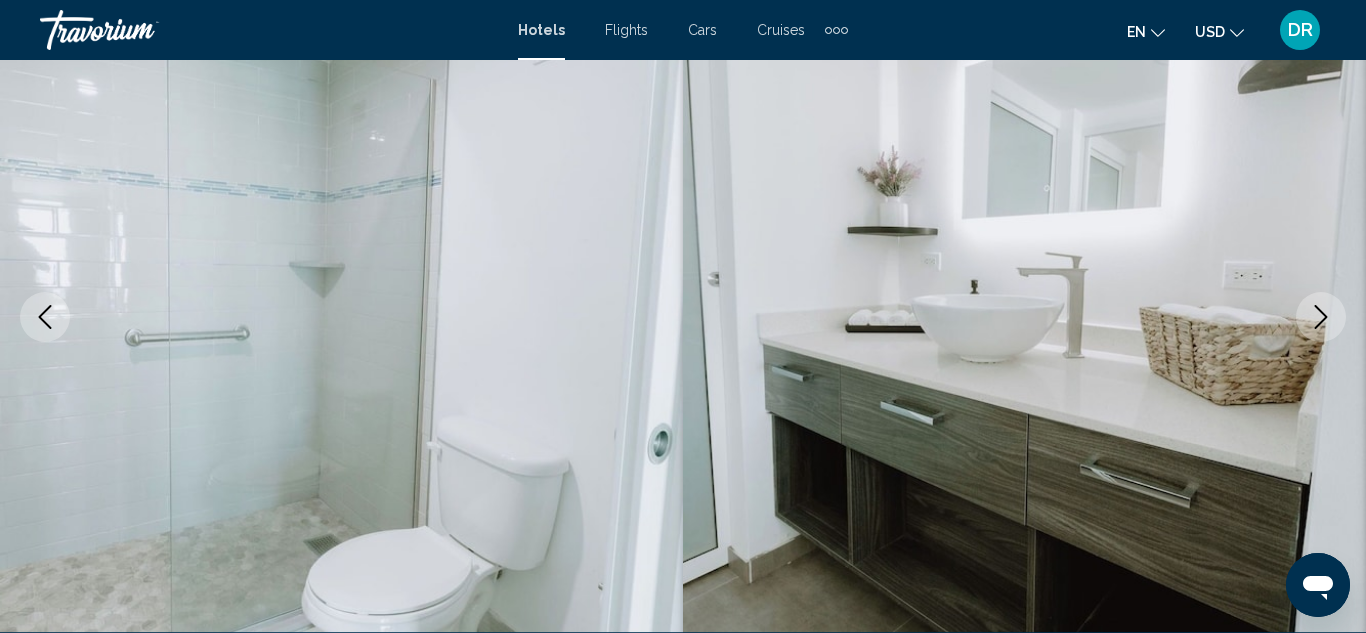 click 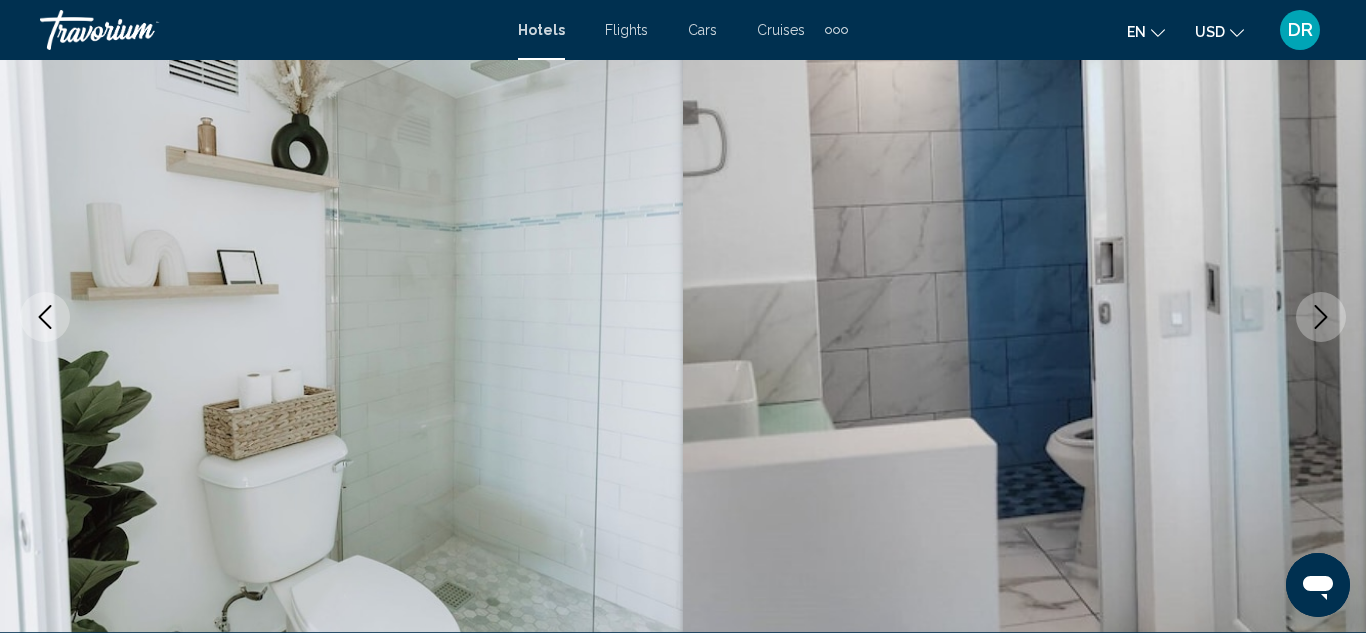 click 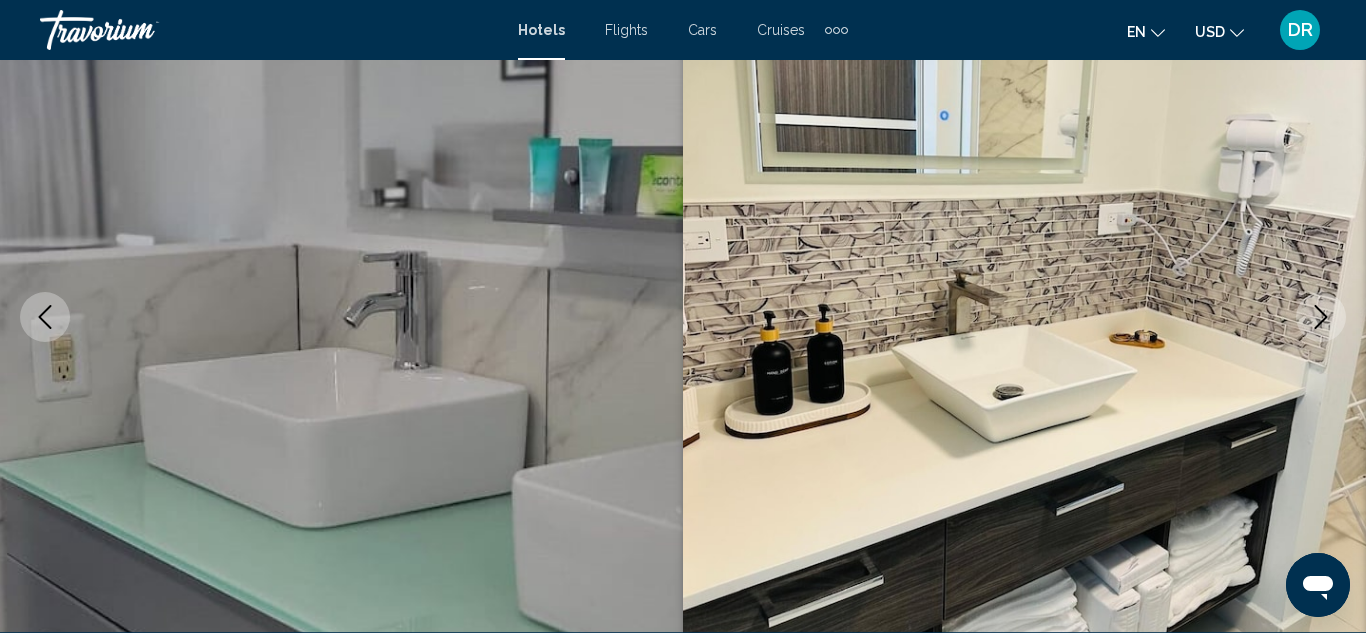 click 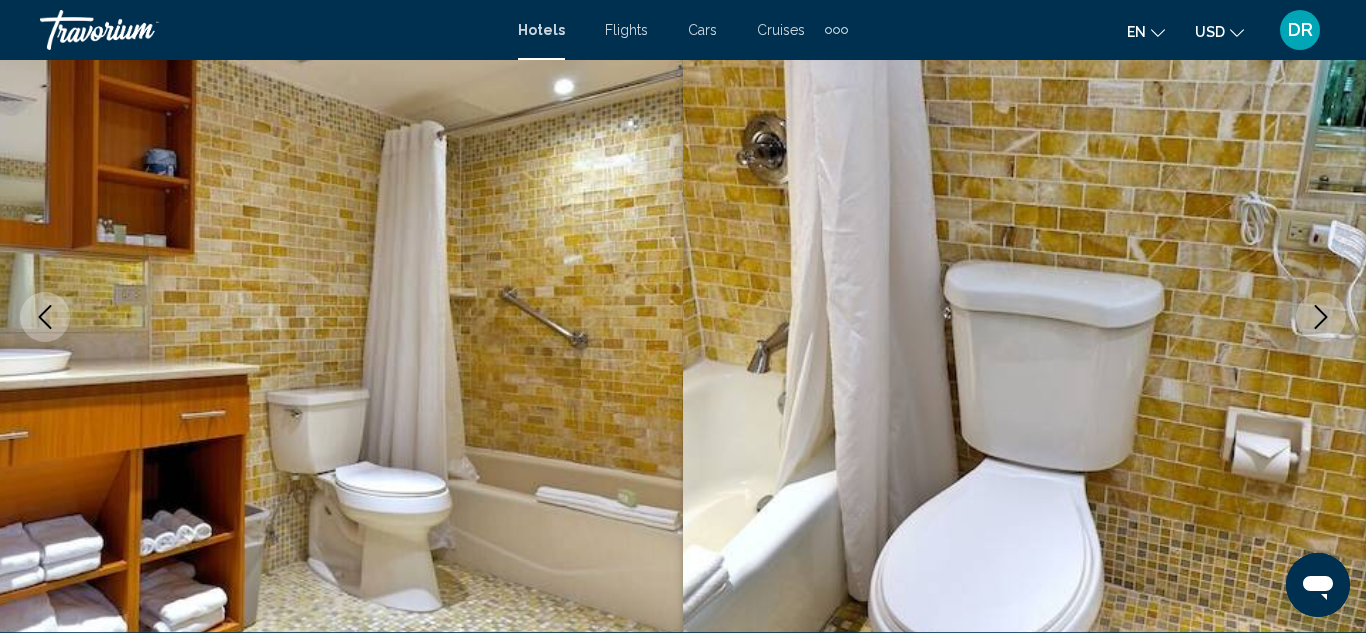 click at bounding box center (1321, 317) 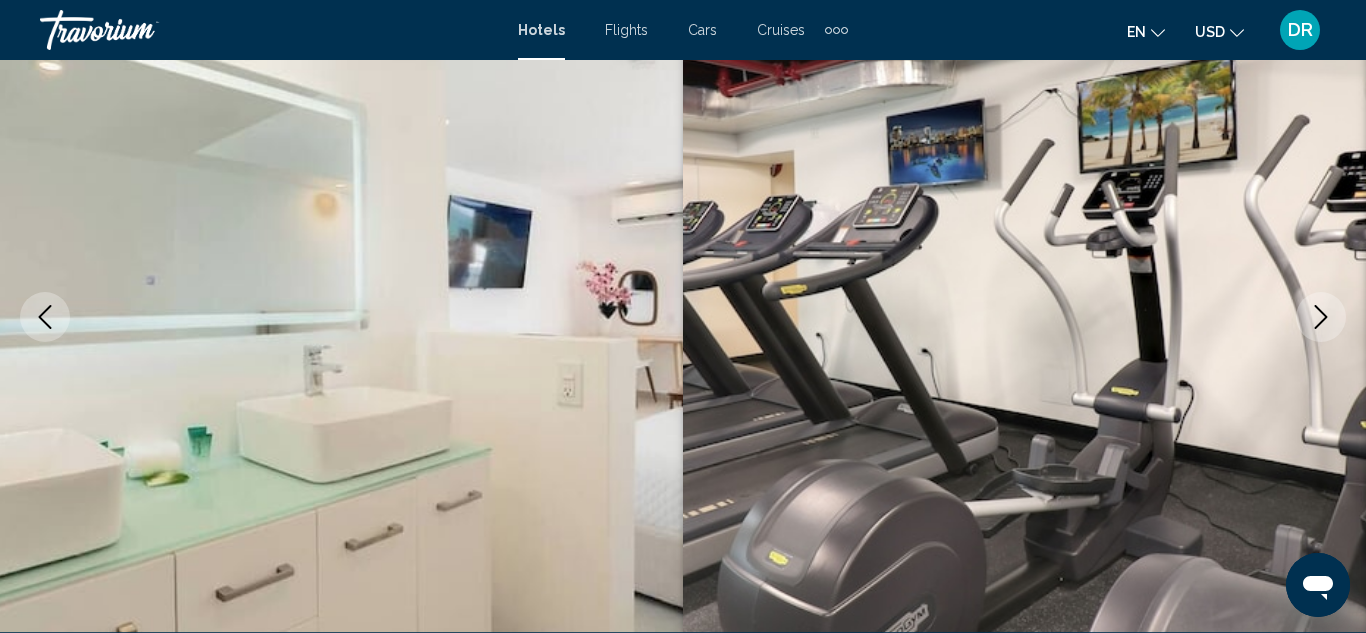 click at bounding box center (1321, 317) 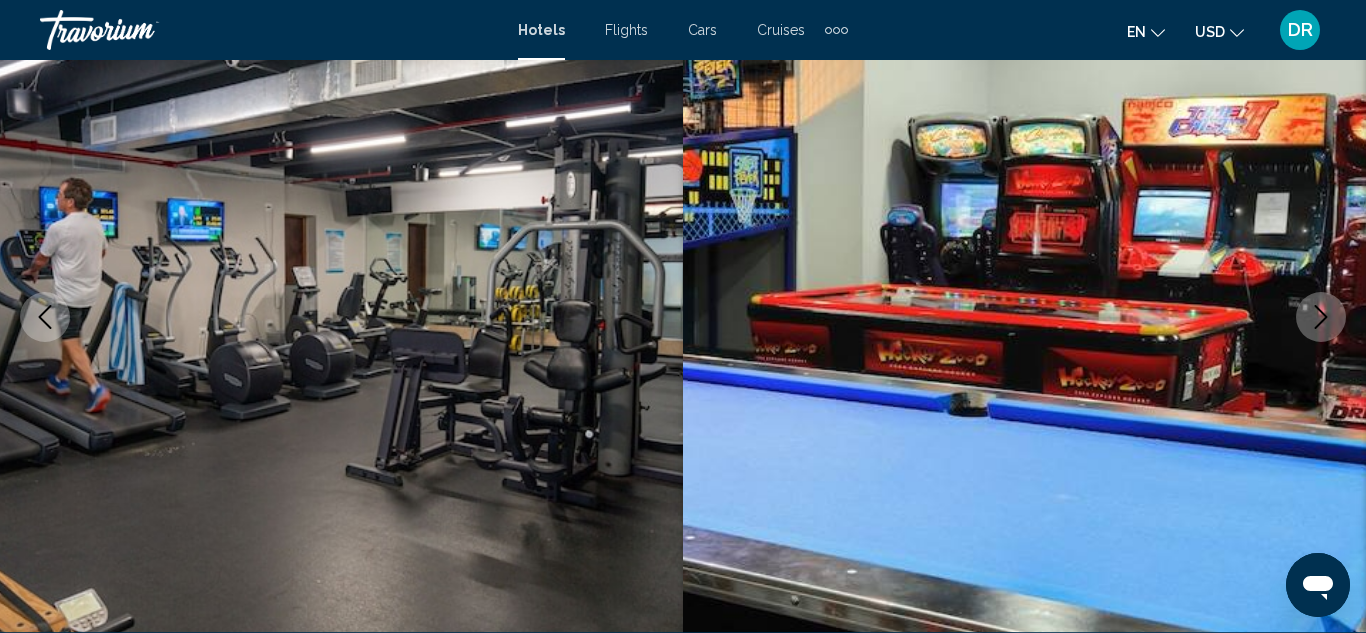 click at bounding box center (1321, 317) 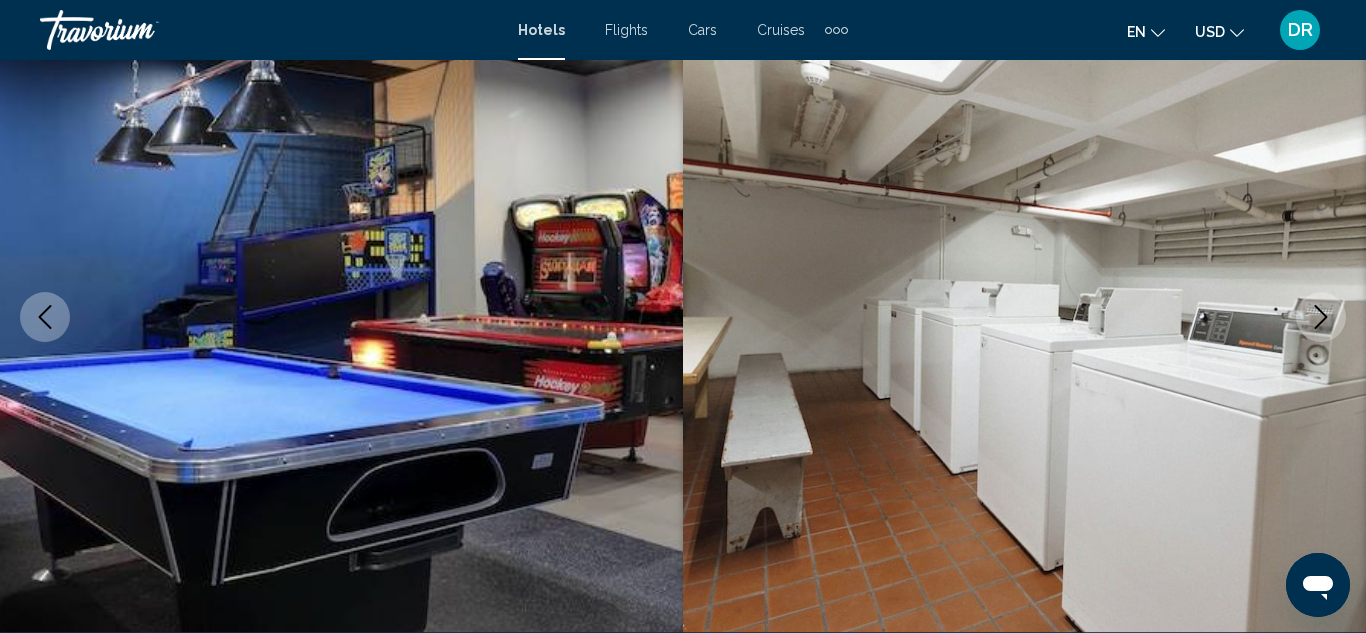 click at bounding box center [1321, 317] 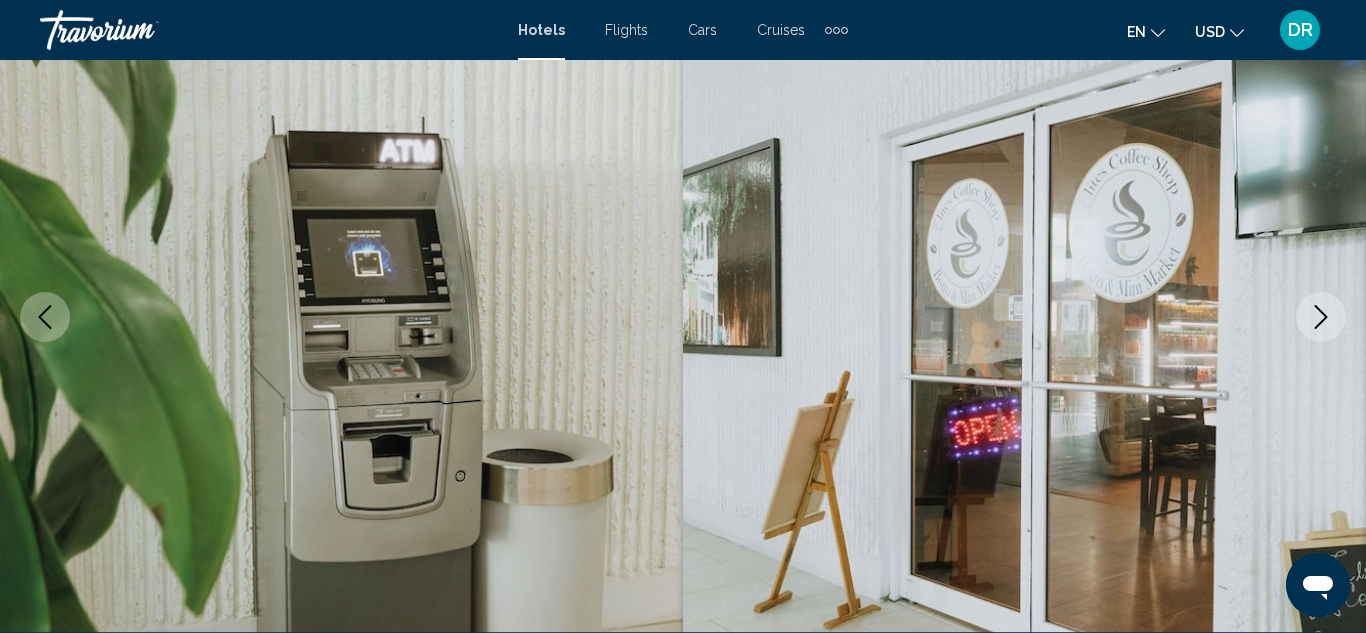 click at bounding box center (1024, 317) 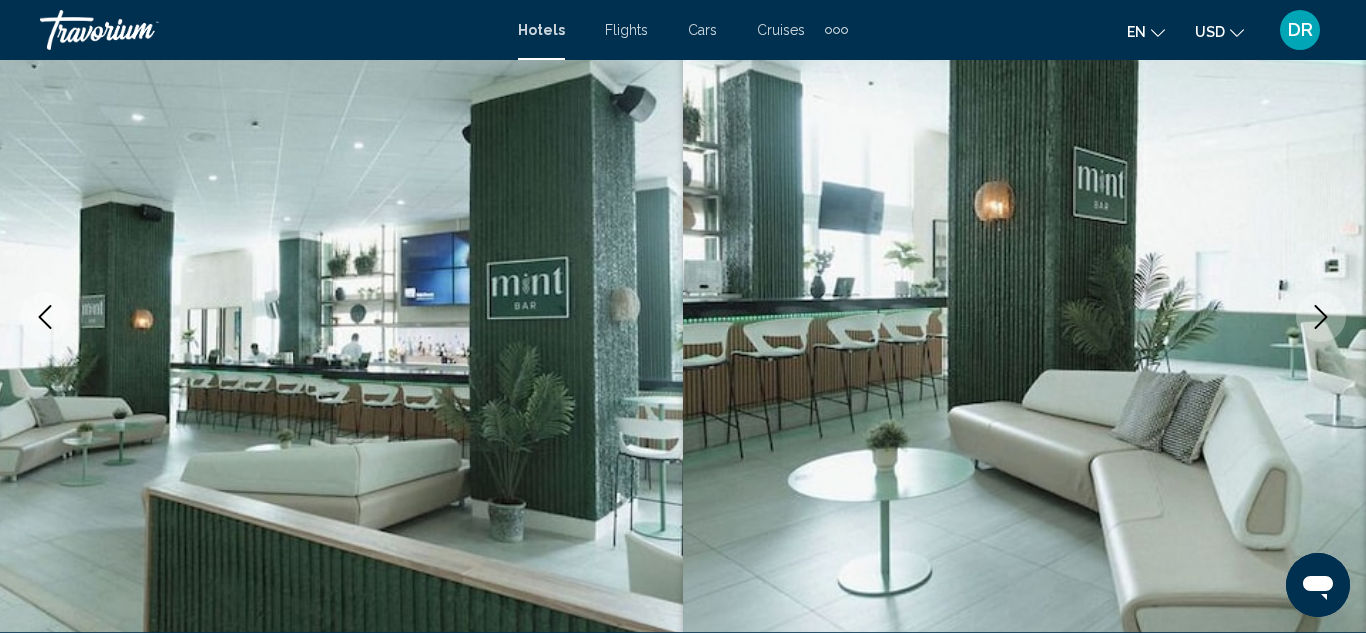 click 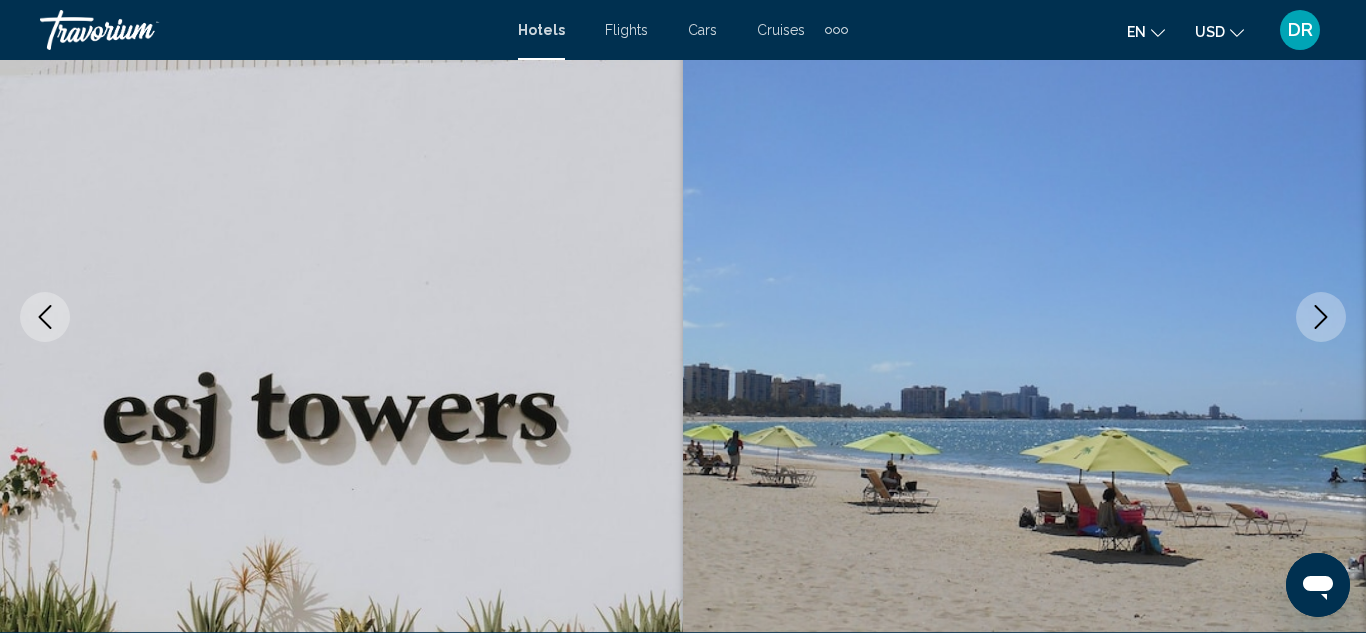 click 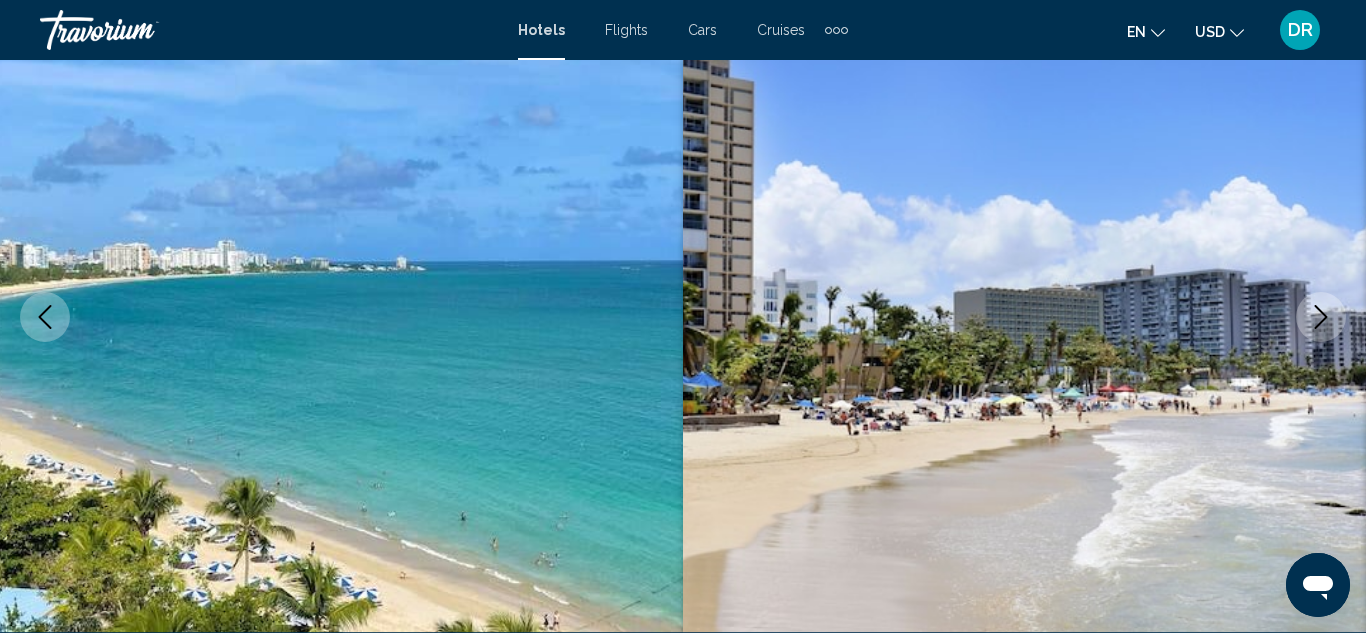 click 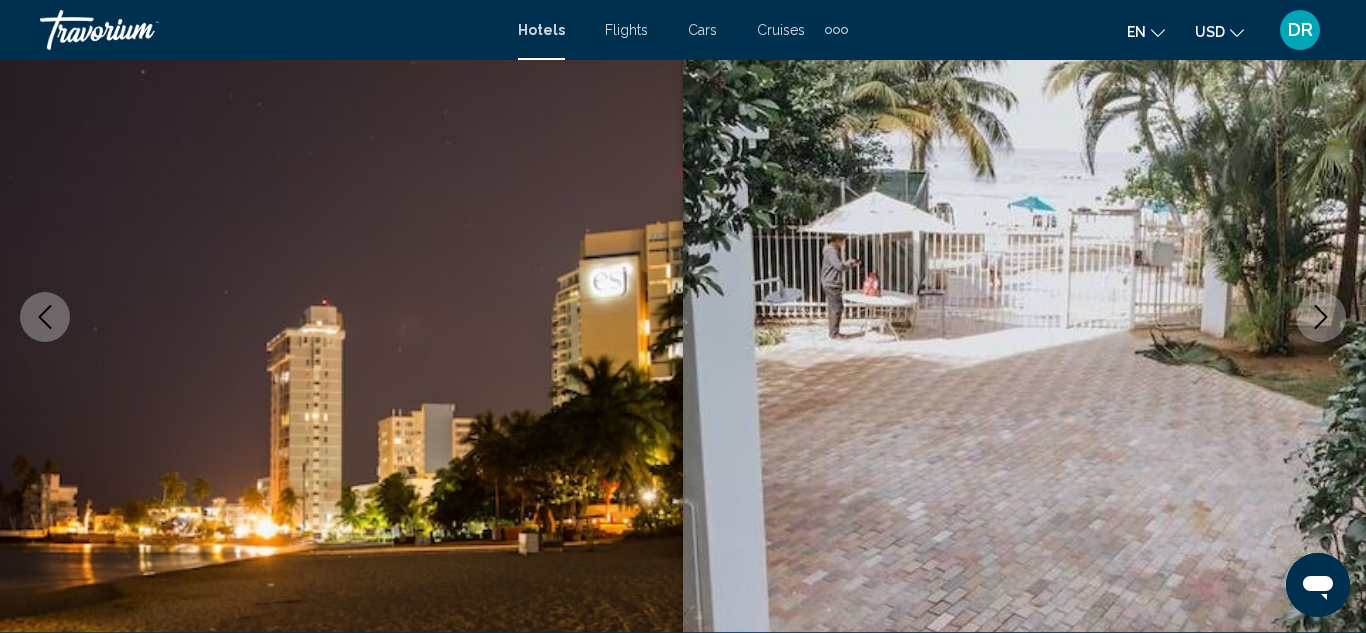click 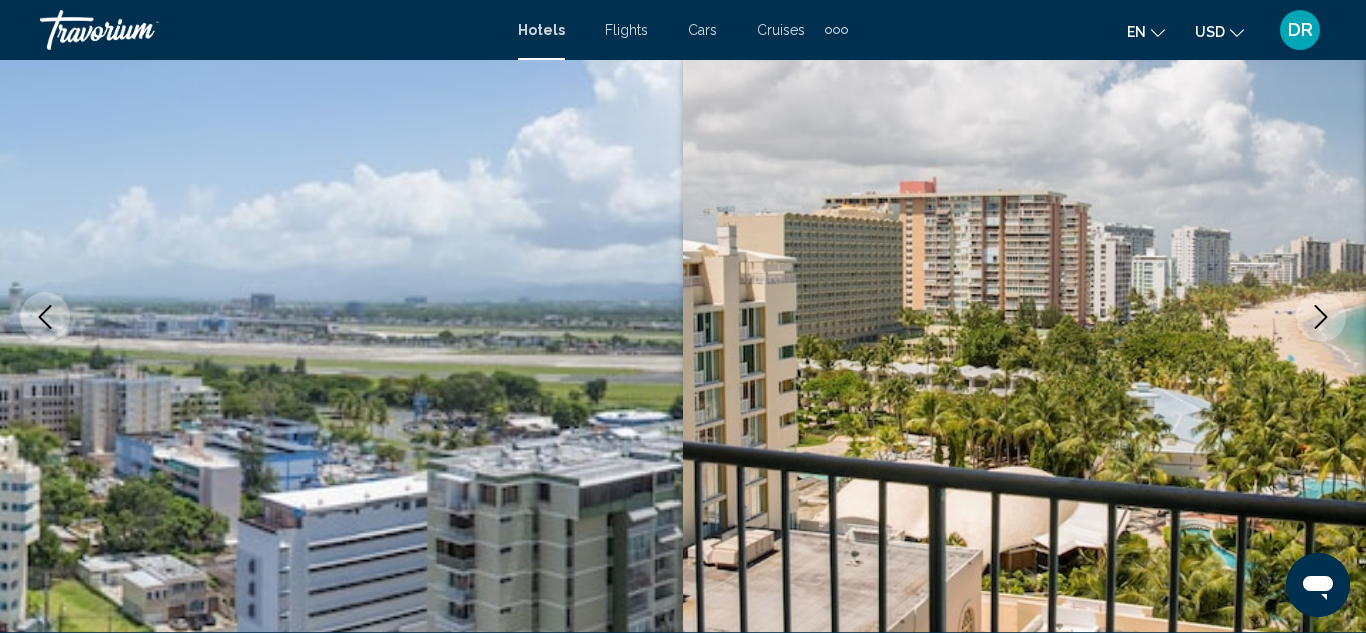 click 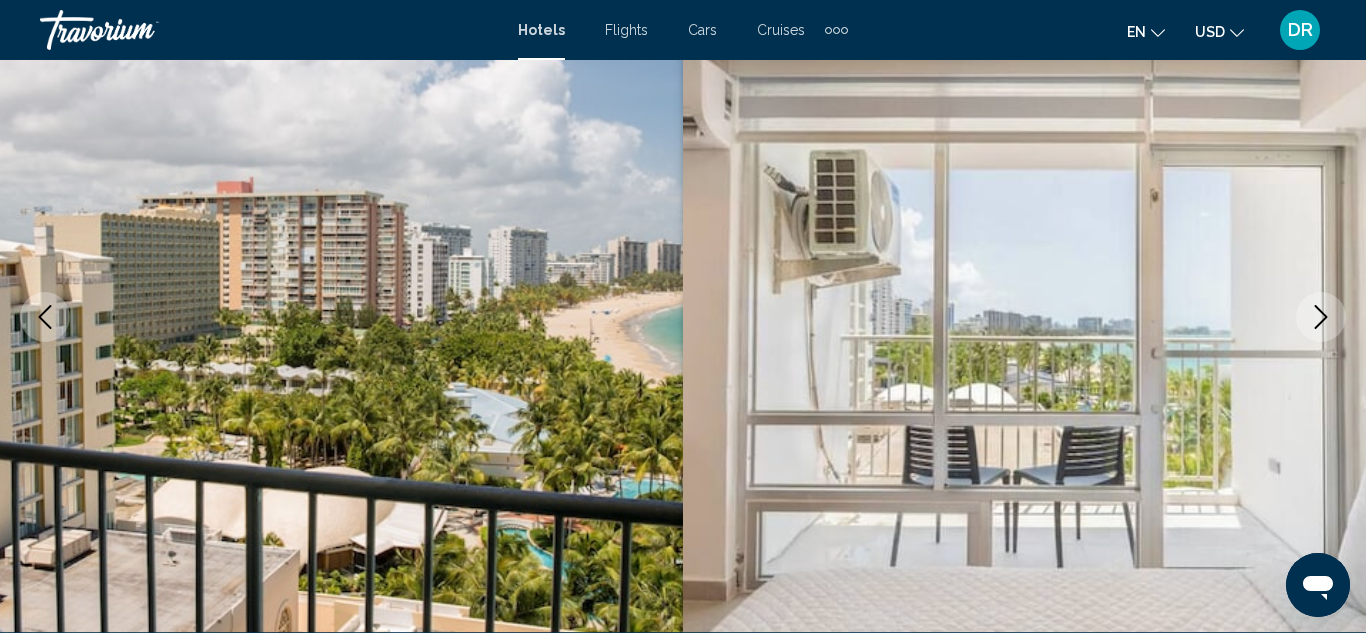 click 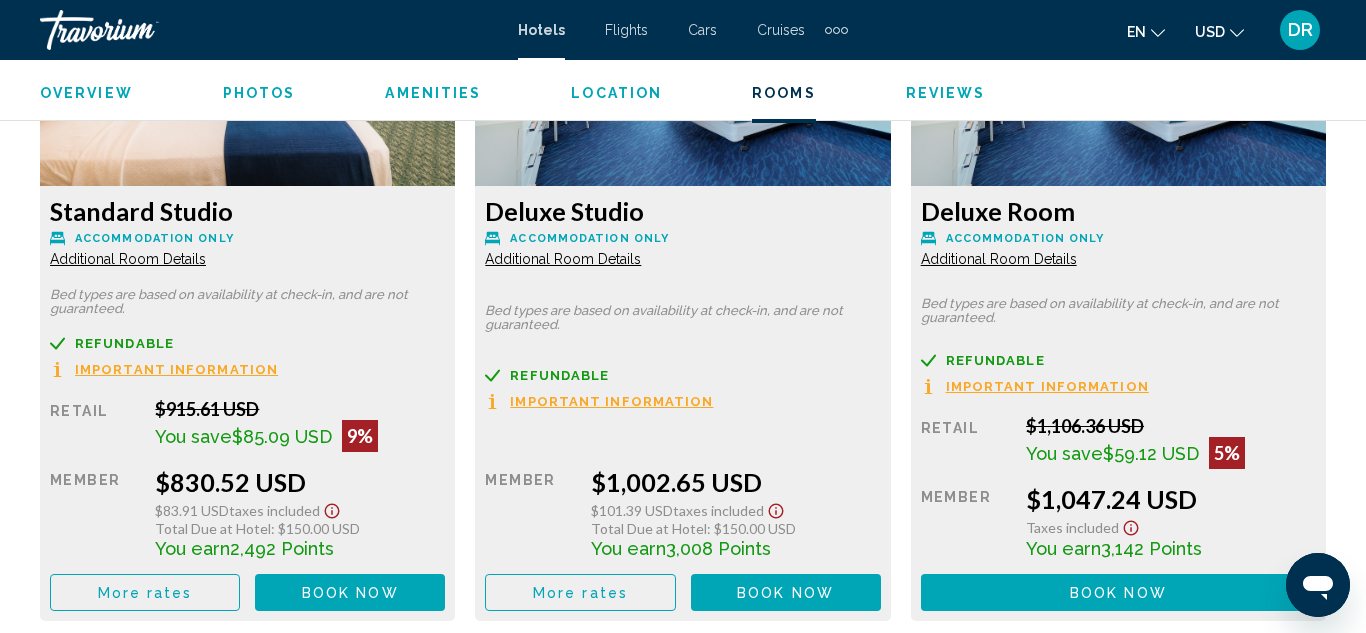 scroll, scrollTop: 3247, scrollLeft: 0, axis: vertical 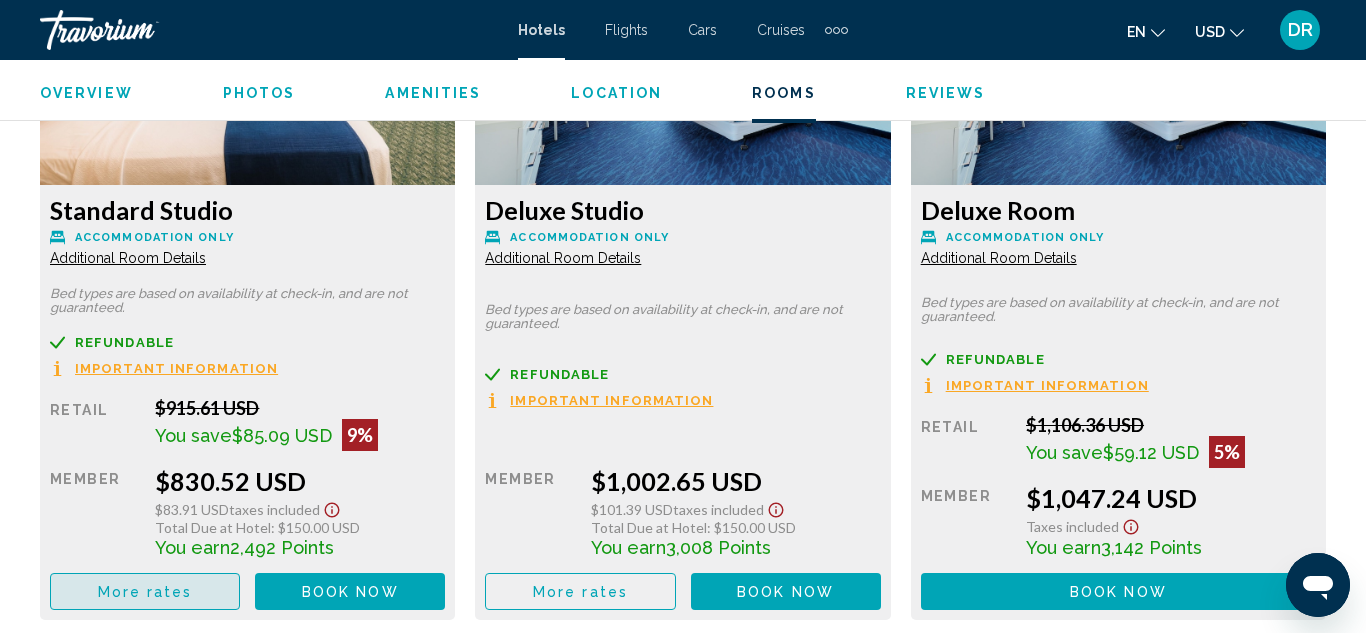 click on "More rates" at bounding box center (145, 591) 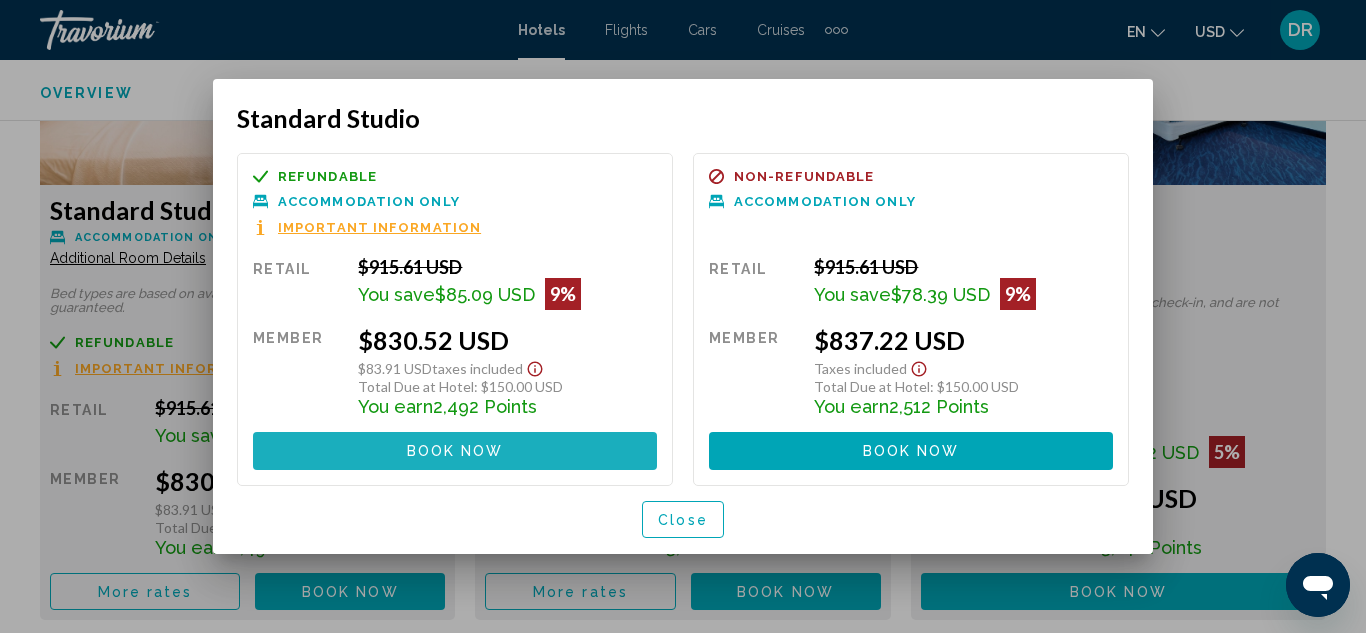 click on "Book now No longer available" at bounding box center [455, 450] 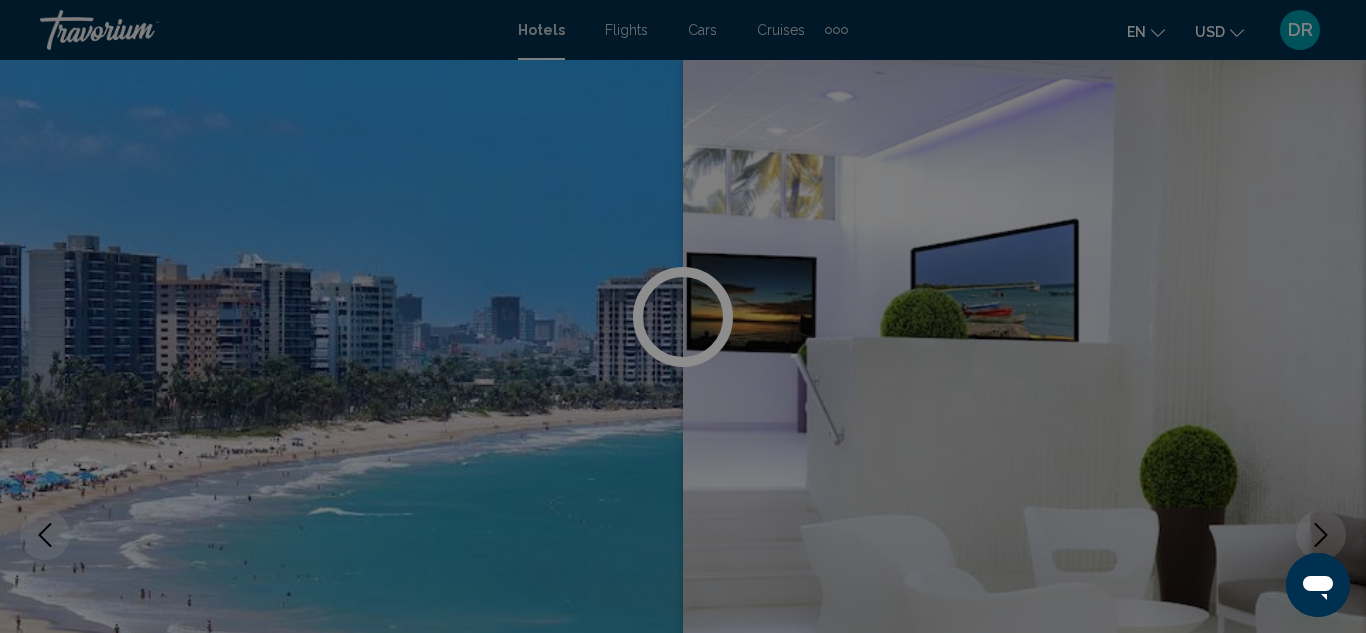 scroll, scrollTop: 3247, scrollLeft: 0, axis: vertical 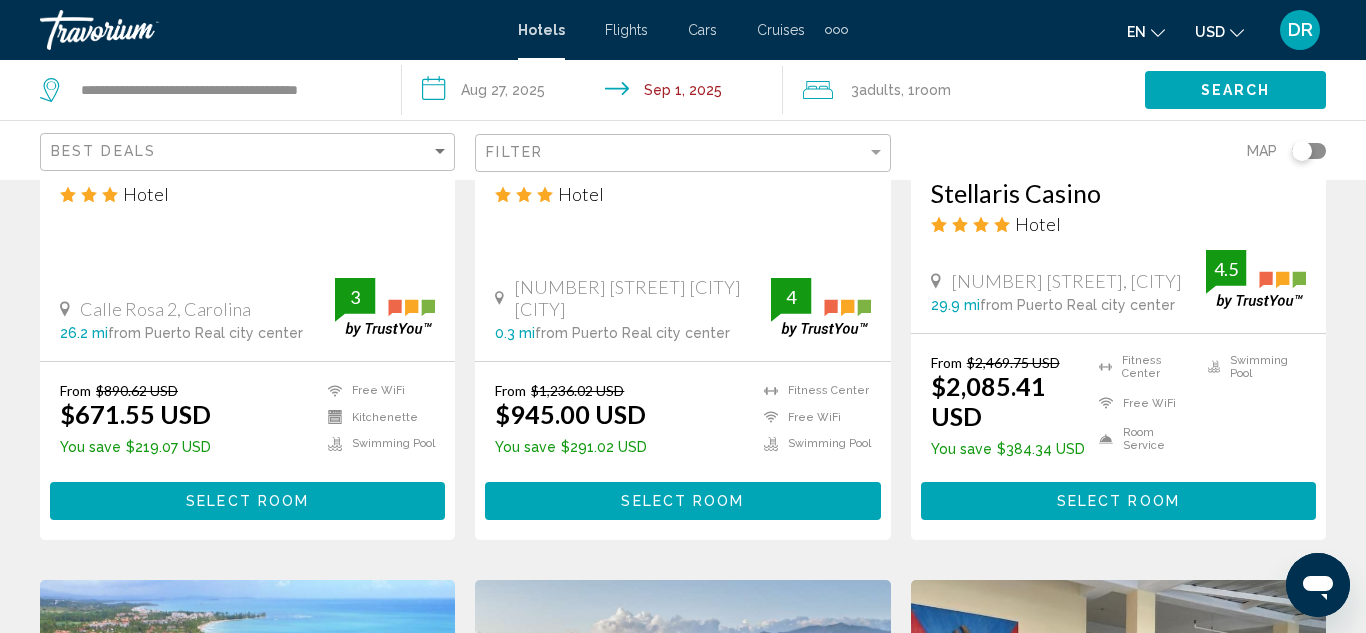 click on "Filter" 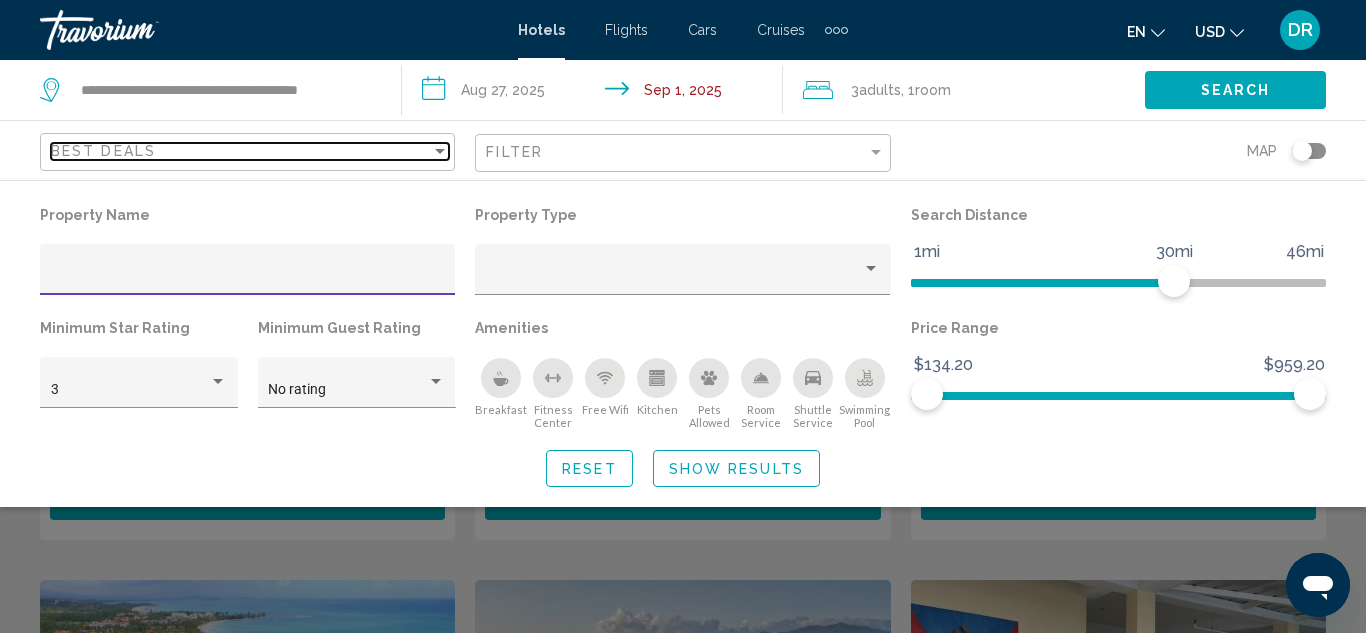 click on "Best Deals" at bounding box center [241, 151] 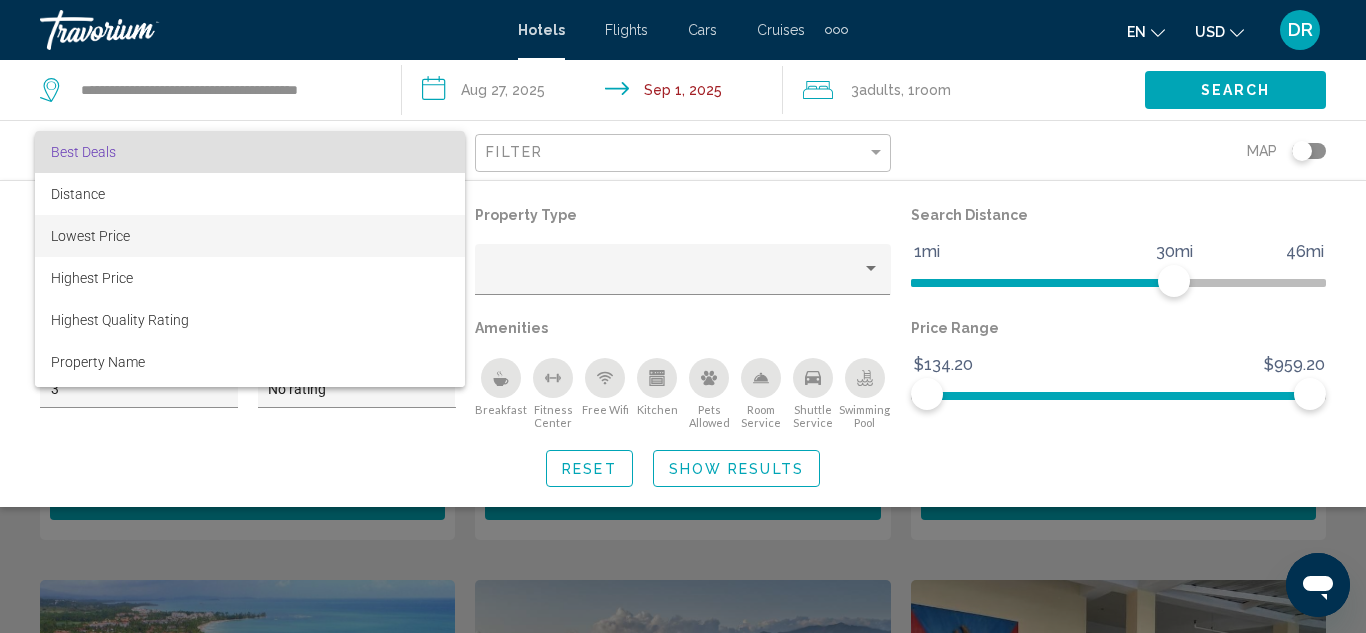 click on "Lowest Price" at bounding box center (250, 236) 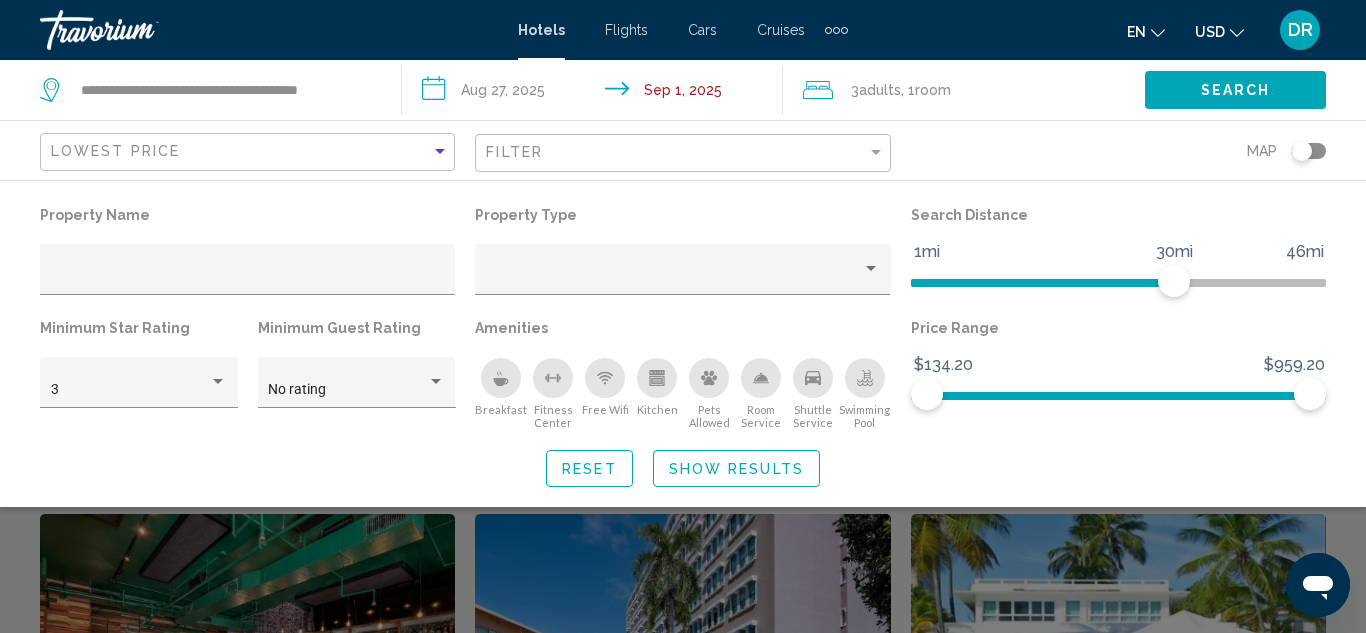 click on "Show Results" 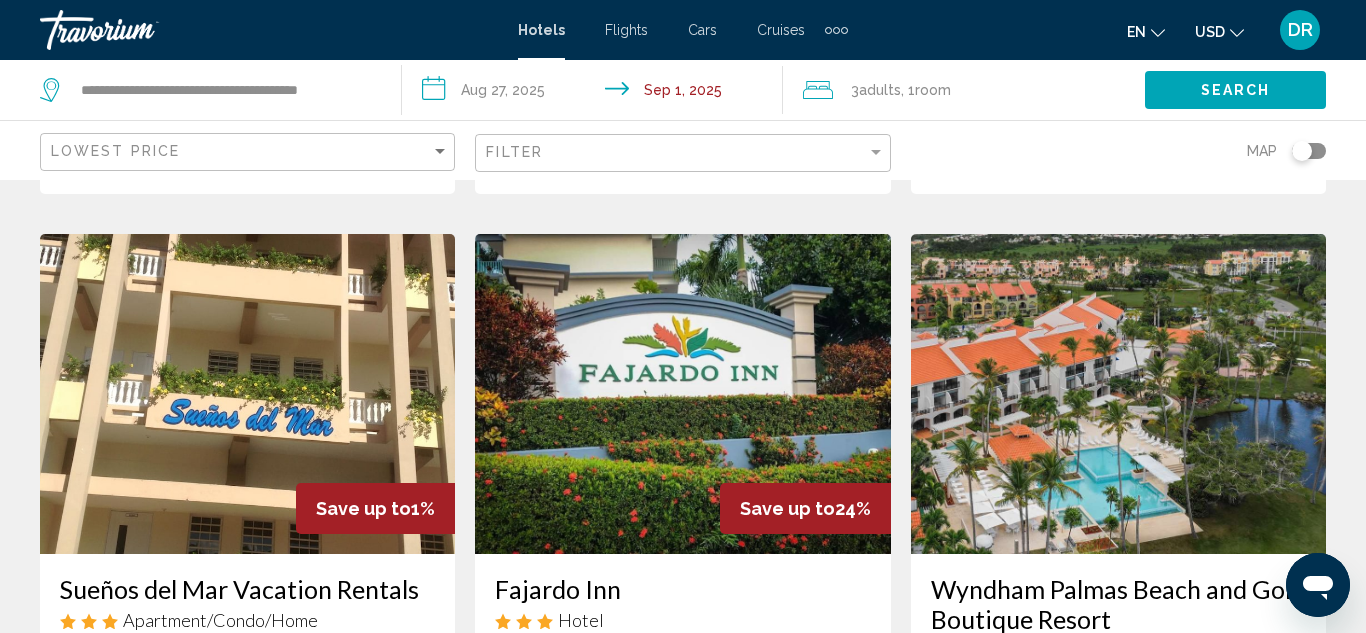 scroll, scrollTop: 733, scrollLeft: 0, axis: vertical 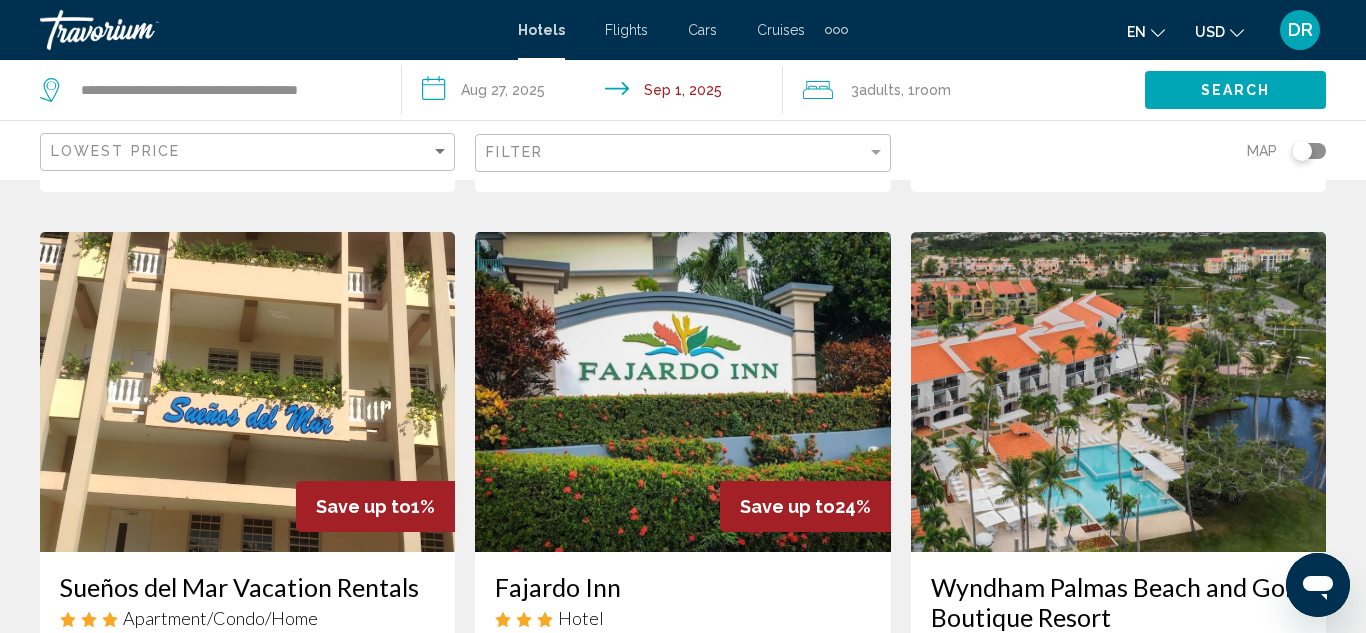 click at bounding box center (682, 392) 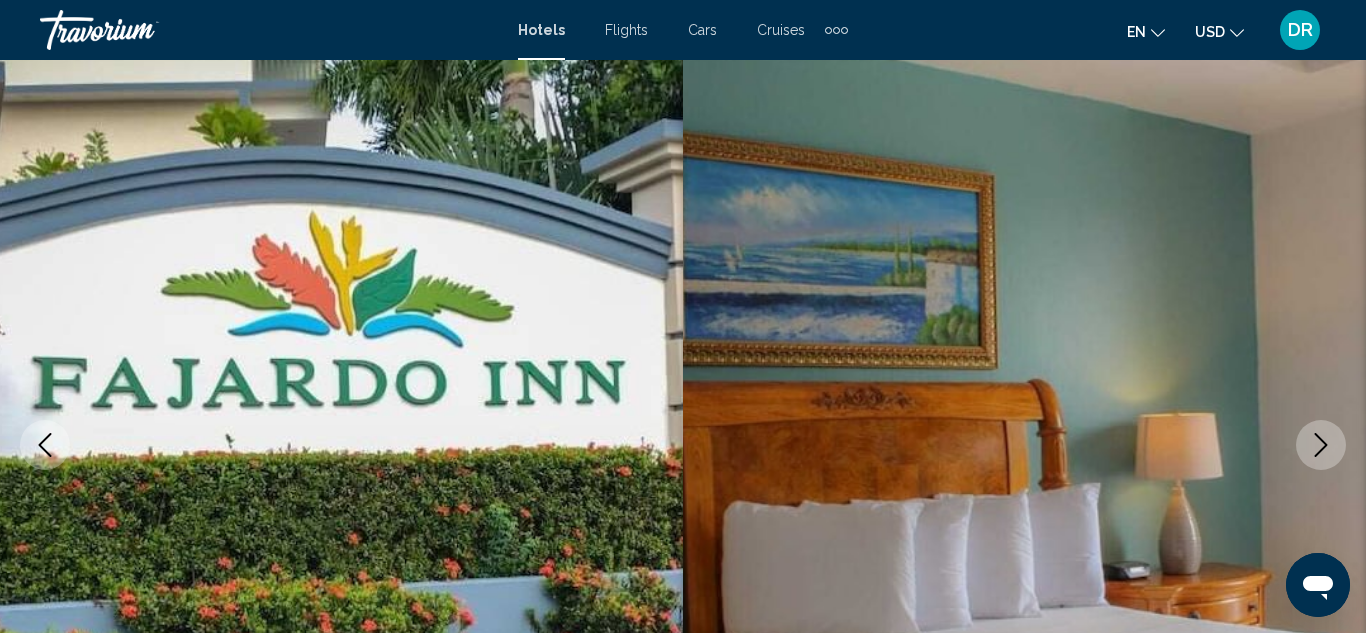 scroll, scrollTop: 94, scrollLeft: 0, axis: vertical 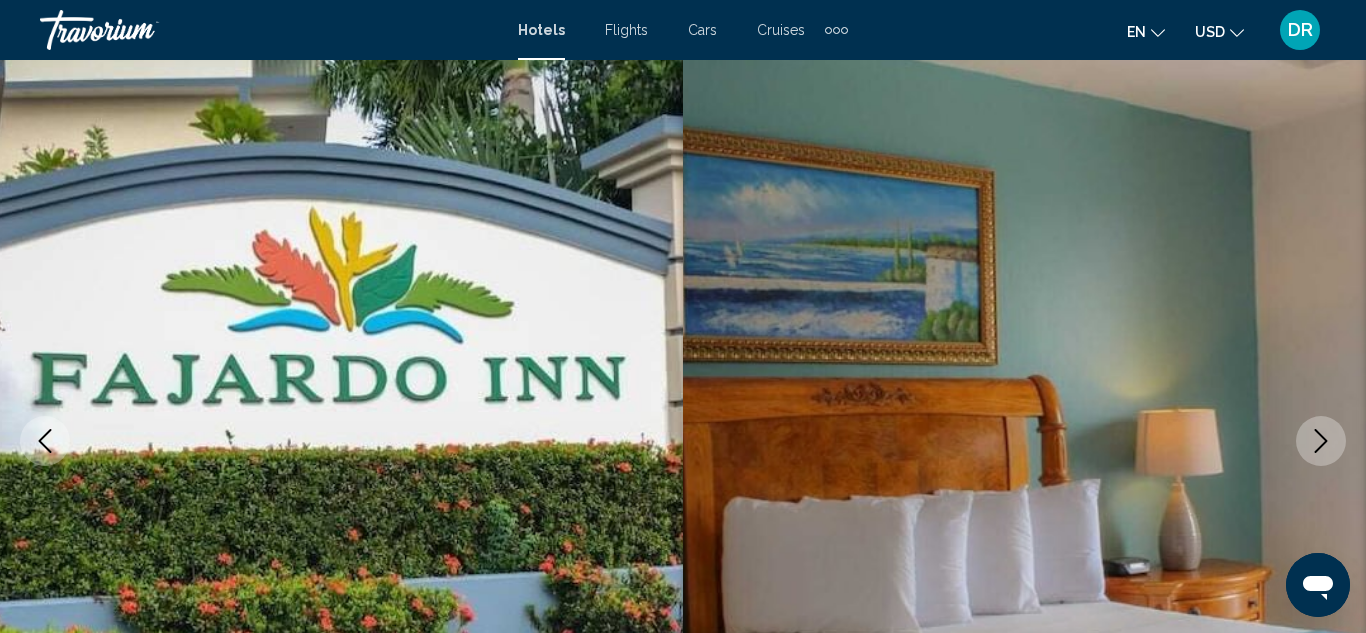 click at bounding box center [1024, 441] 